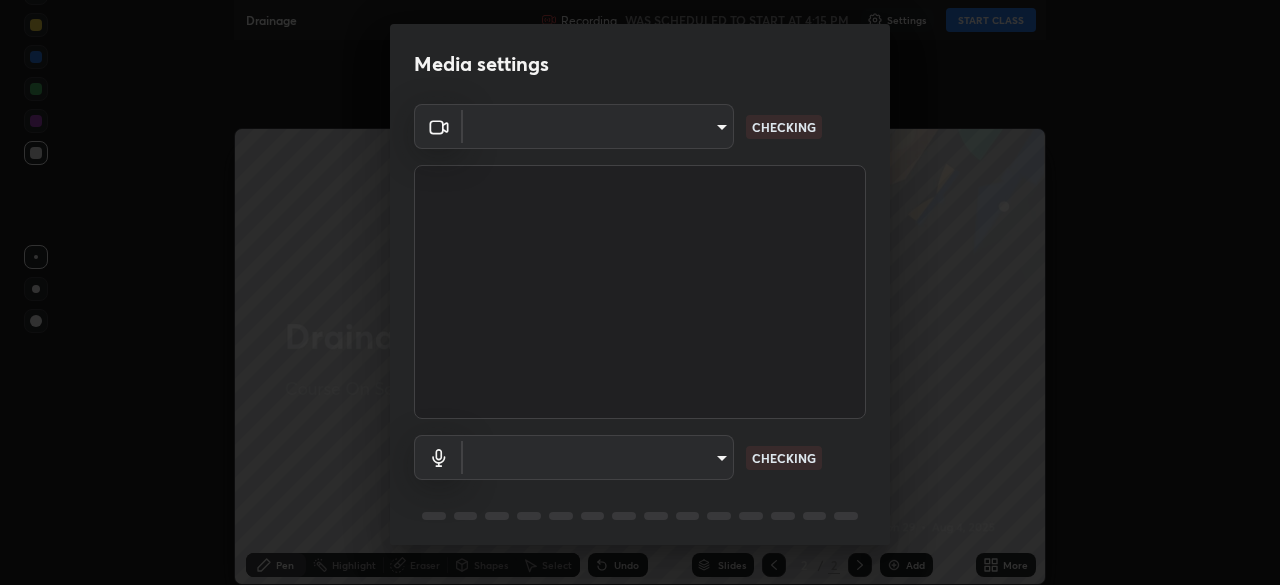 type on "443a52c1fcb7883315f8fd5a1b2310fe1caf799e36d708bb439fd655faabec6d" 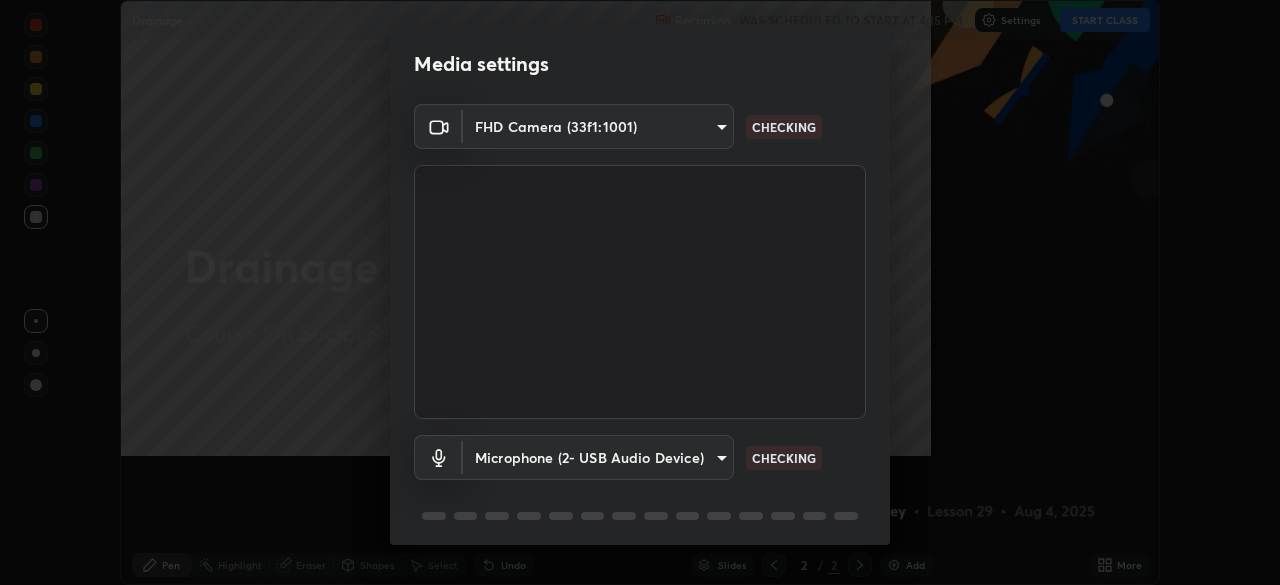 scroll, scrollTop: 0, scrollLeft: 0, axis: both 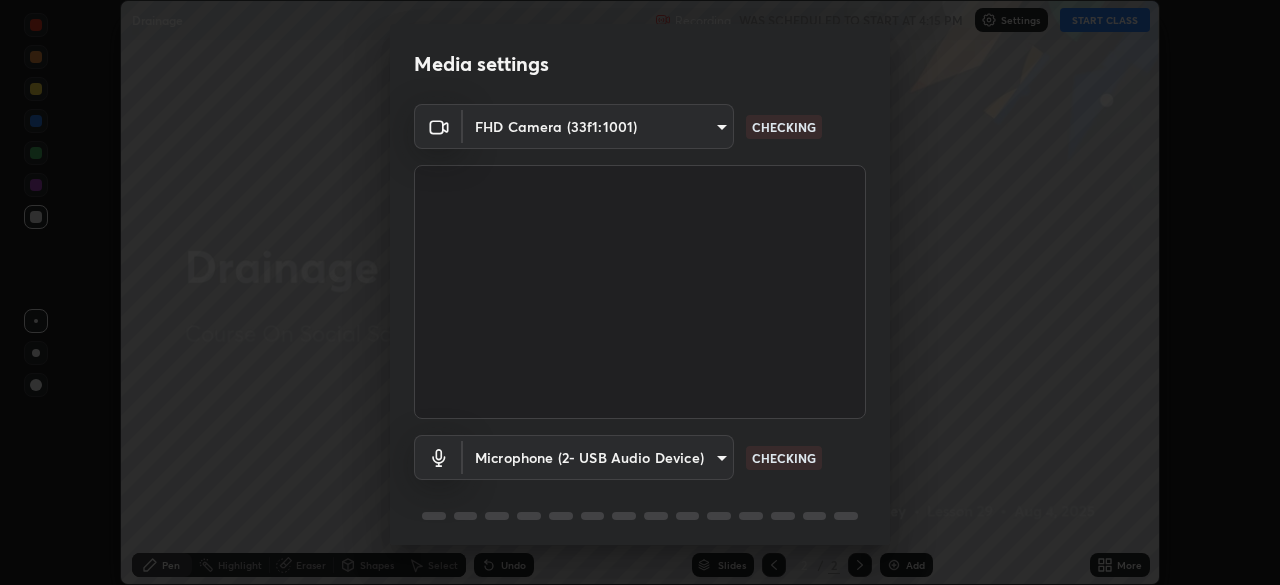 click on "Microphone ([DEVICE_TYPE]) CHECKING" at bounding box center [640, 485] 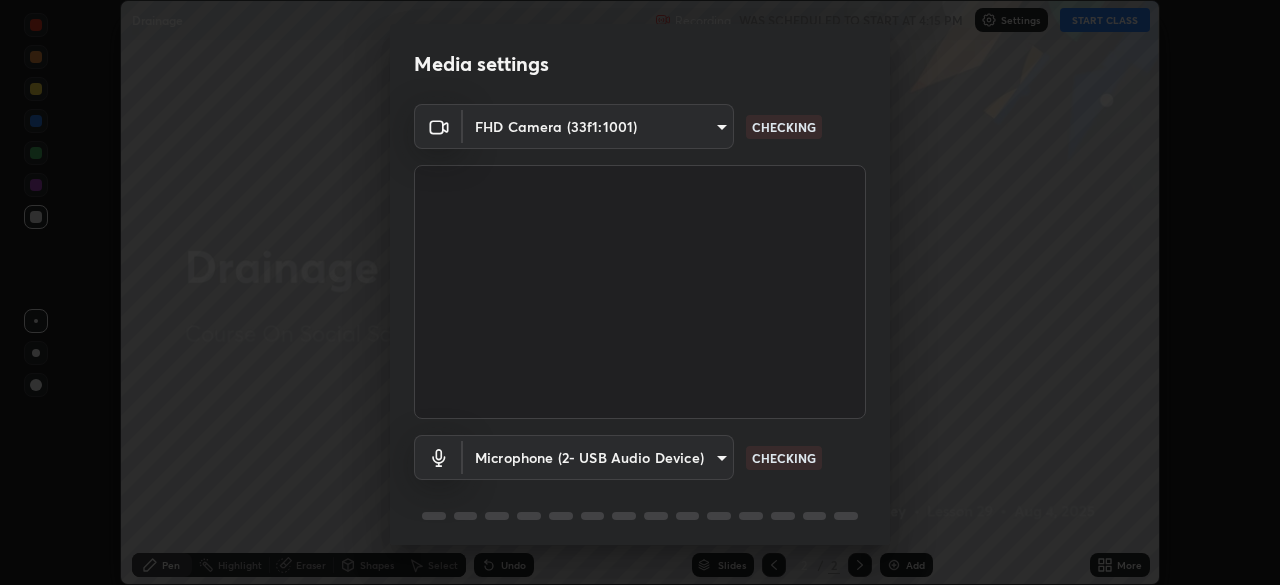 click on "Erase all Drainage Recording WAS SCHEDULED TO START AT 4:15 PM Settings START CLASS Setting up your live class Drainage • L29 of Course On Social Science for Foundation Class IX 1 2029 [FIRST] [LAST] Pen Highlight Eraser Shapes Select Undo Slides 2 / 2 Add More No doubts shared Encourage your learners to ask a doubt for better clarity Report an issue Reason for reporting Buffering Chat not working Audio - Video sync issue Educator video quality low Attach an image Report Media settings FHD Camera ([DEVICE_ID]) CHECKING Microphone ([DEVICE_TYPE]) CHECKING 1 / 5 Next" at bounding box center (640, 292) 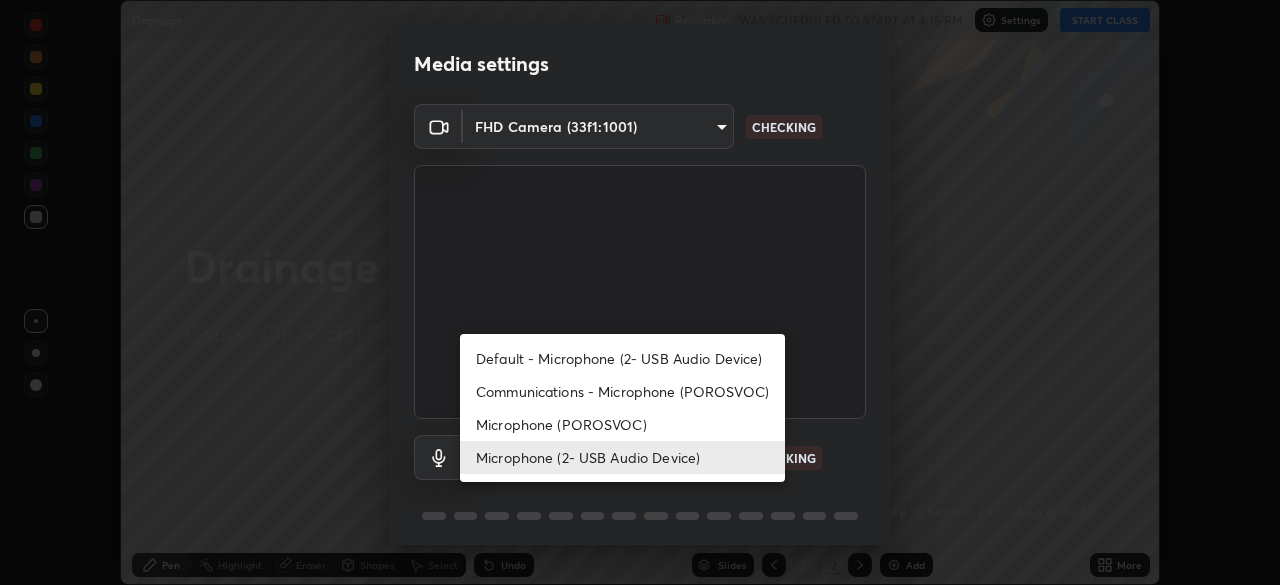 click on "Microphone (POROSVOC)" at bounding box center [622, 424] 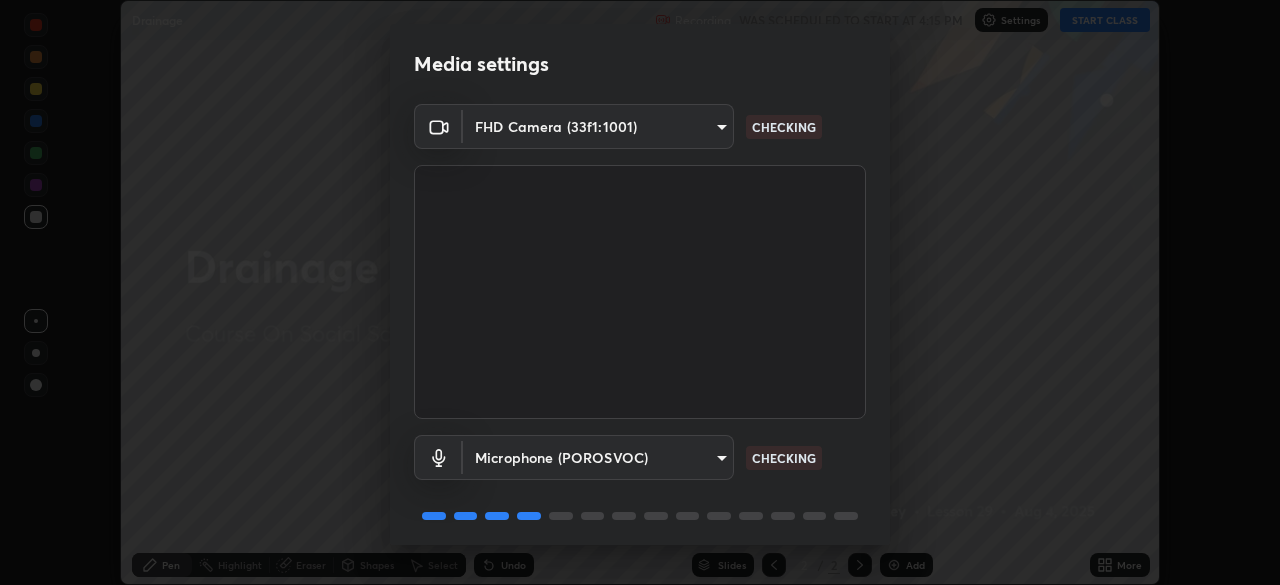 click on "Erase all Drainage Recording WAS SCHEDULED TO START AT 4:15 PM Settings START CLASS Setting up your live class Drainage • L29 of Course On Social Science for Foundation Class IX 1 2029 [FIRST] [LAST] Pen Highlight Eraser Shapes Select Undo Slides 2 / 2 Add More No doubts shared Encourage your learners to ask a doubt for better clarity Report an issue Reason for reporting Buffering Chat not working Audio - Video sync issue Educator video quality low Attach an image Report Media settings FHD Camera ([DEVICE_ID]) CHECKING Microphone ([DEVICE_TYPE]) CHECKING 1 / 5 Next" at bounding box center (640, 292) 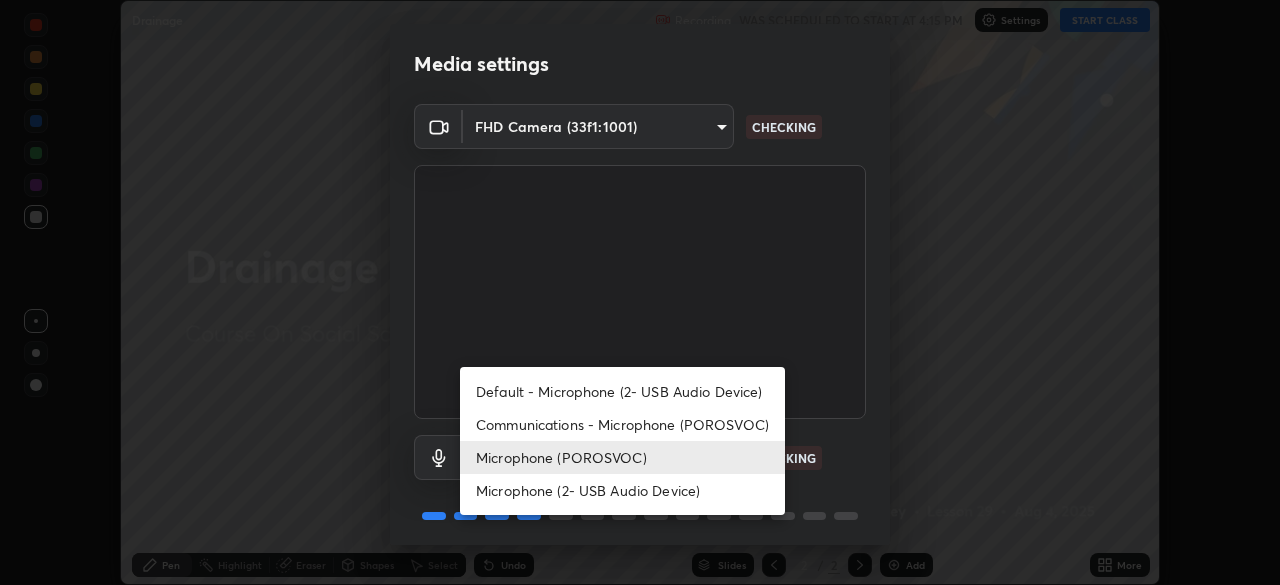click on "Microphone (2- USB Audio Device)" at bounding box center (622, 490) 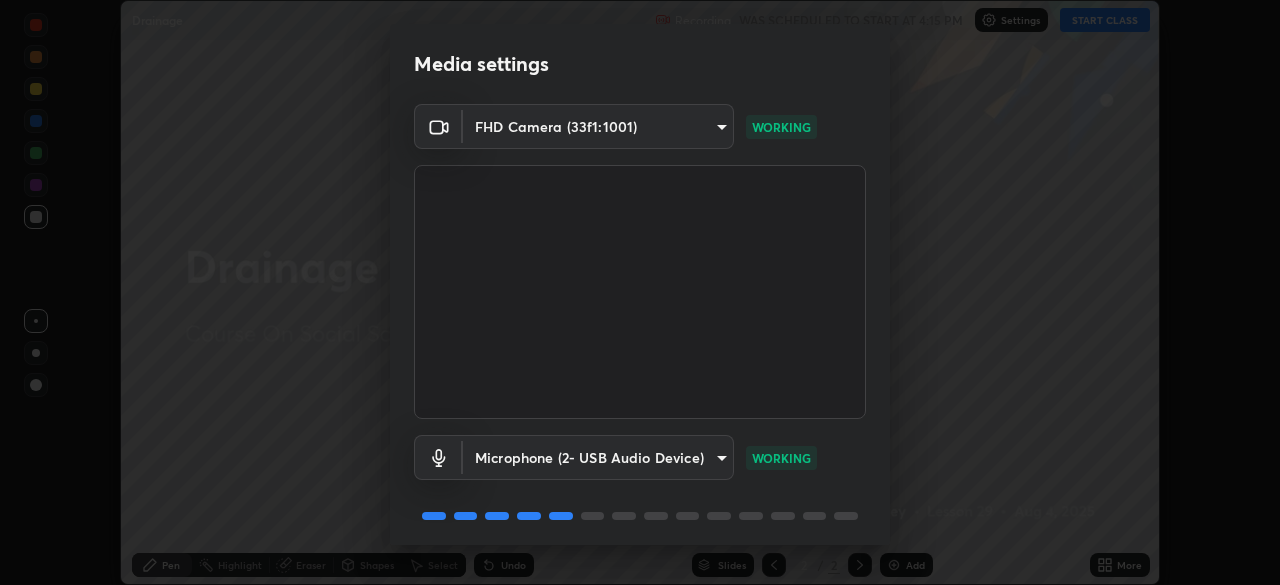 scroll, scrollTop: 71, scrollLeft: 0, axis: vertical 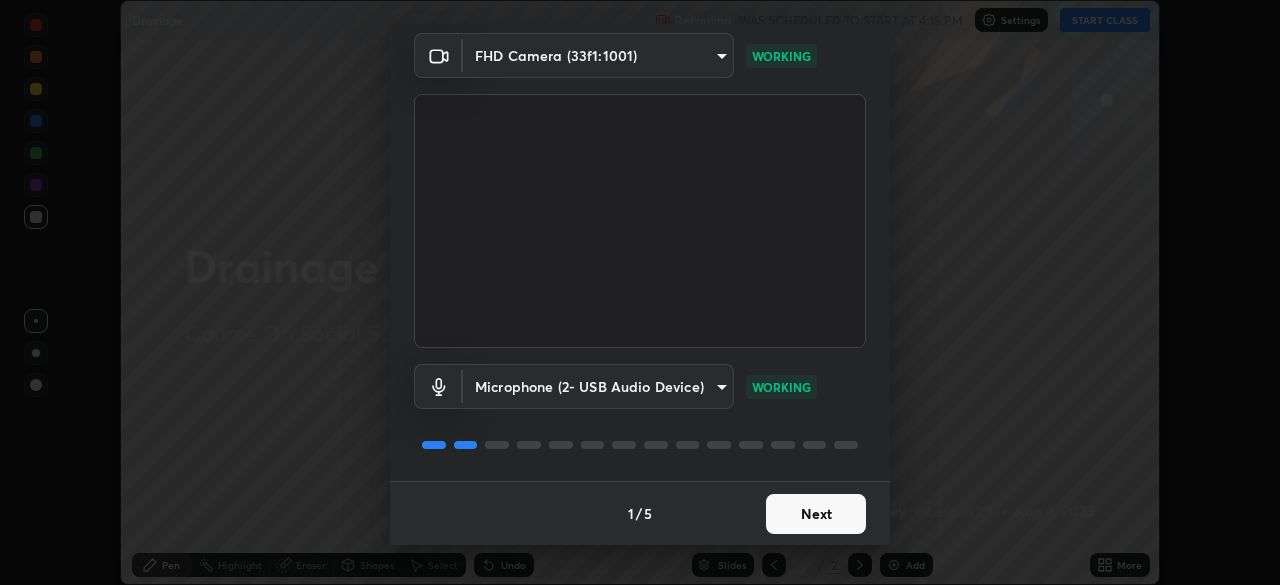 click on "Next" at bounding box center [816, 514] 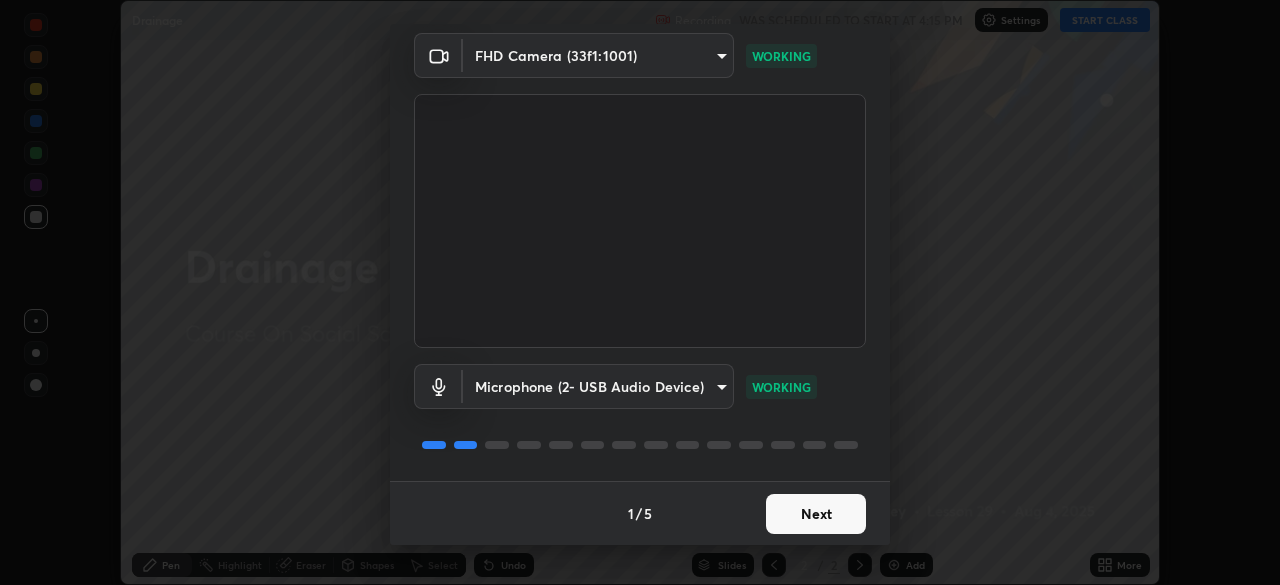 scroll, scrollTop: 0, scrollLeft: 0, axis: both 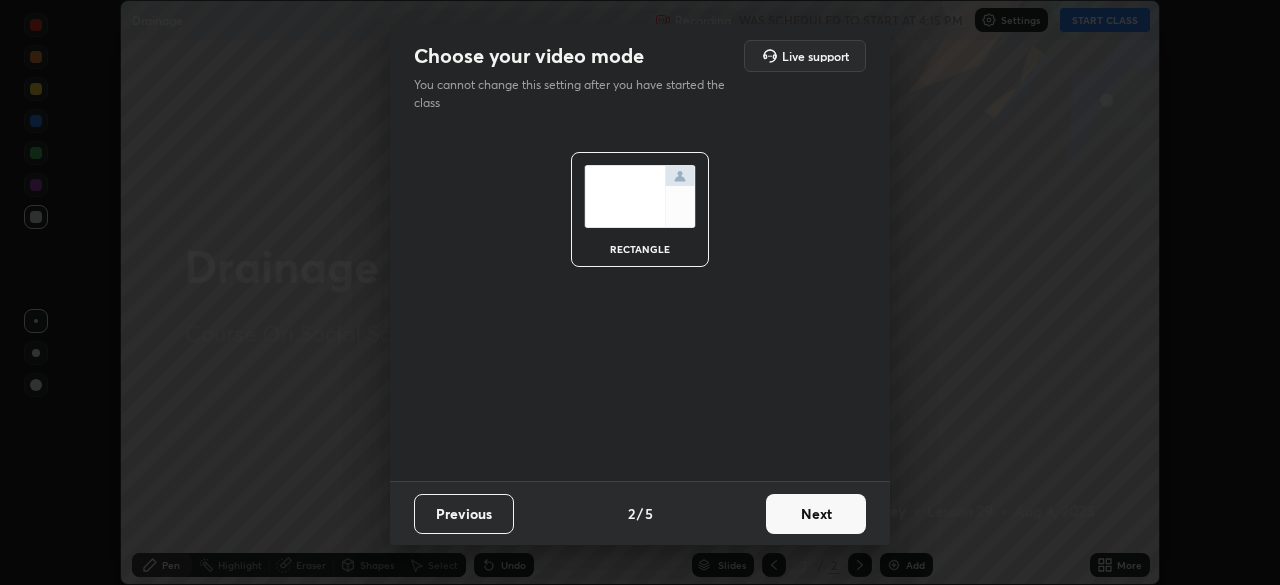 click on "Next" at bounding box center [816, 514] 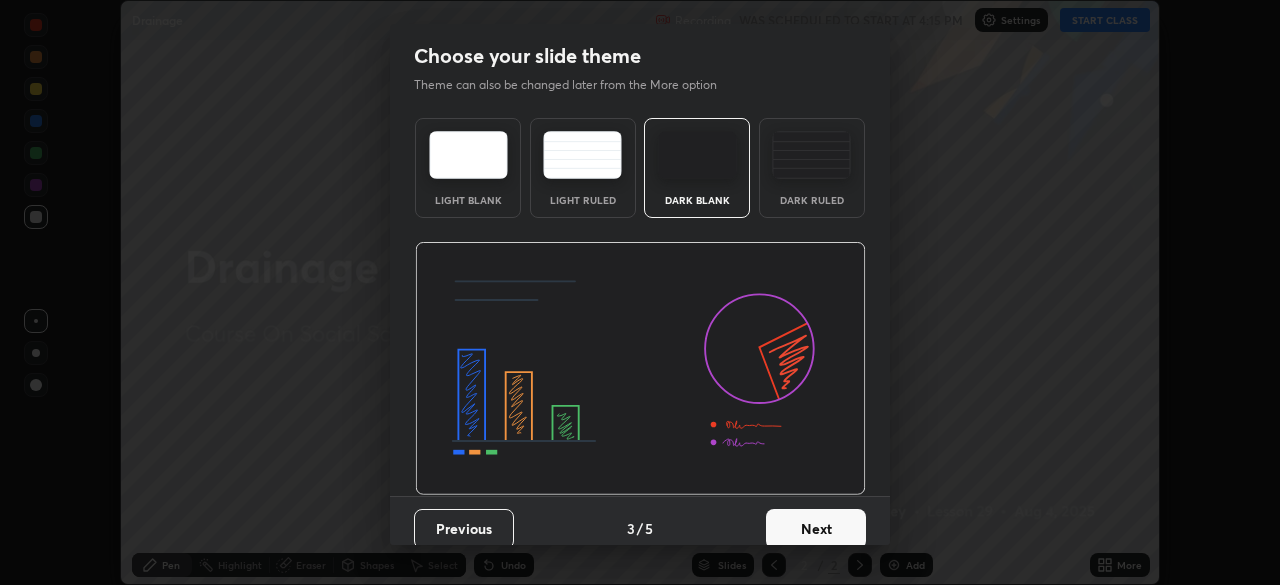 click on "Next" at bounding box center (816, 529) 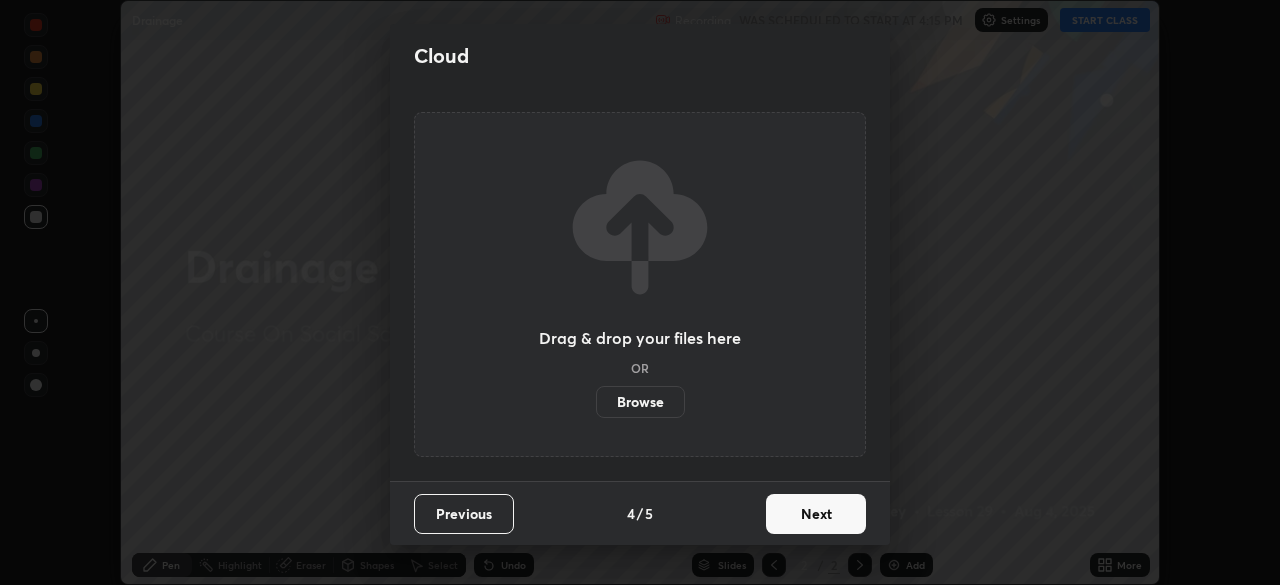 click on "Browse" at bounding box center (640, 402) 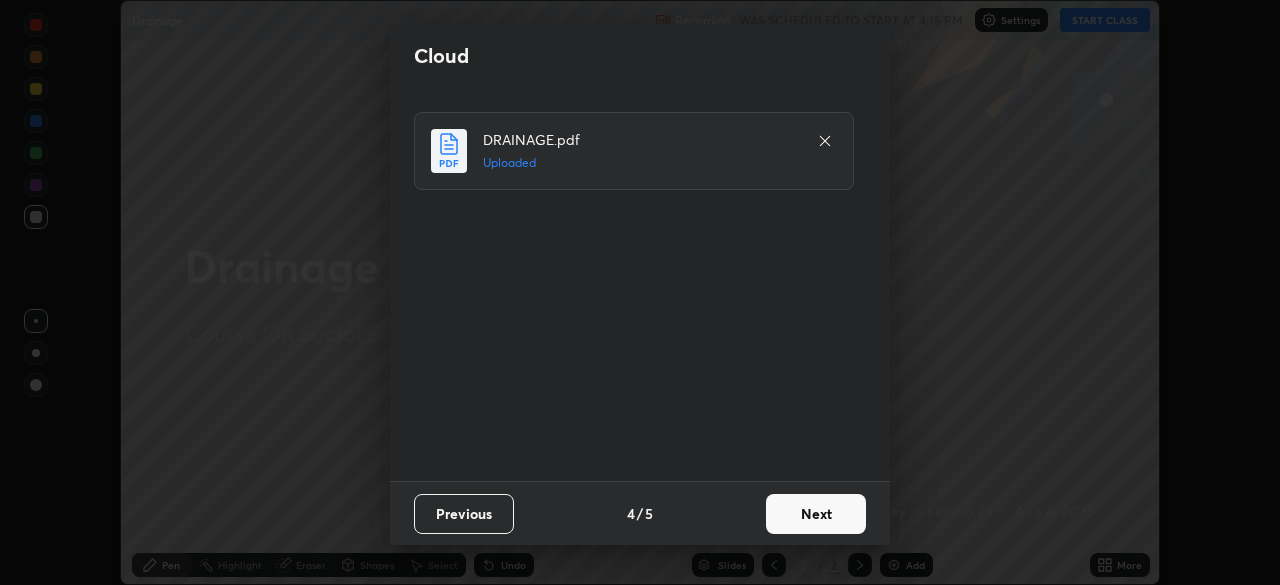 click on "Next" at bounding box center [816, 514] 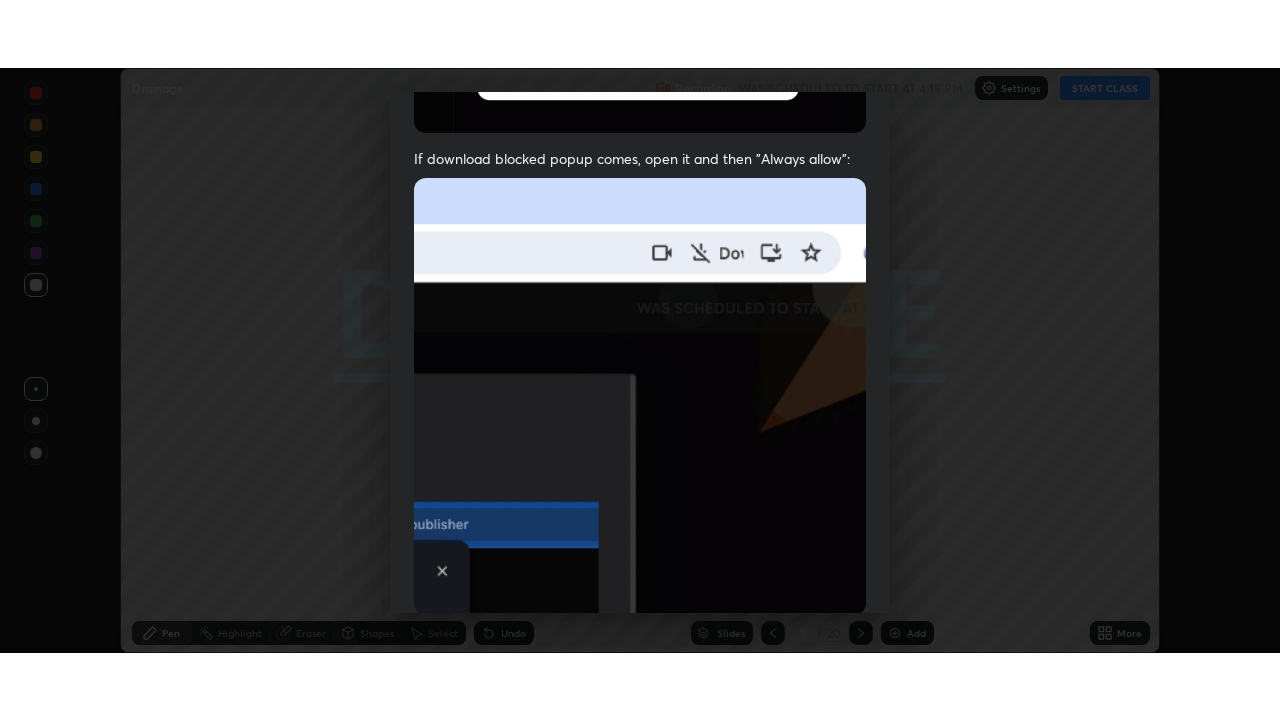 scroll, scrollTop: 479, scrollLeft: 0, axis: vertical 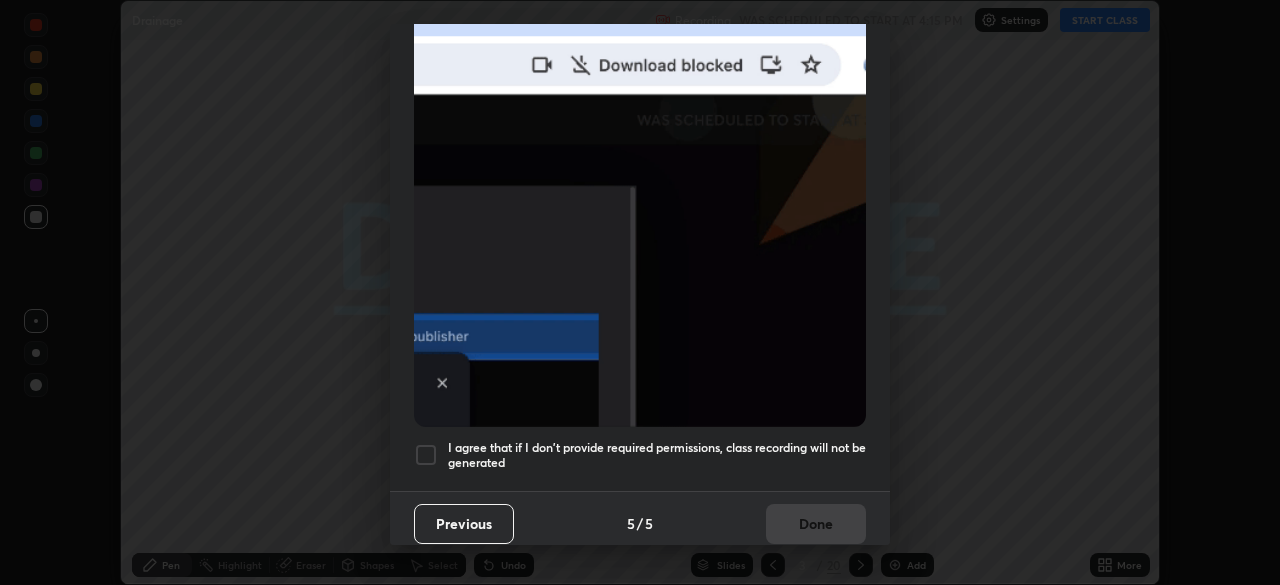 click at bounding box center [426, 455] 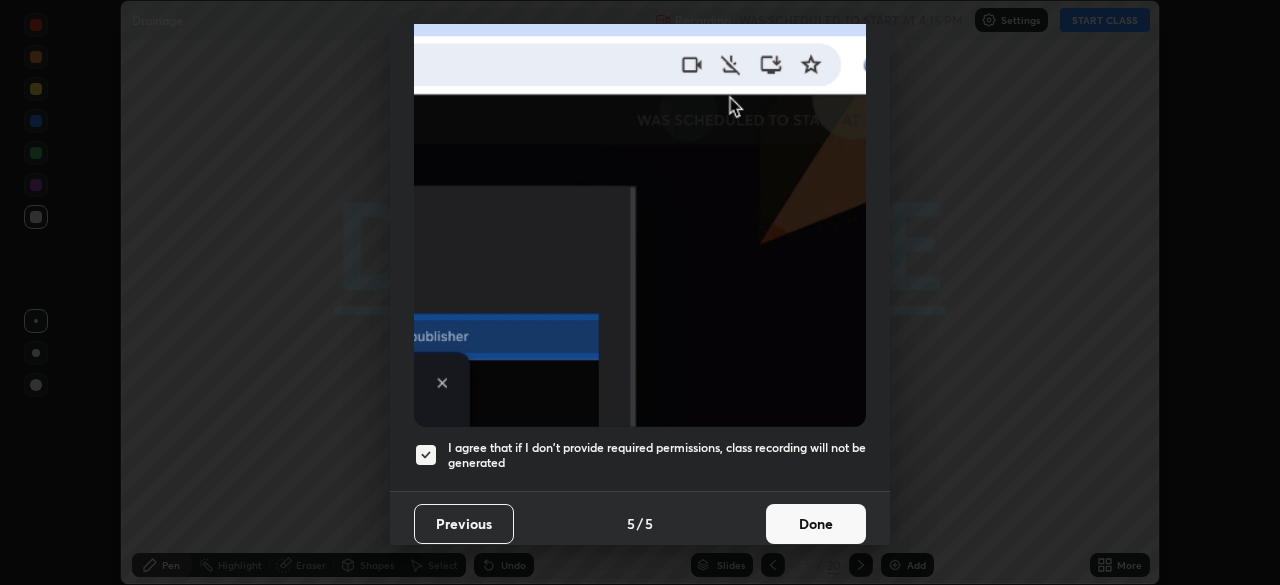 click on "Done" at bounding box center (816, 524) 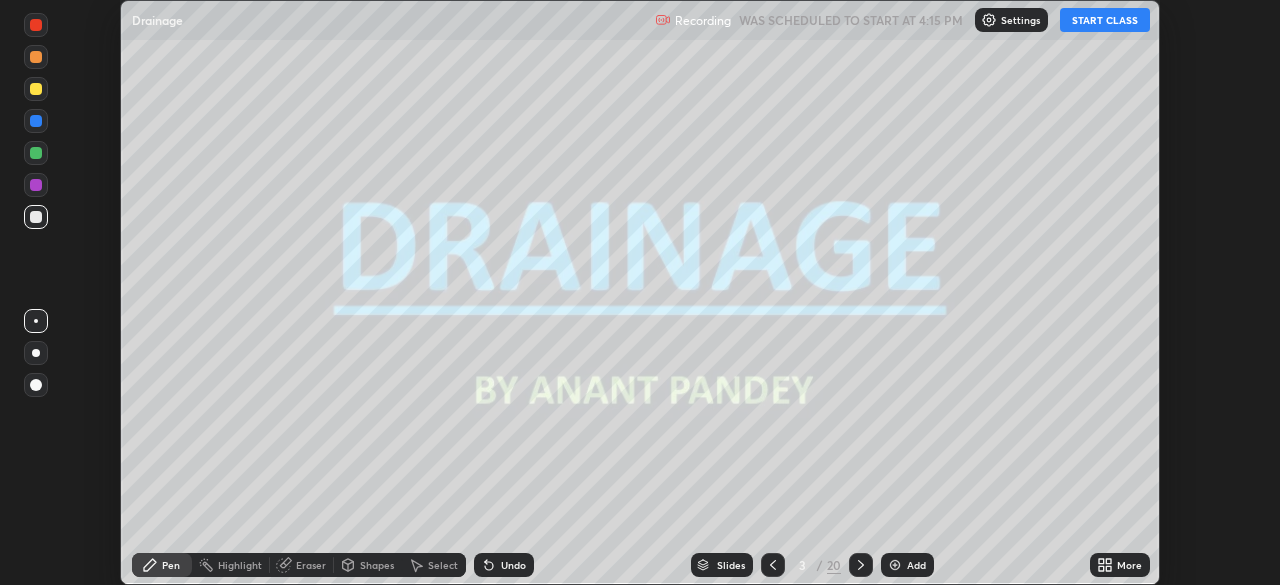 click 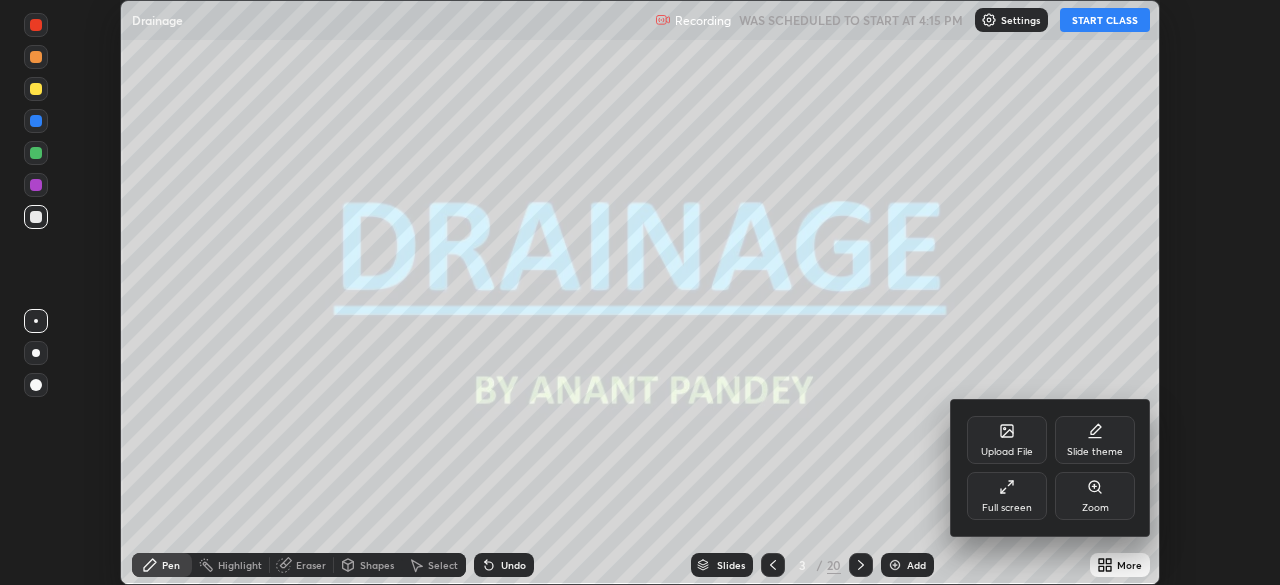 click 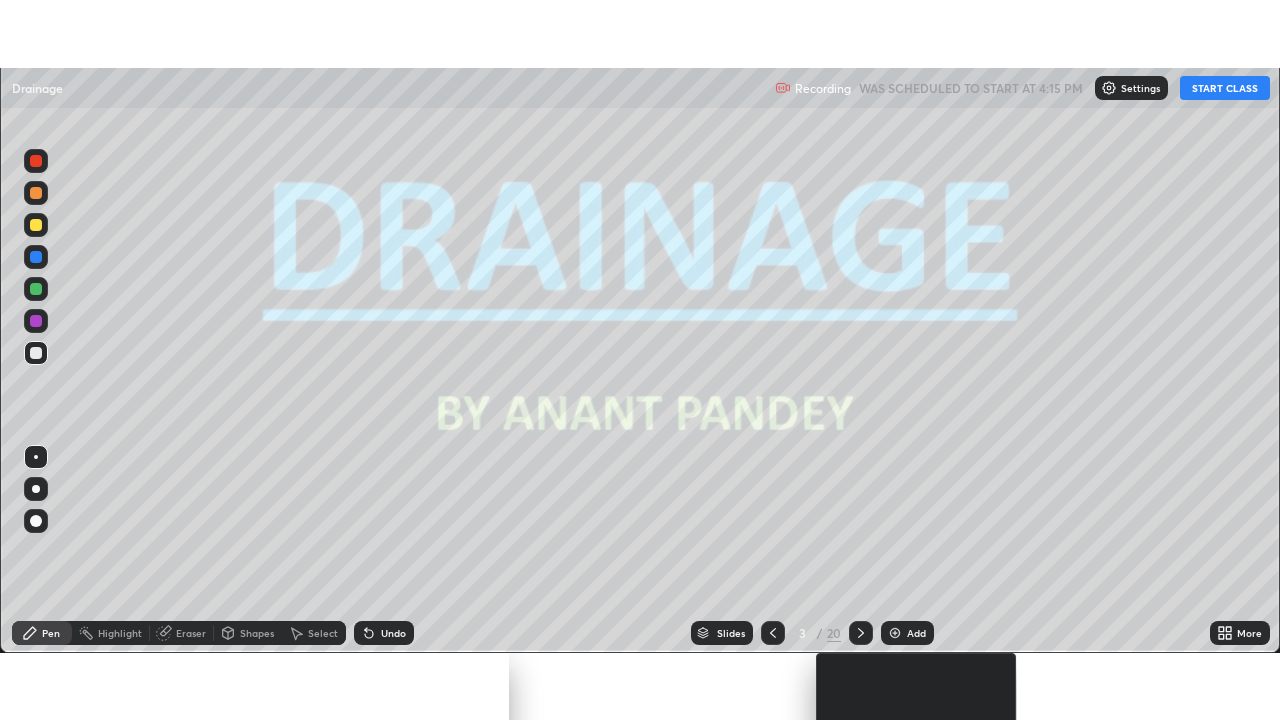scroll, scrollTop: 99280, scrollLeft: 98720, axis: both 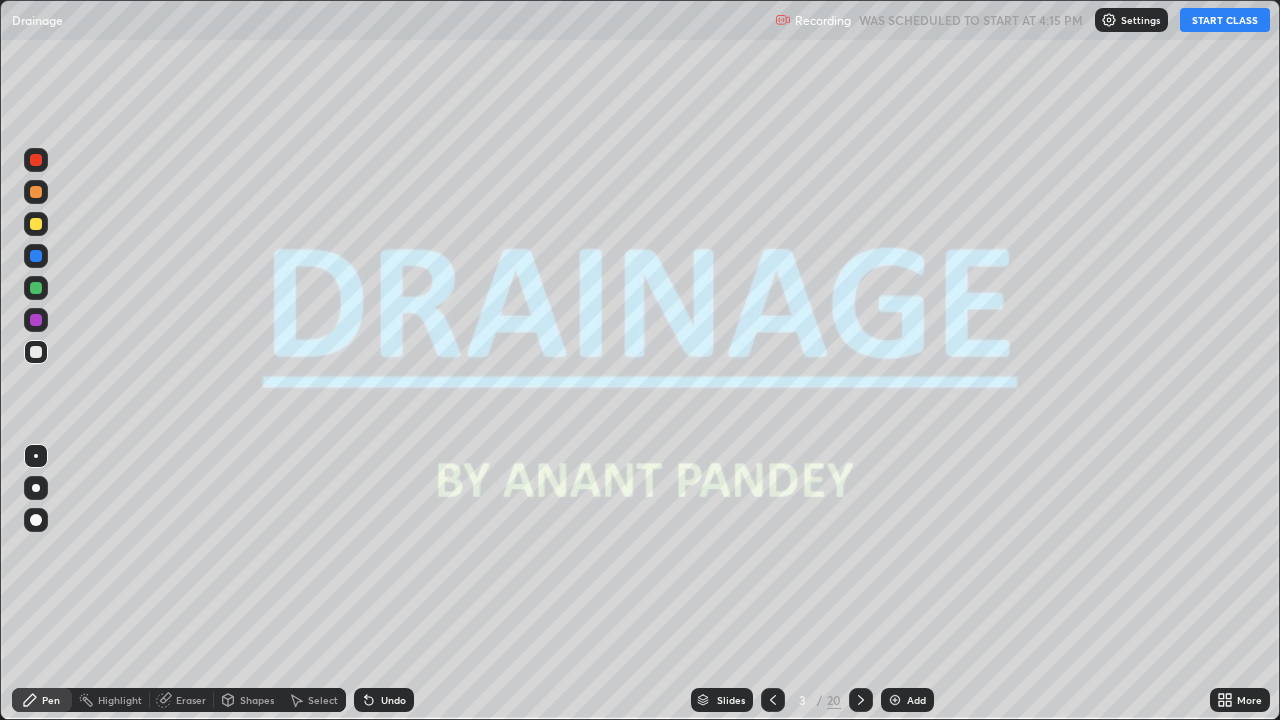 click on "START CLASS" at bounding box center (1225, 20) 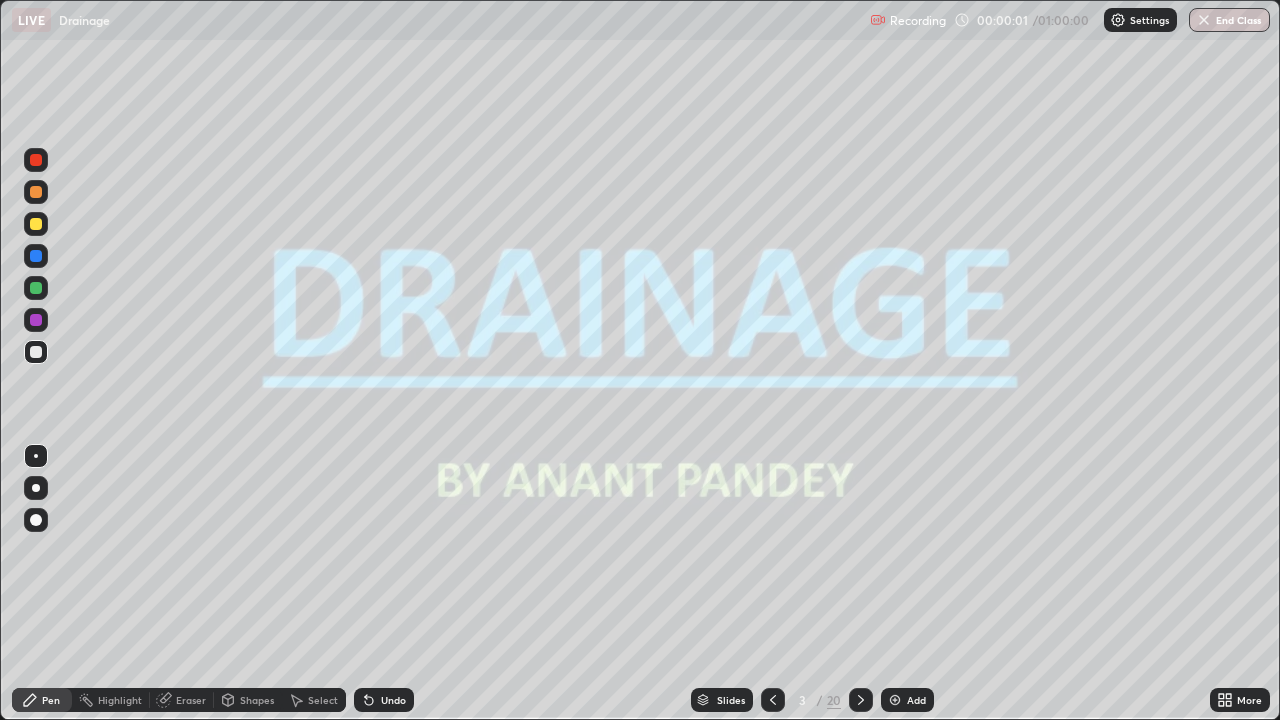 click on "Slides" at bounding box center (722, 700) 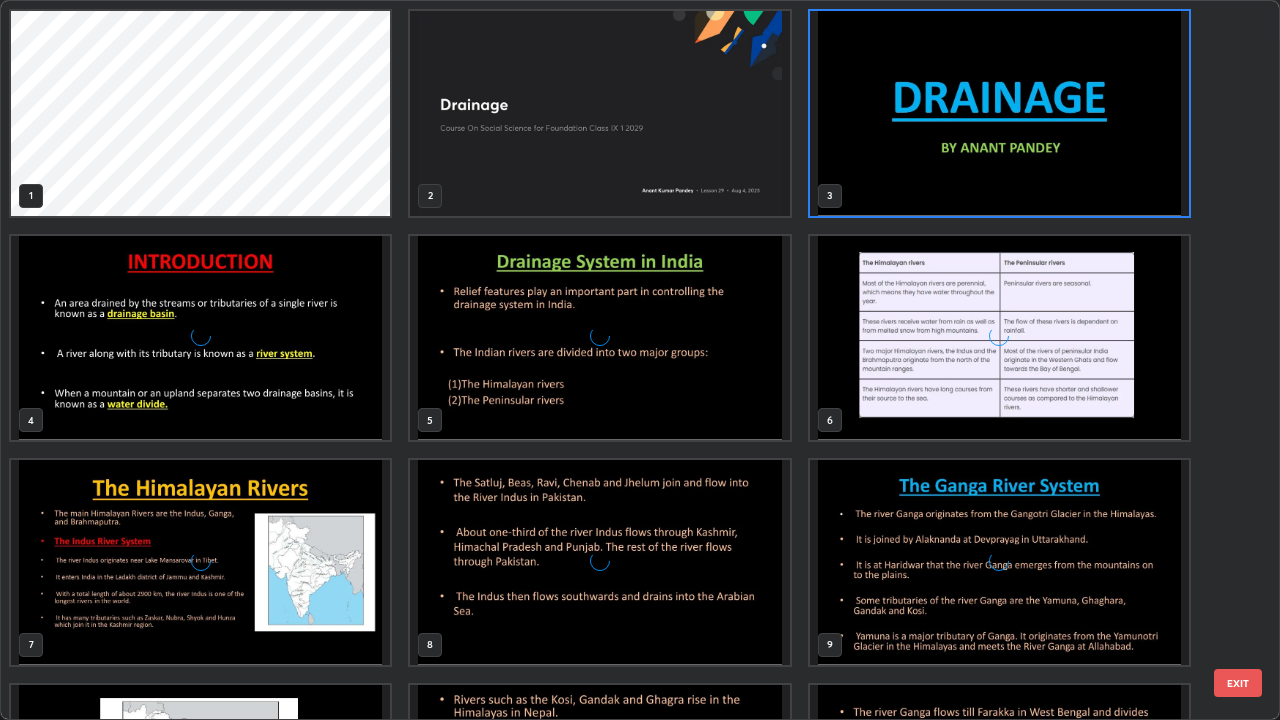 scroll, scrollTop: 7, scrollLeft: 11, axis: both 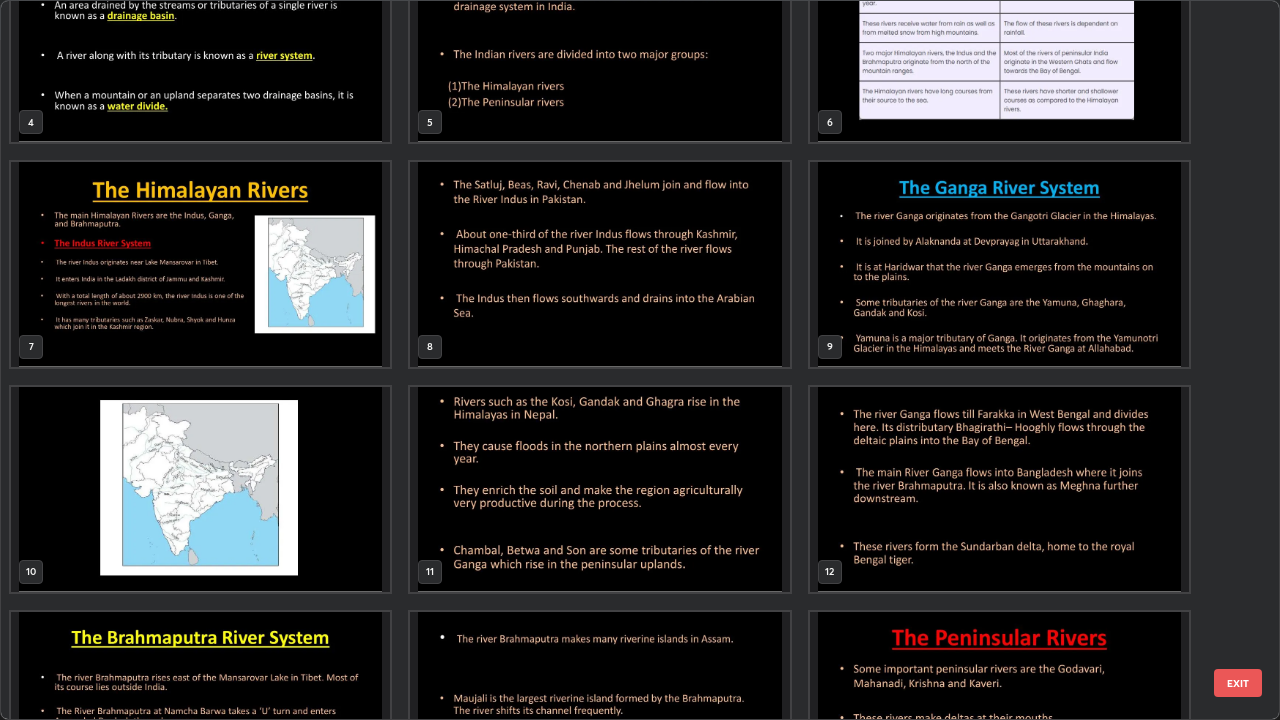 click at bounding box center [999, 264] 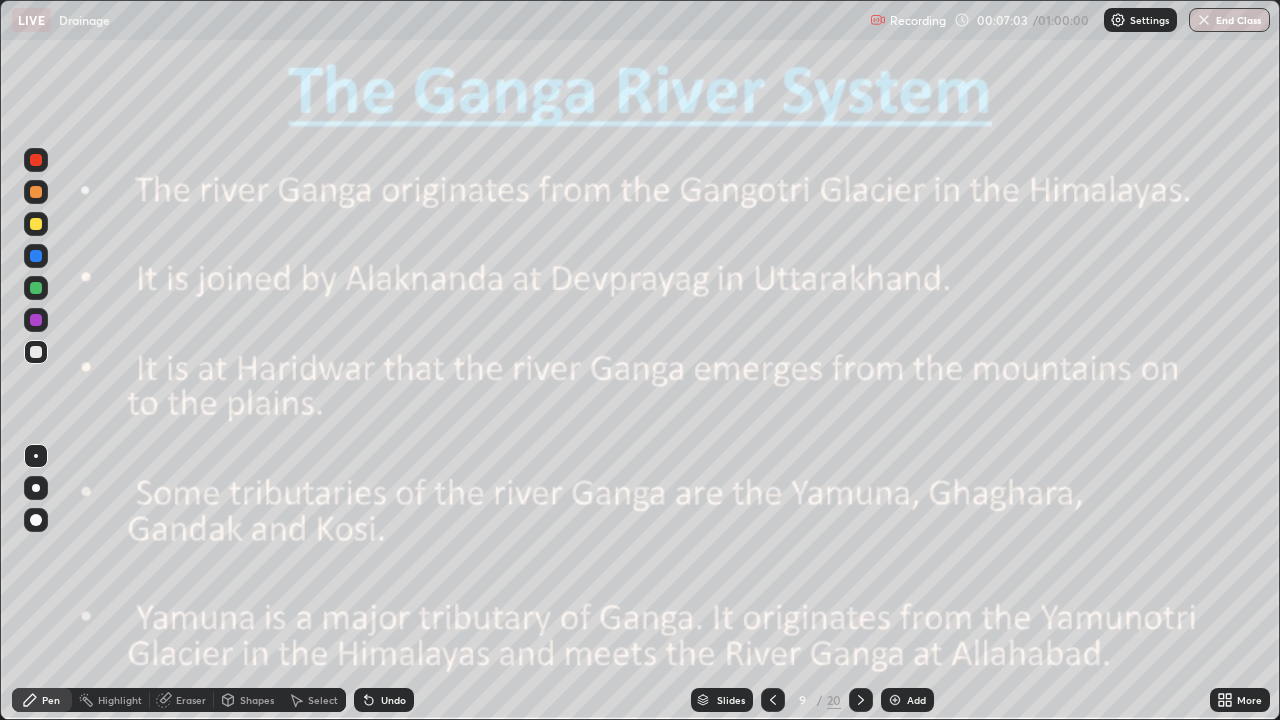 click at bounding box center (36, 160) 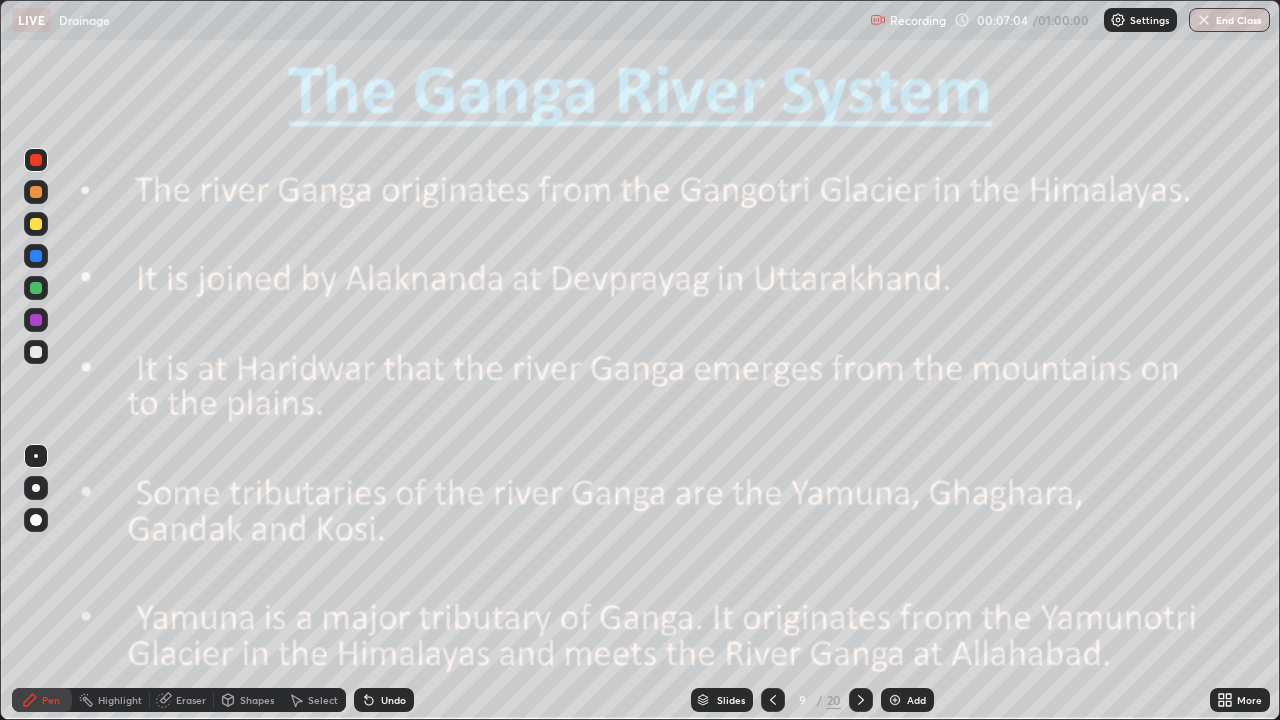 click at bounding box center [36, 520] 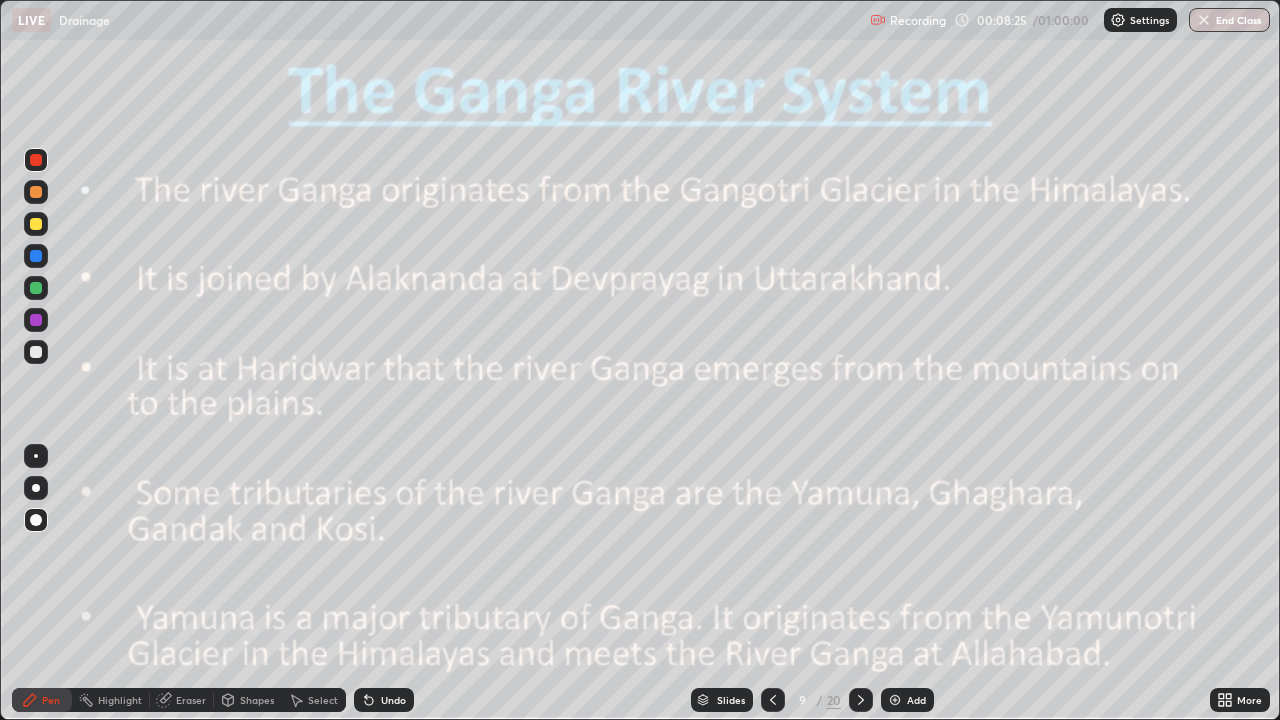 click at bounding box center (895, 700) 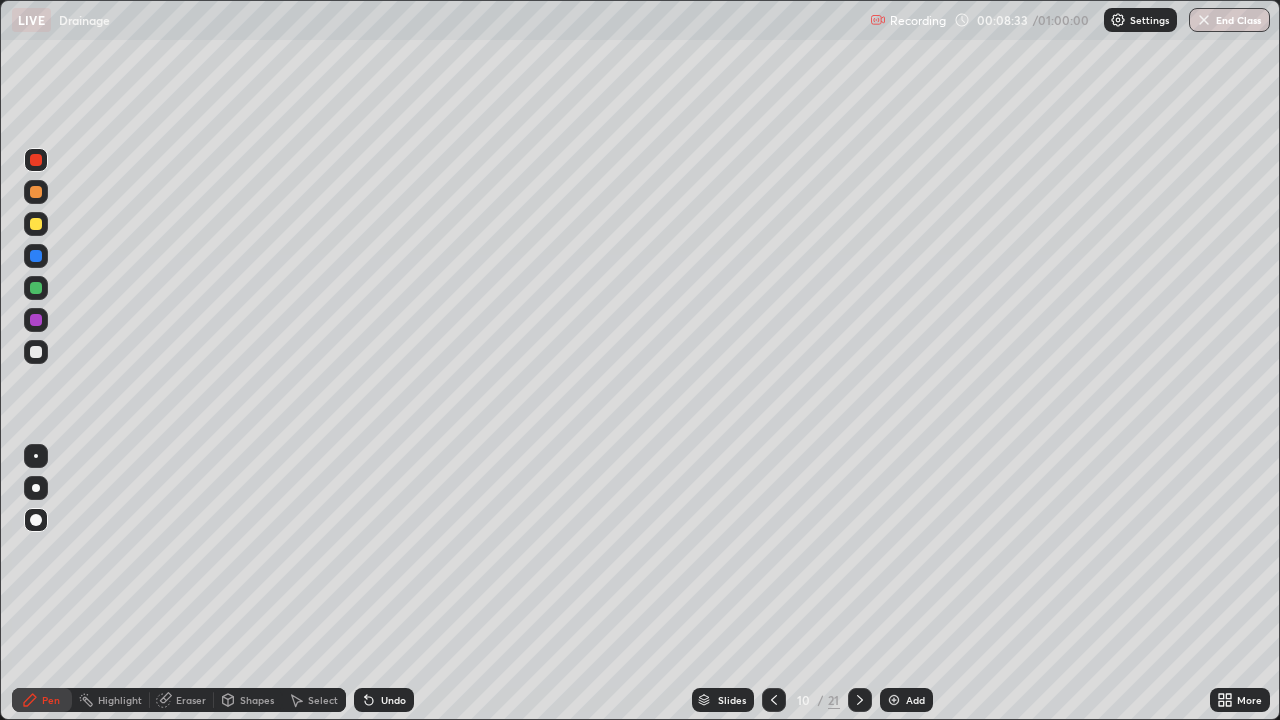 click on "Eraser" at bounding box center (191, 700) 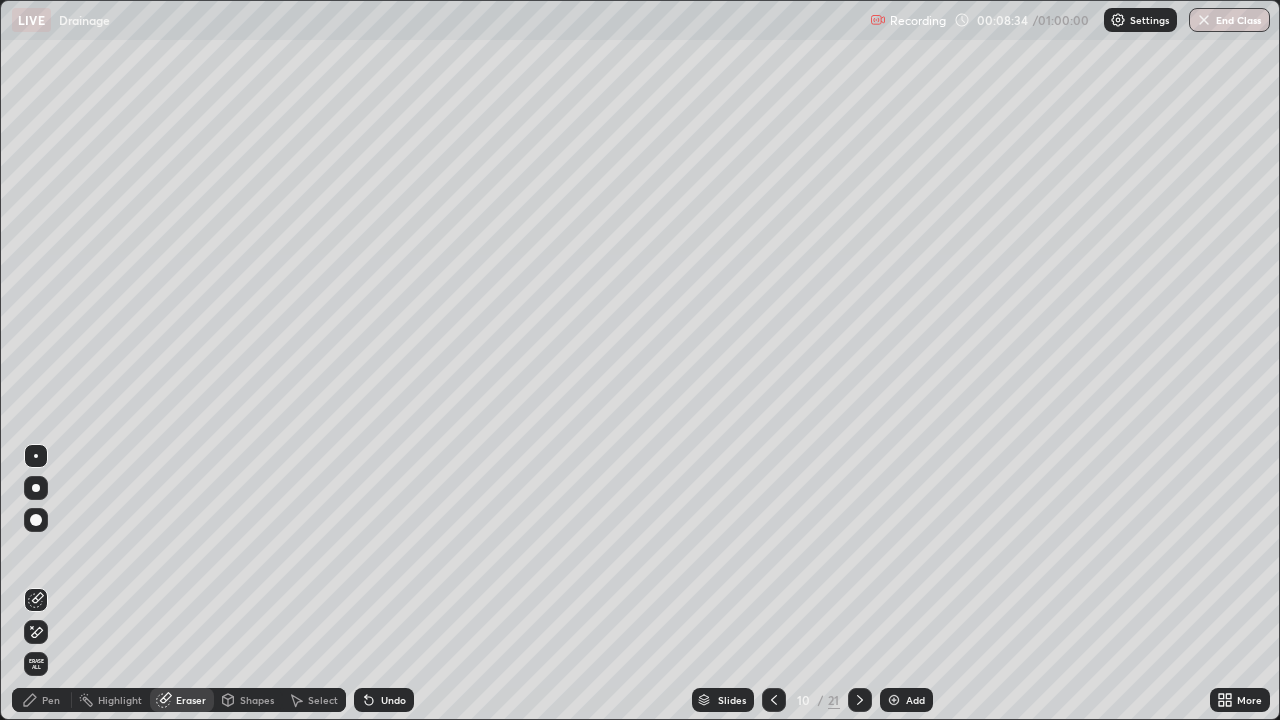 click 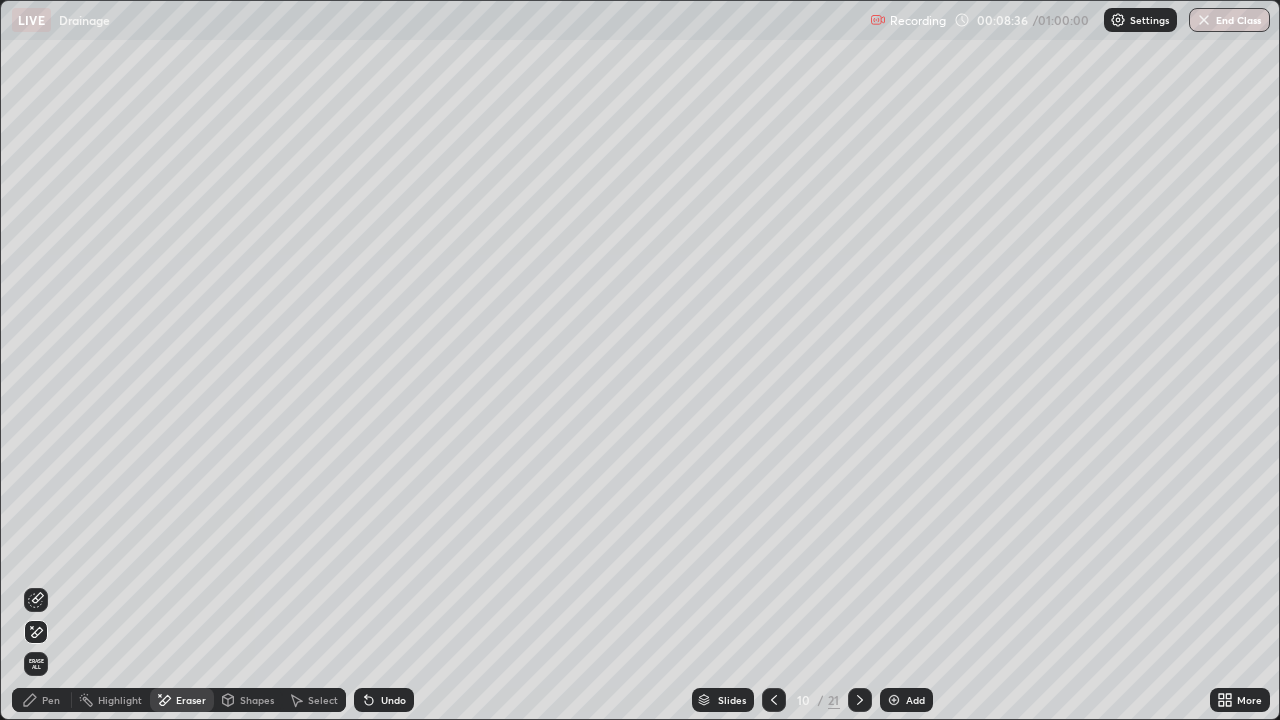 click on "Pen" at bounding box center (42, 700) 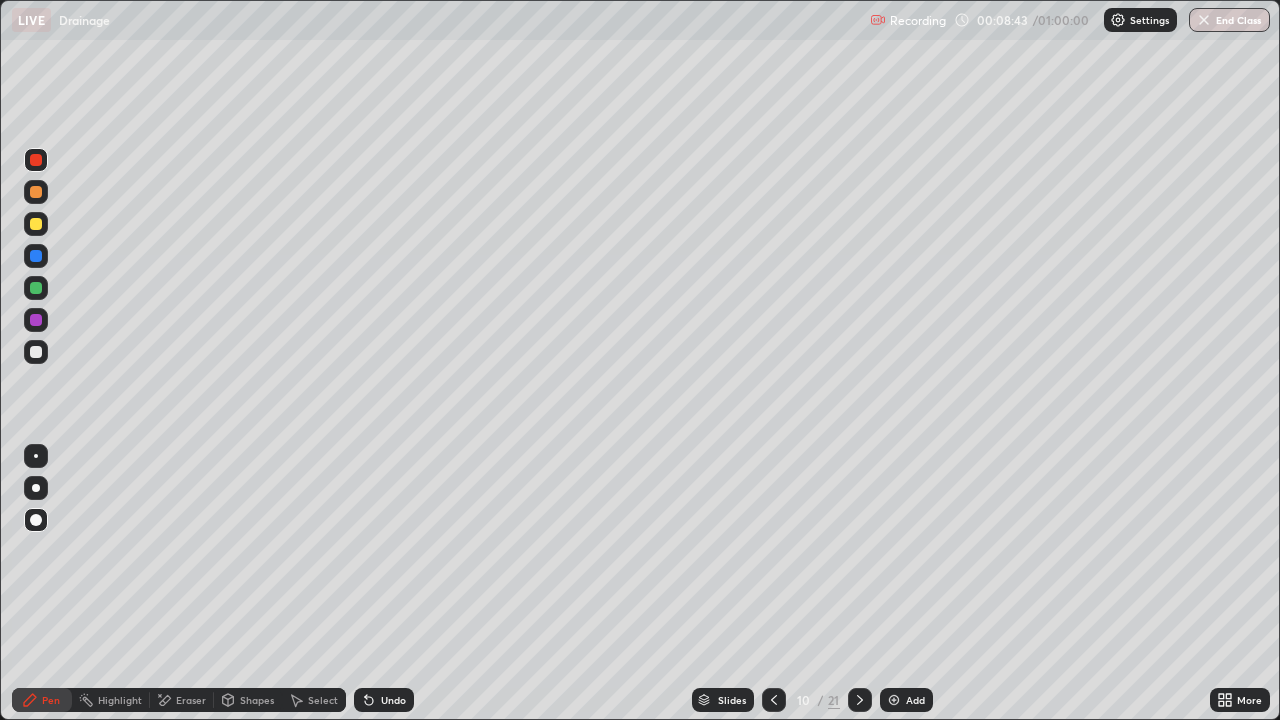 click at bounding box center (36, 256) 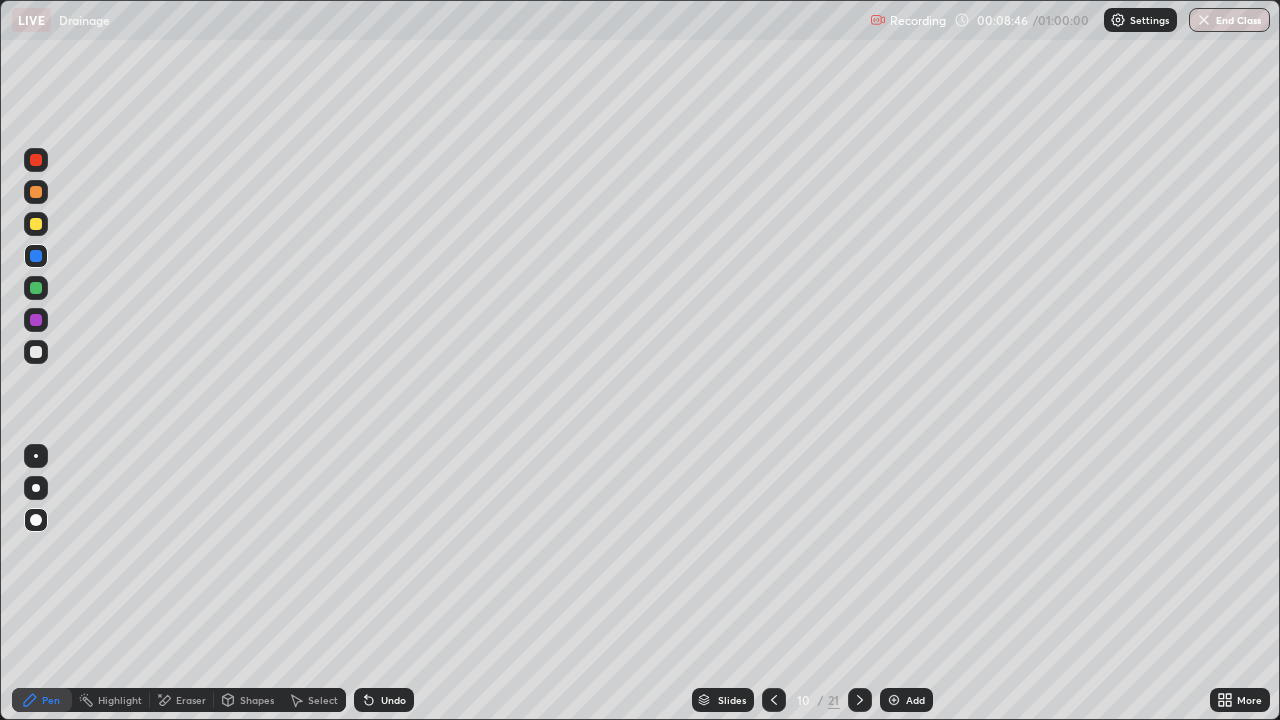 click at bounding box center [36, 320] 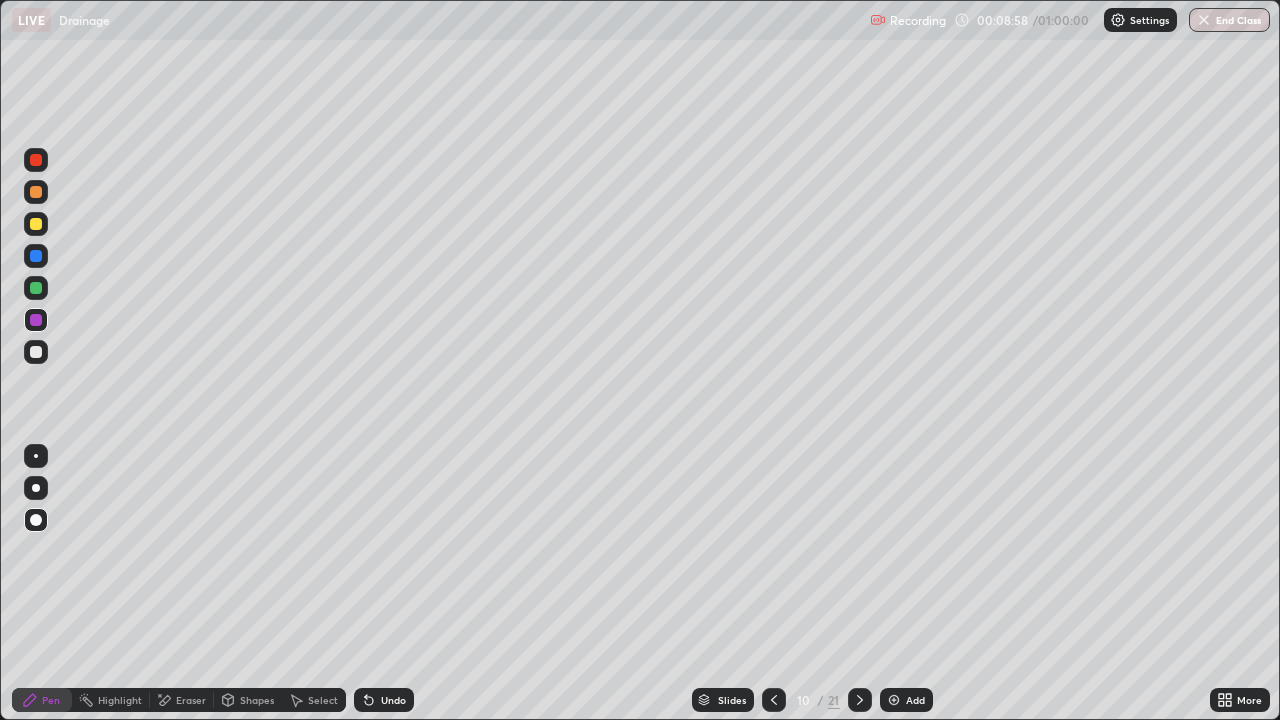 click at bounding box center (36, 224) 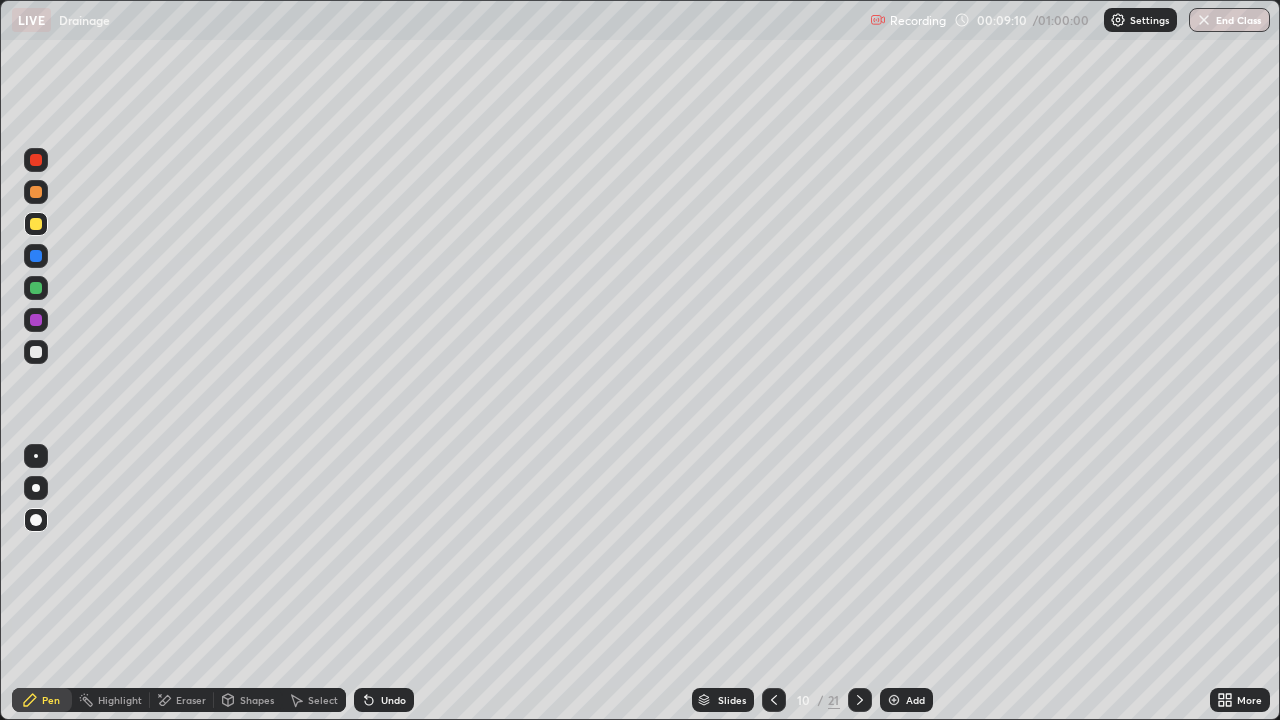 click at bounding box center [36, 256] 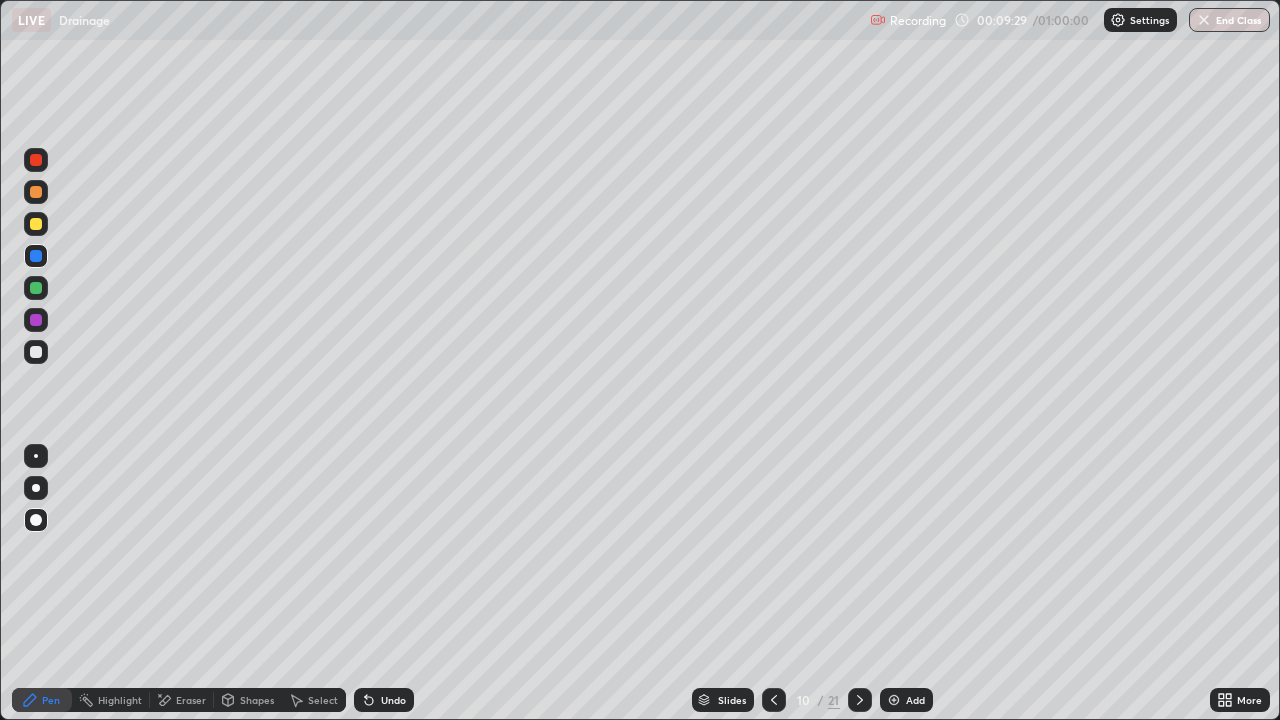click on "Eraser" at bounding box center [182, 700] 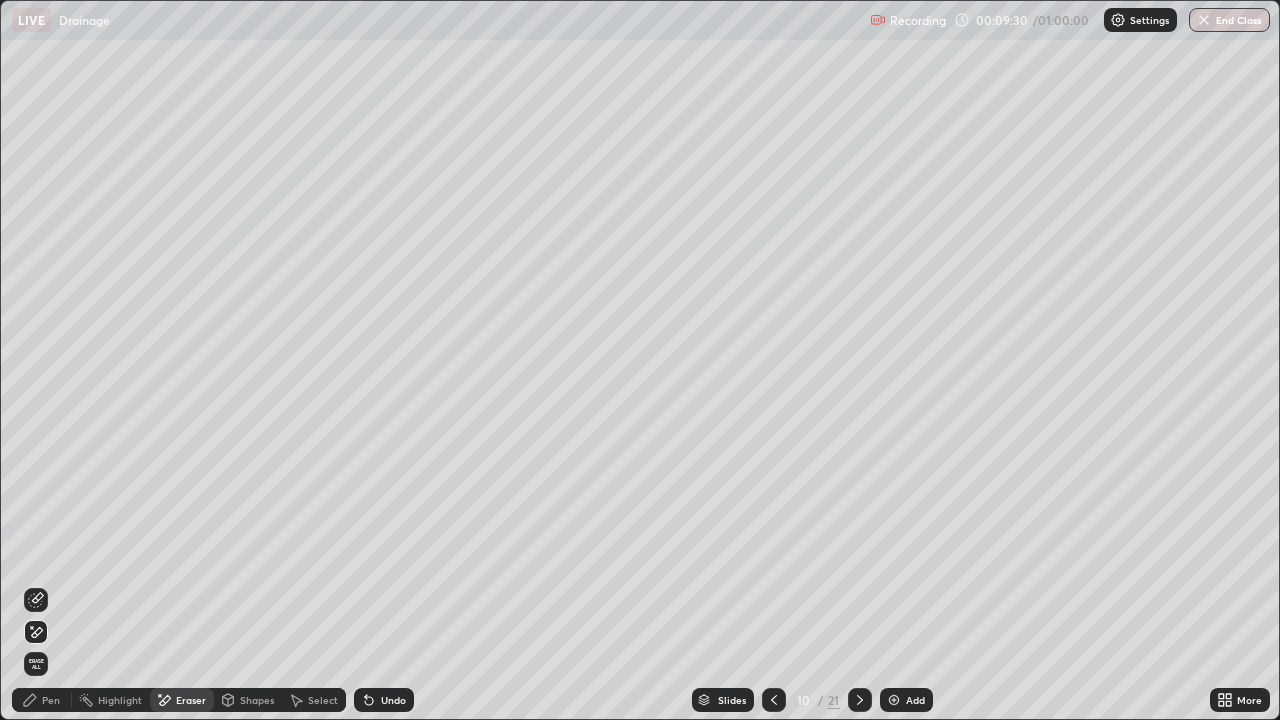 click 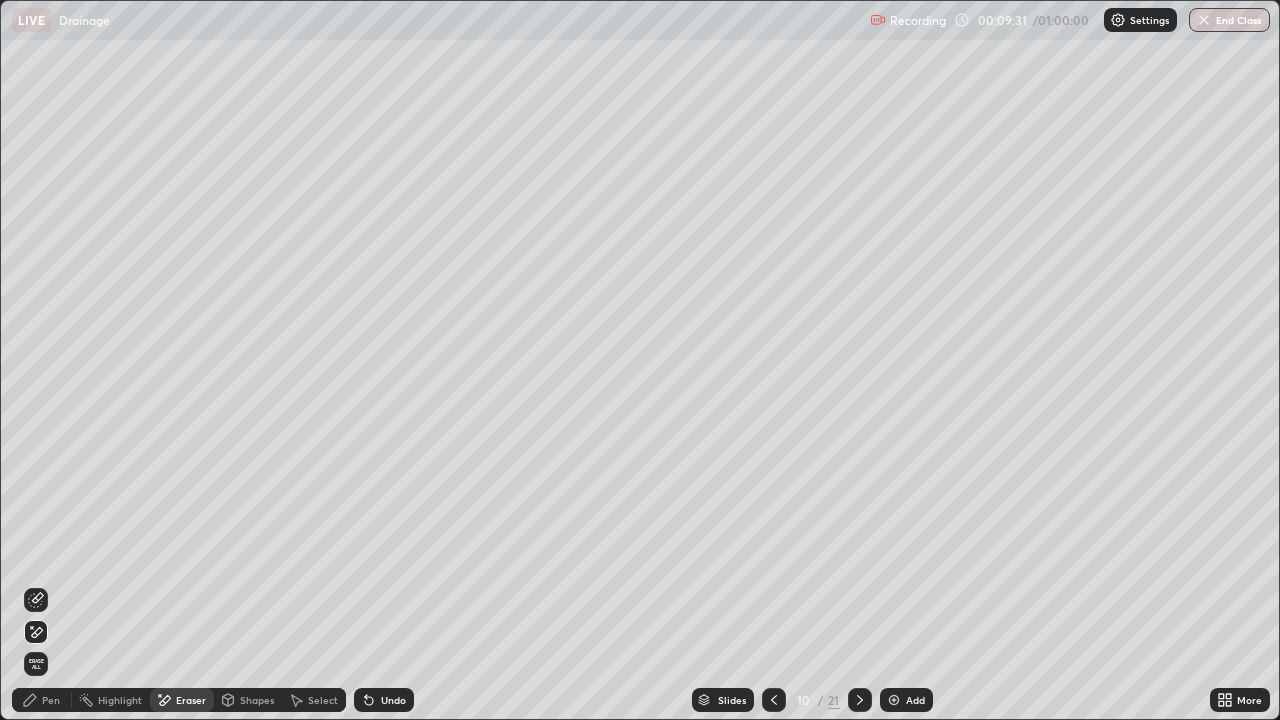 click 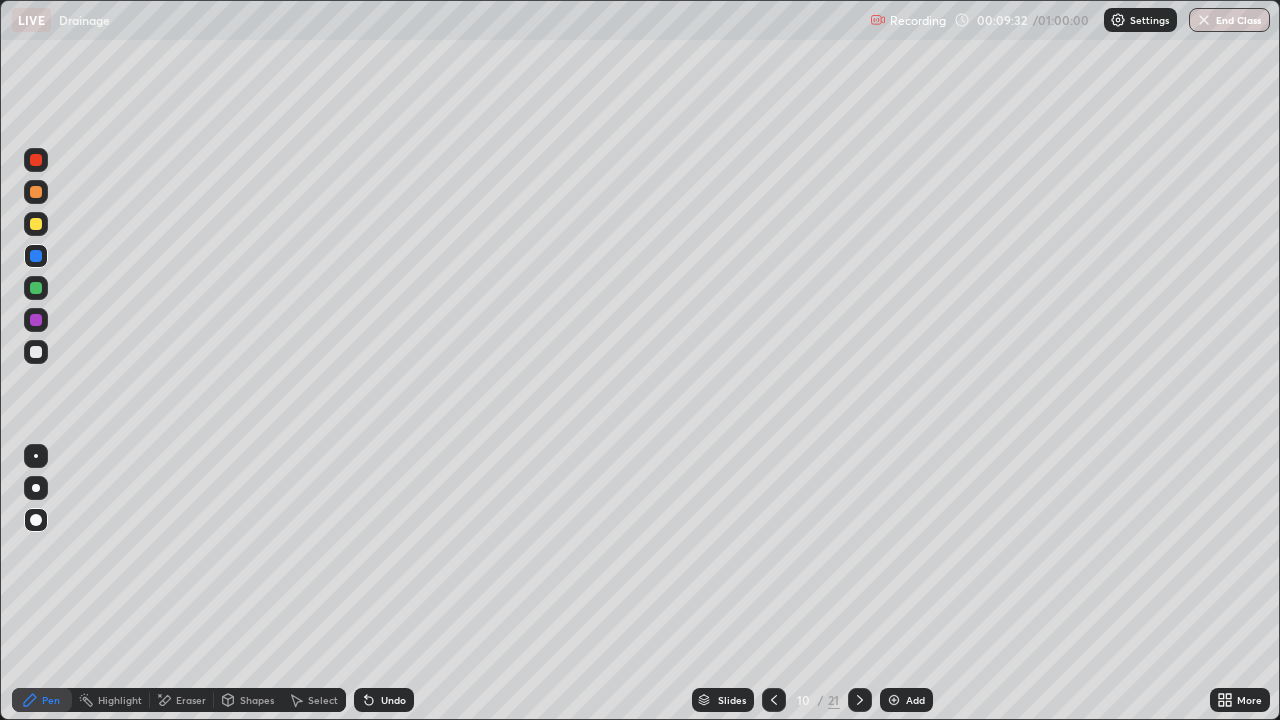 click at bounding box center [36, 224] 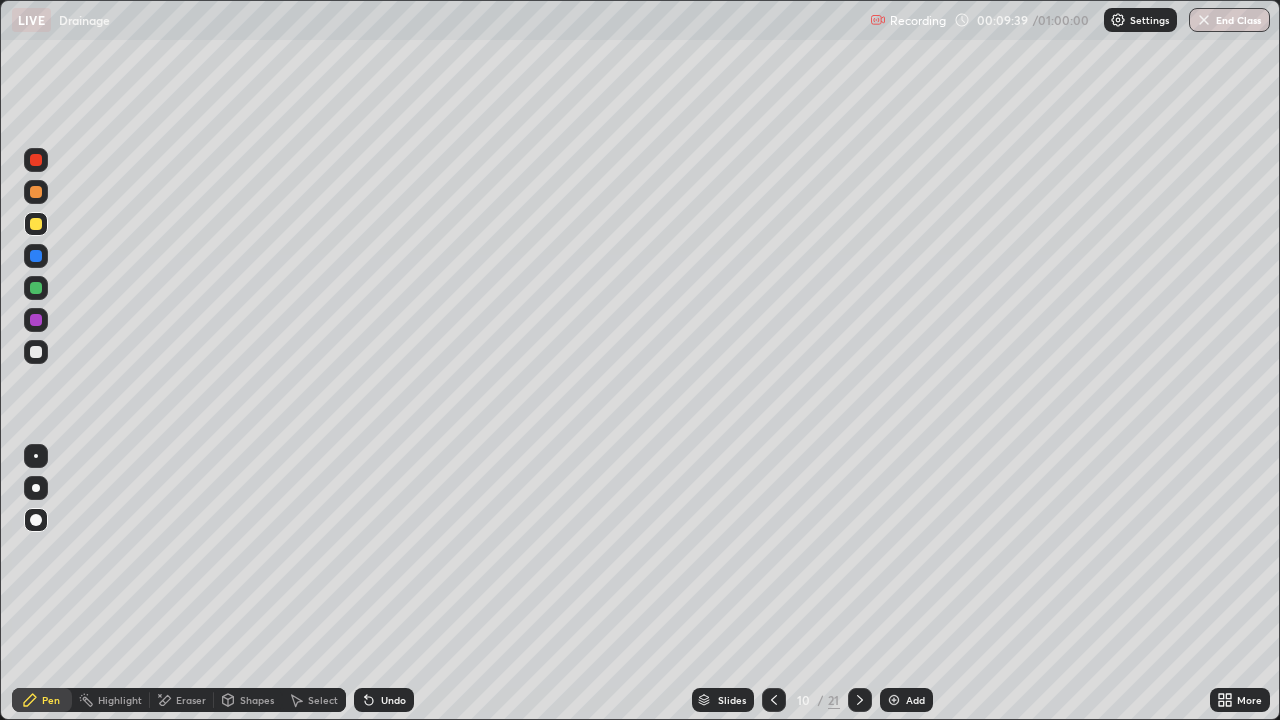 click 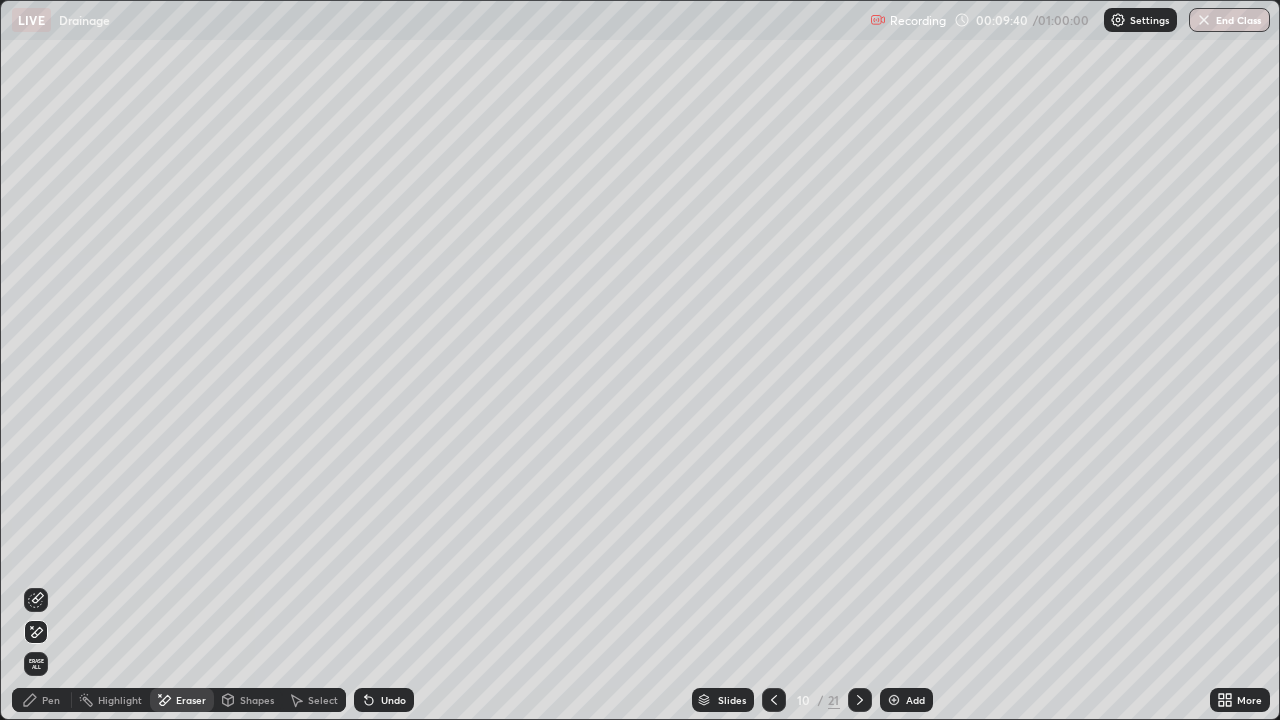 click 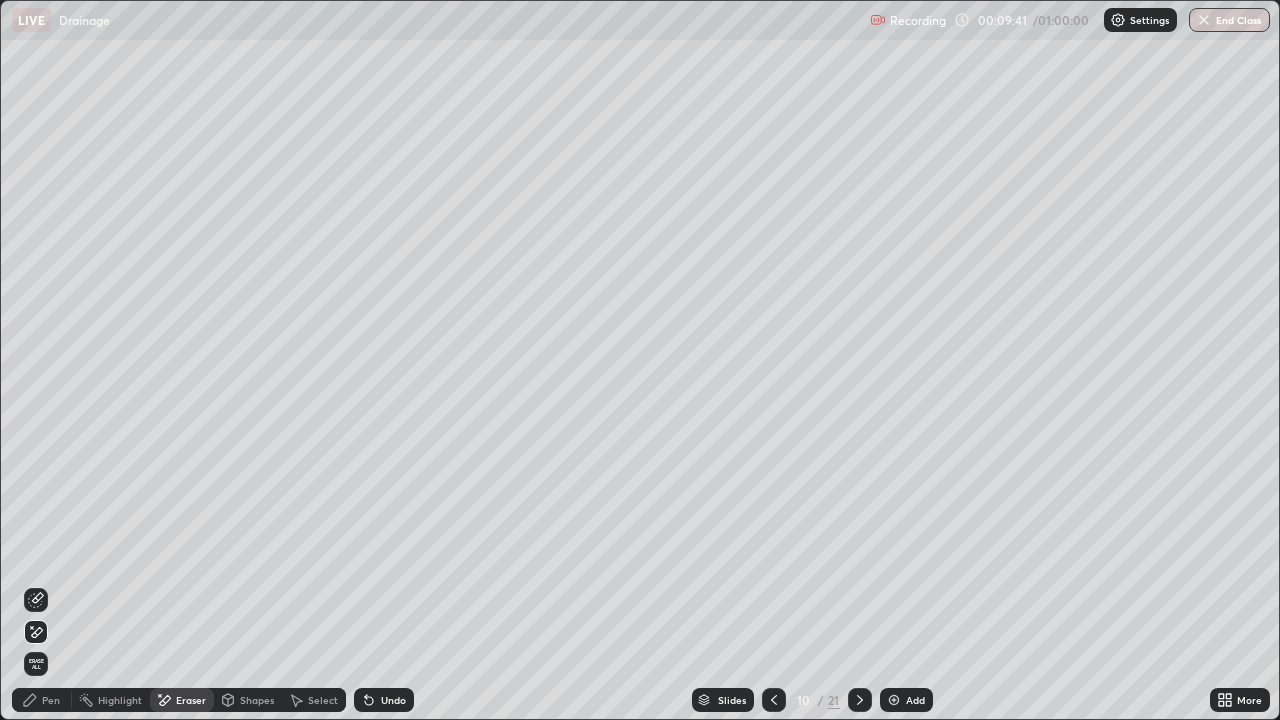 click on "Pen" at bounding box center [51, 700] 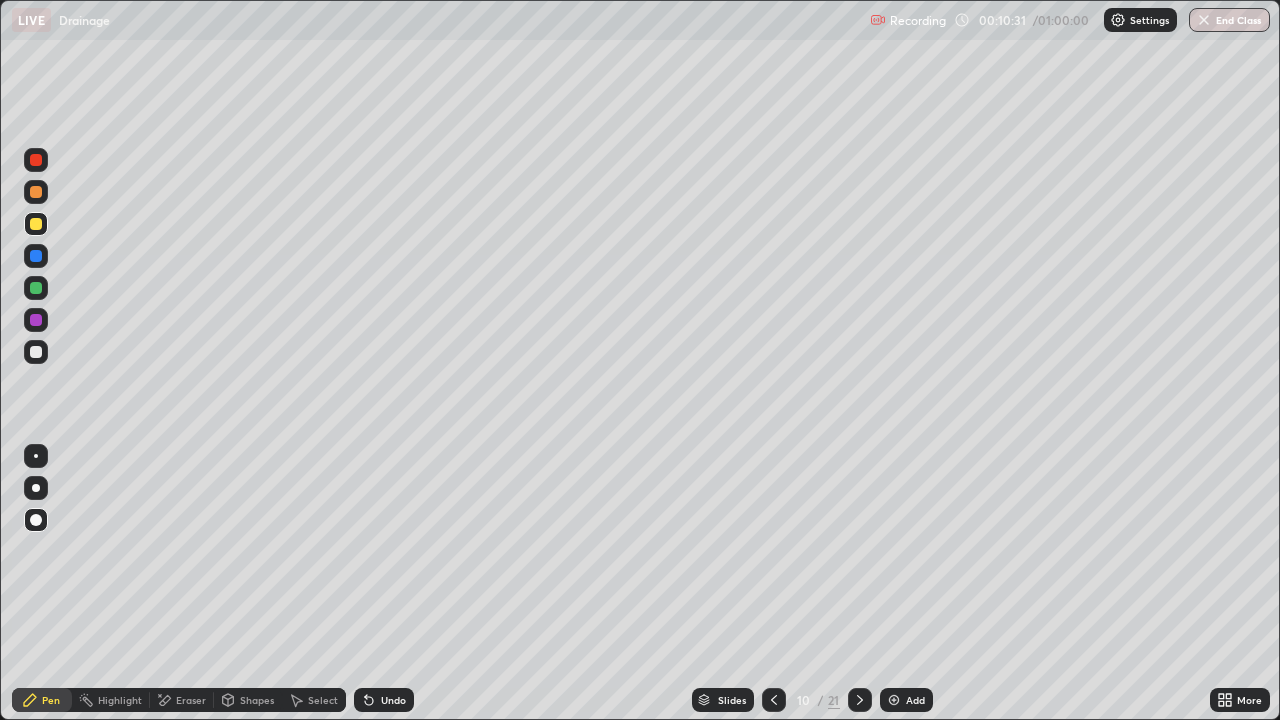 click 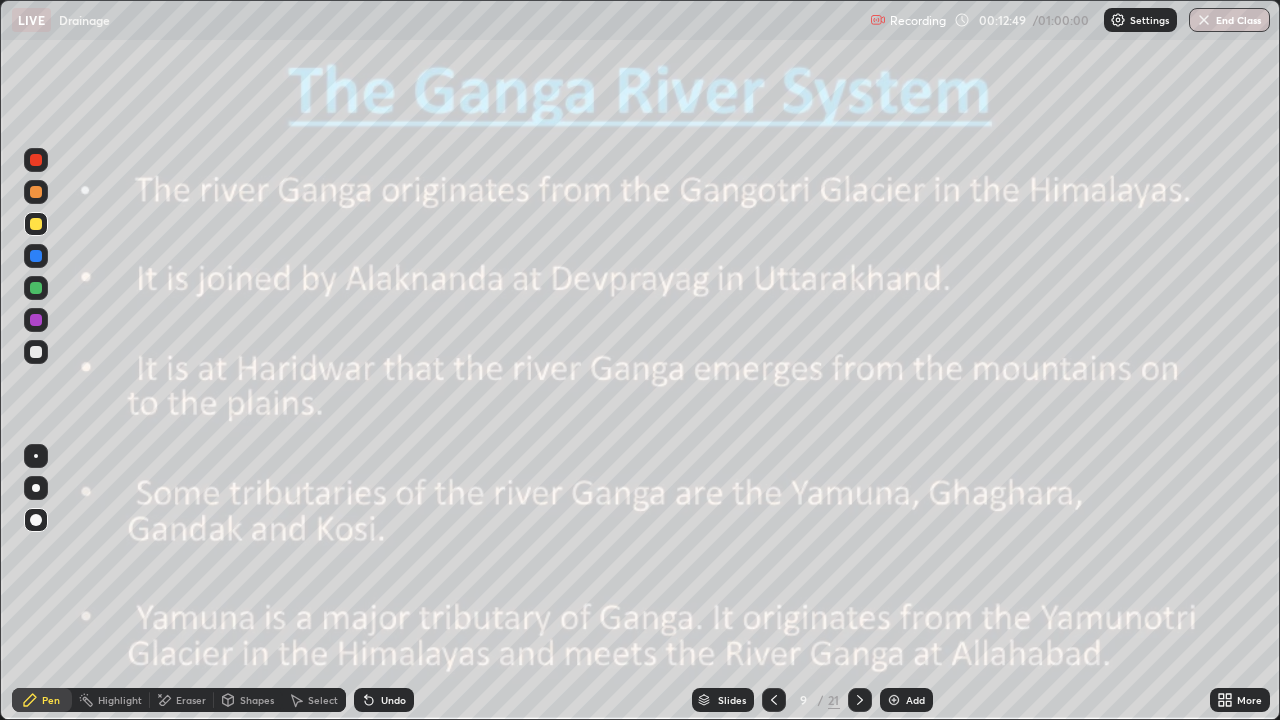 click 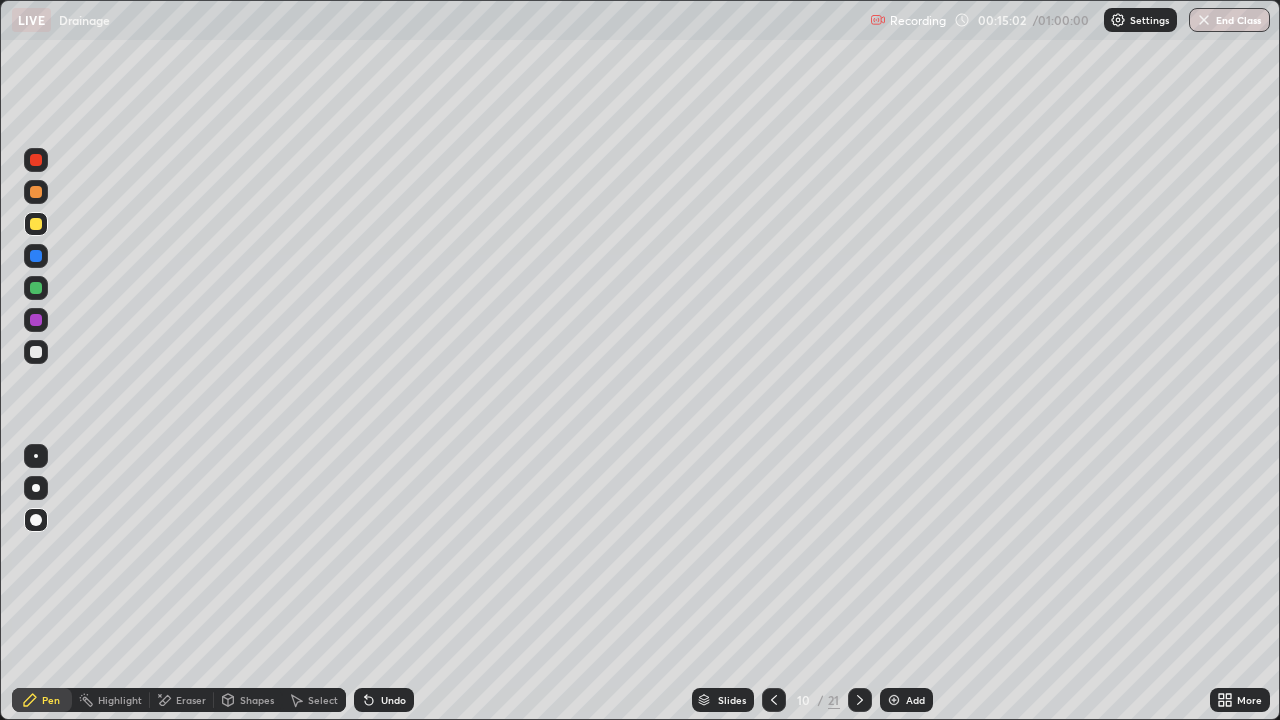 click at bounding box center [860, 700] 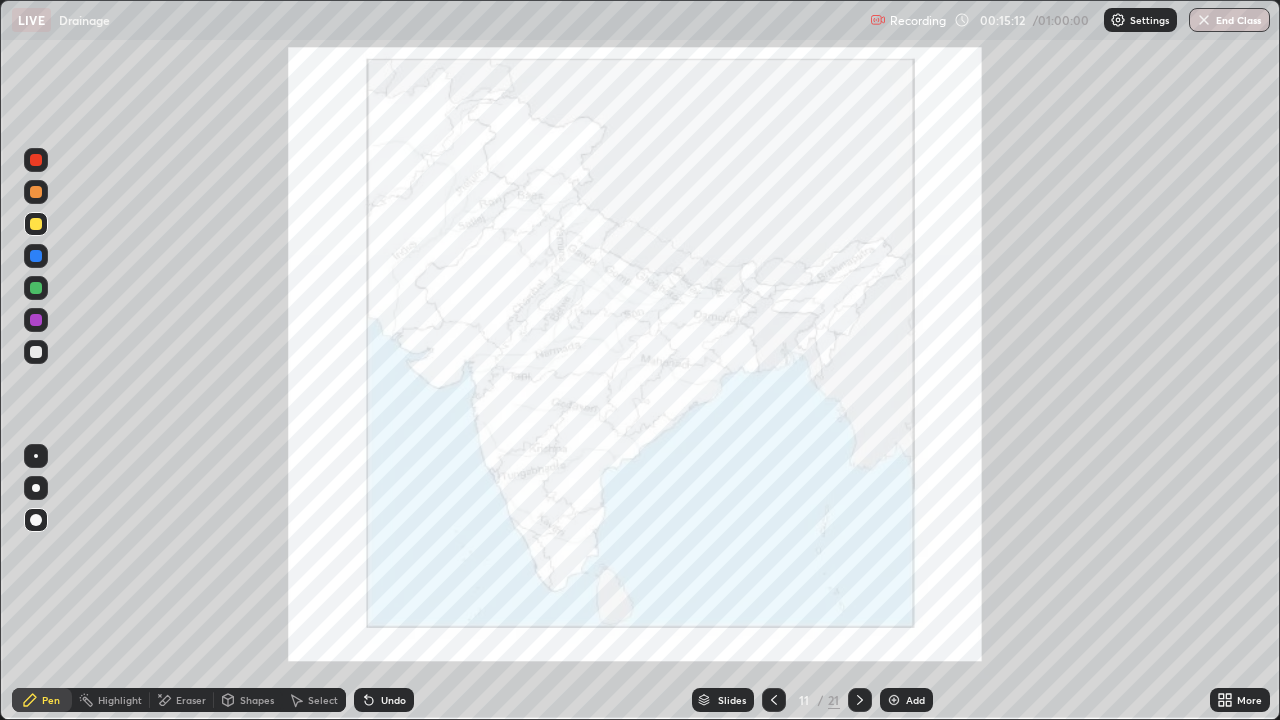 click at bounding box center (36, 320) 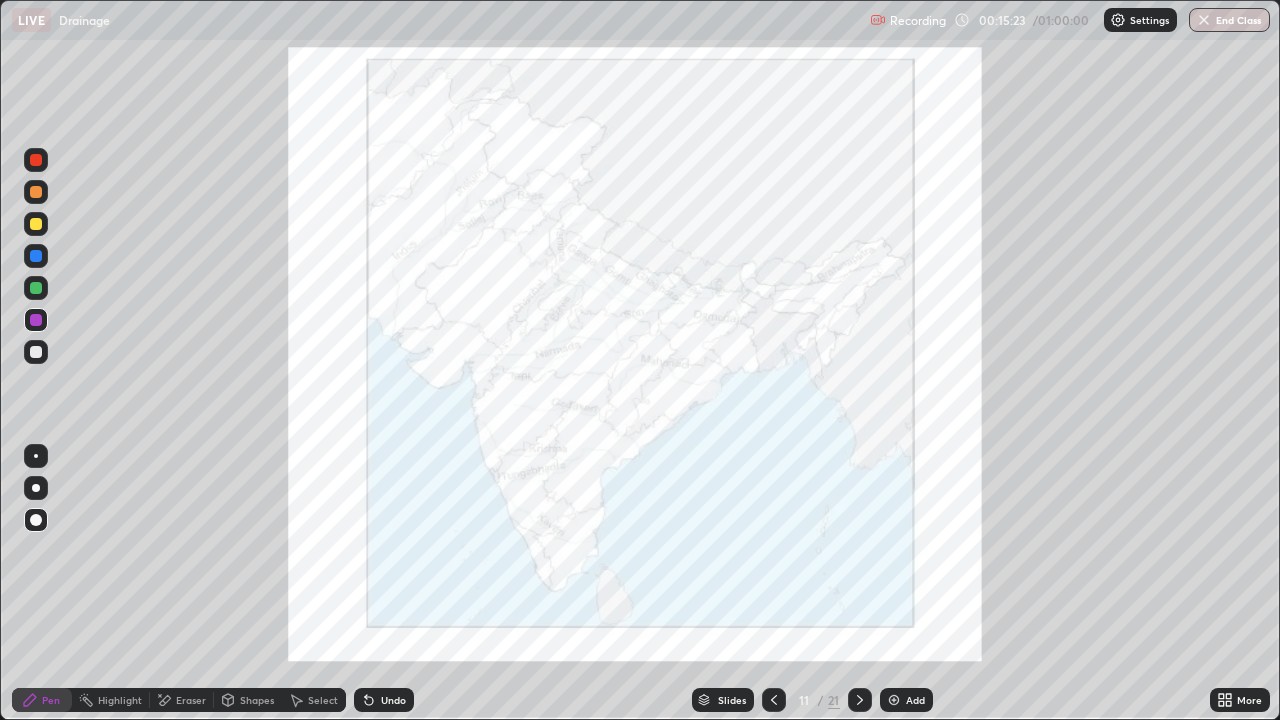 click on "Eraser" at bounding box center [182, 700] 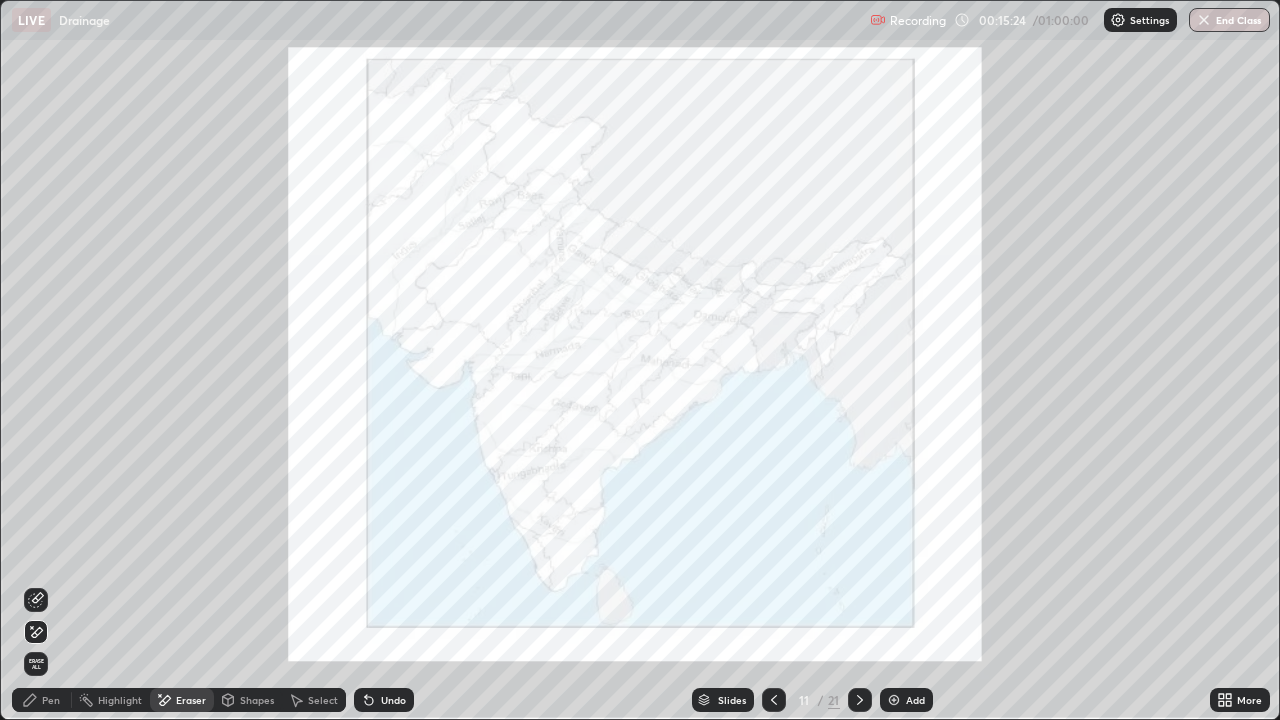 click 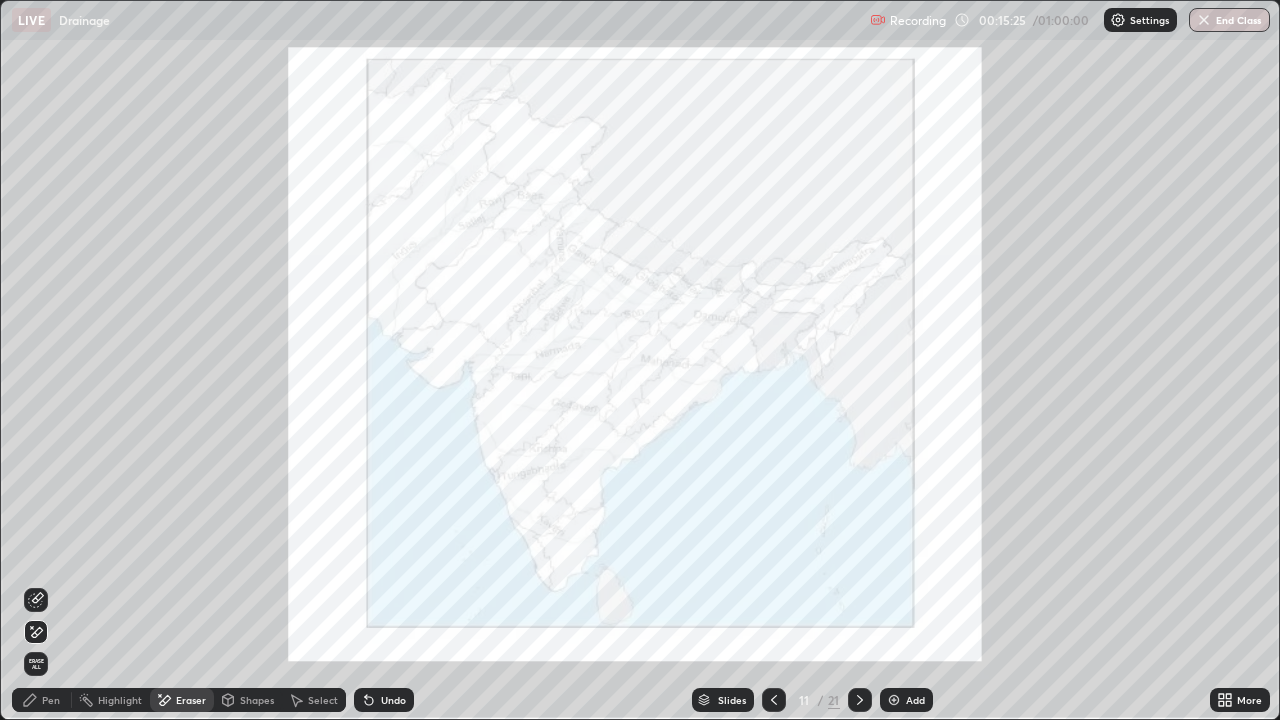 click on "Erase all" at bounding box center [36, 664] 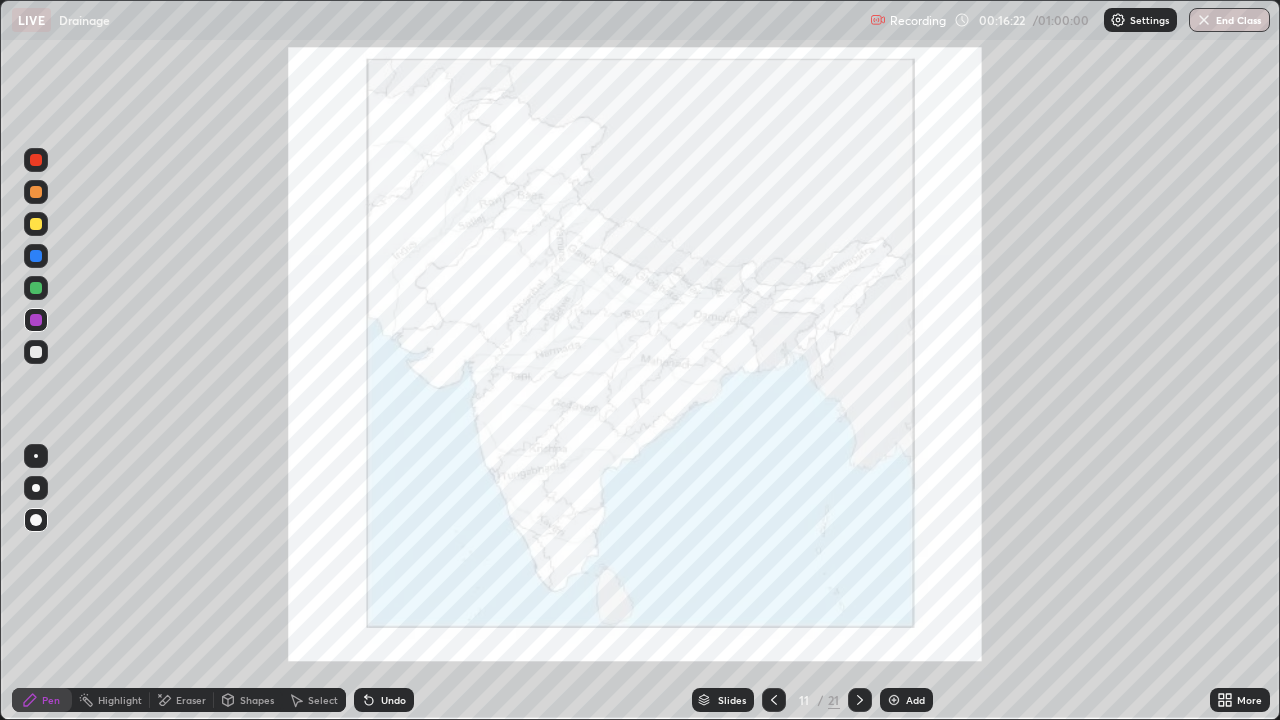 click 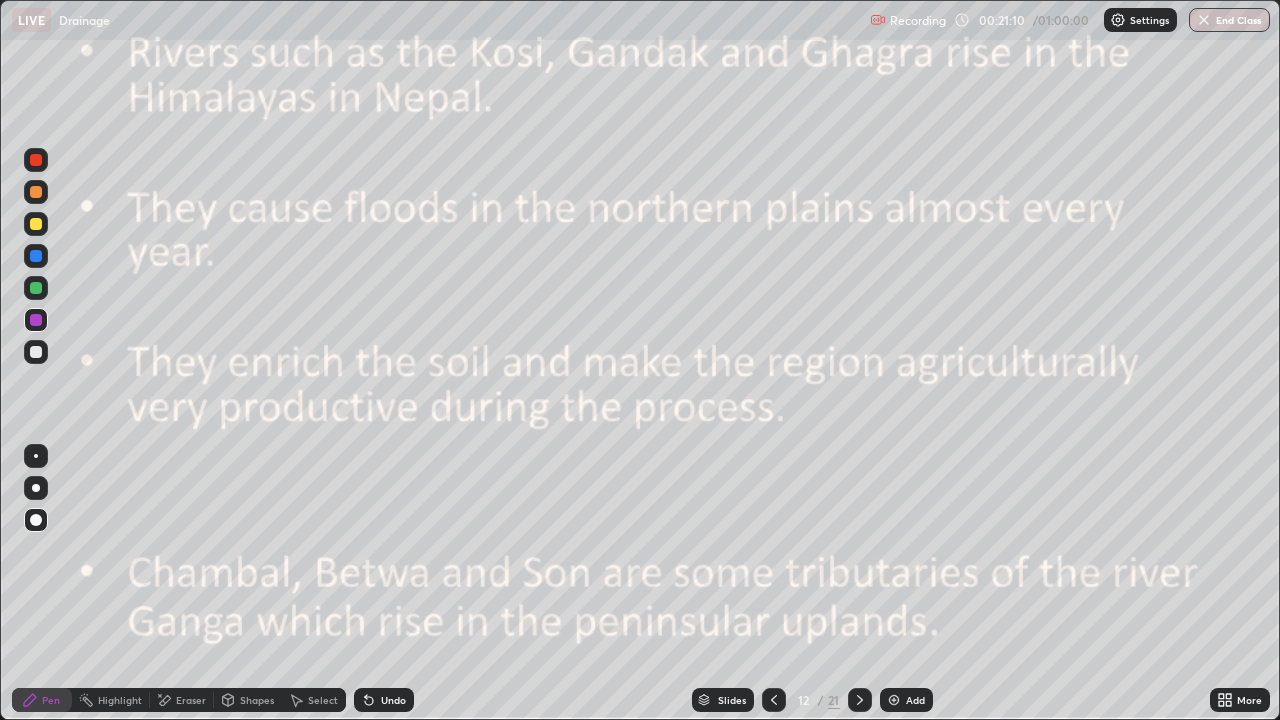 click 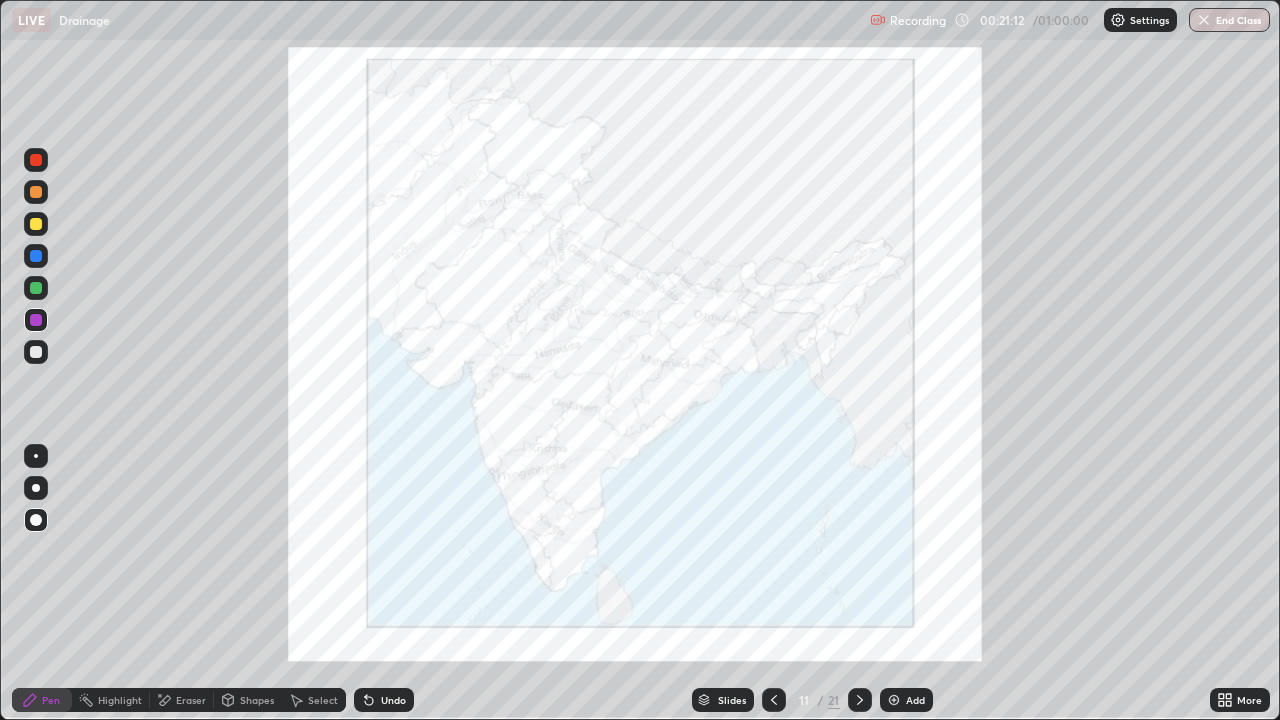 click on "Eraser" at bounding box center [182, 700] 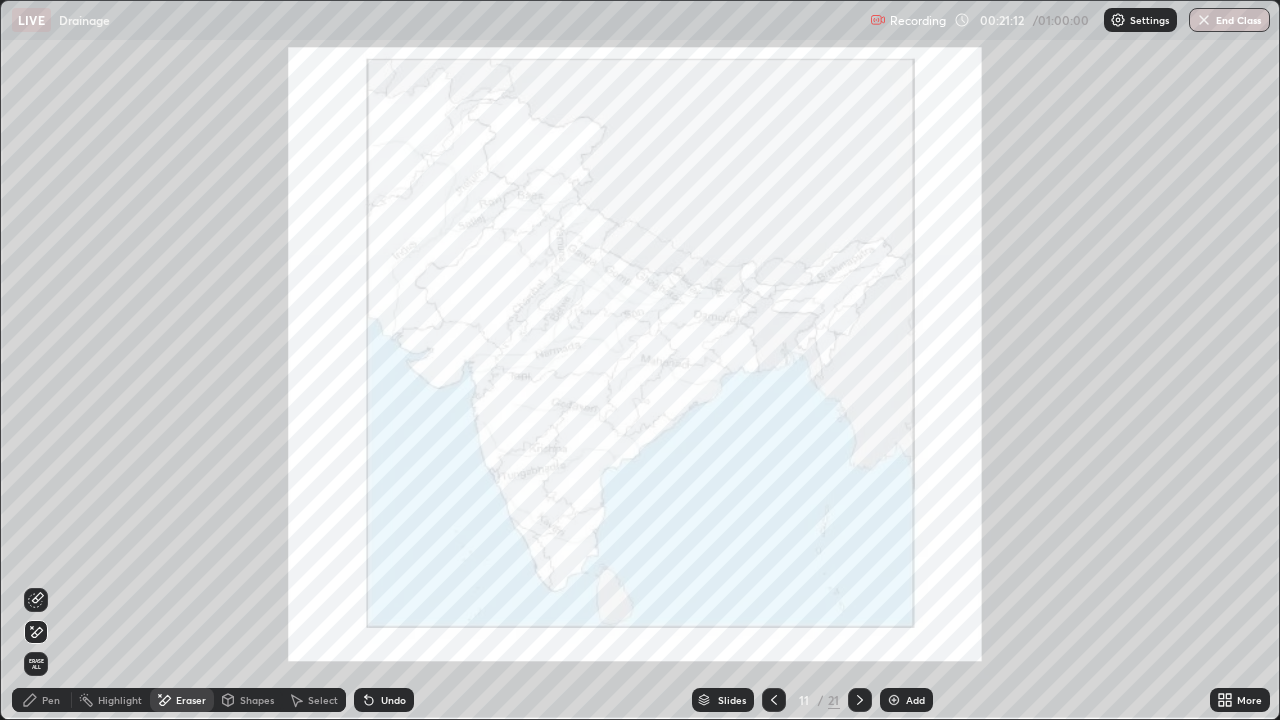 click on "Erase all" at bounding box center [36, 664] 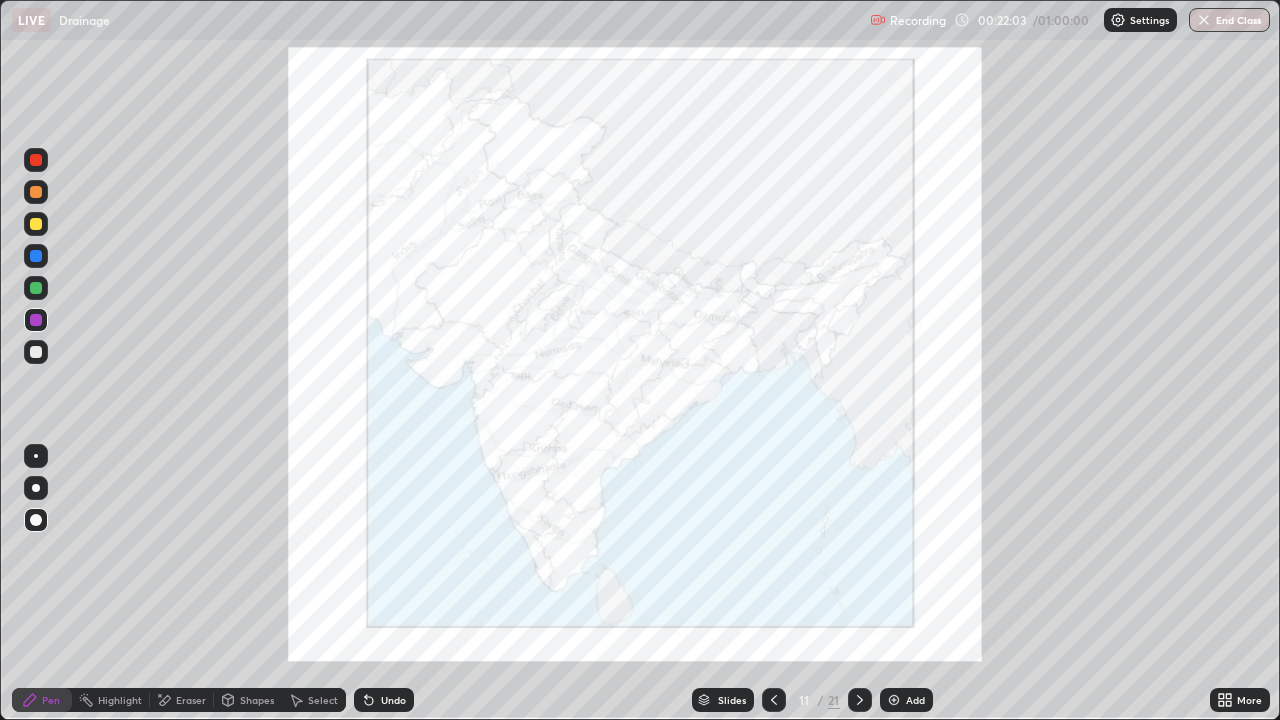 click 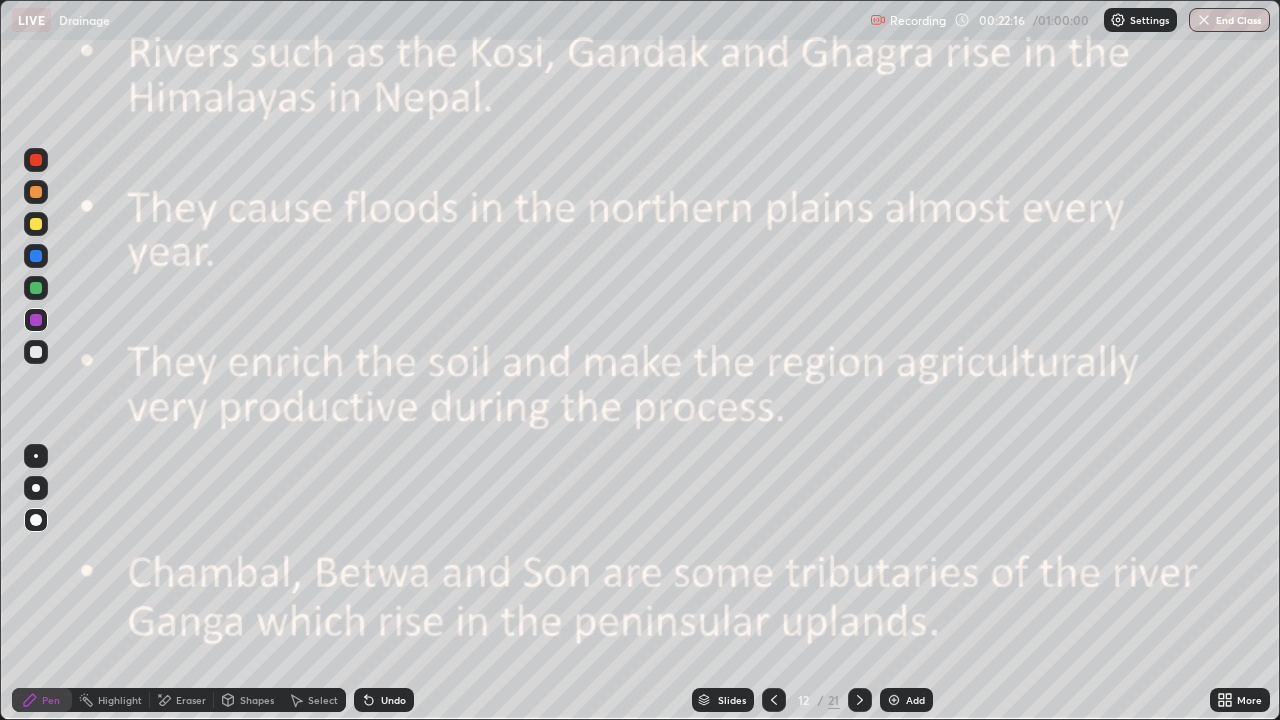 click 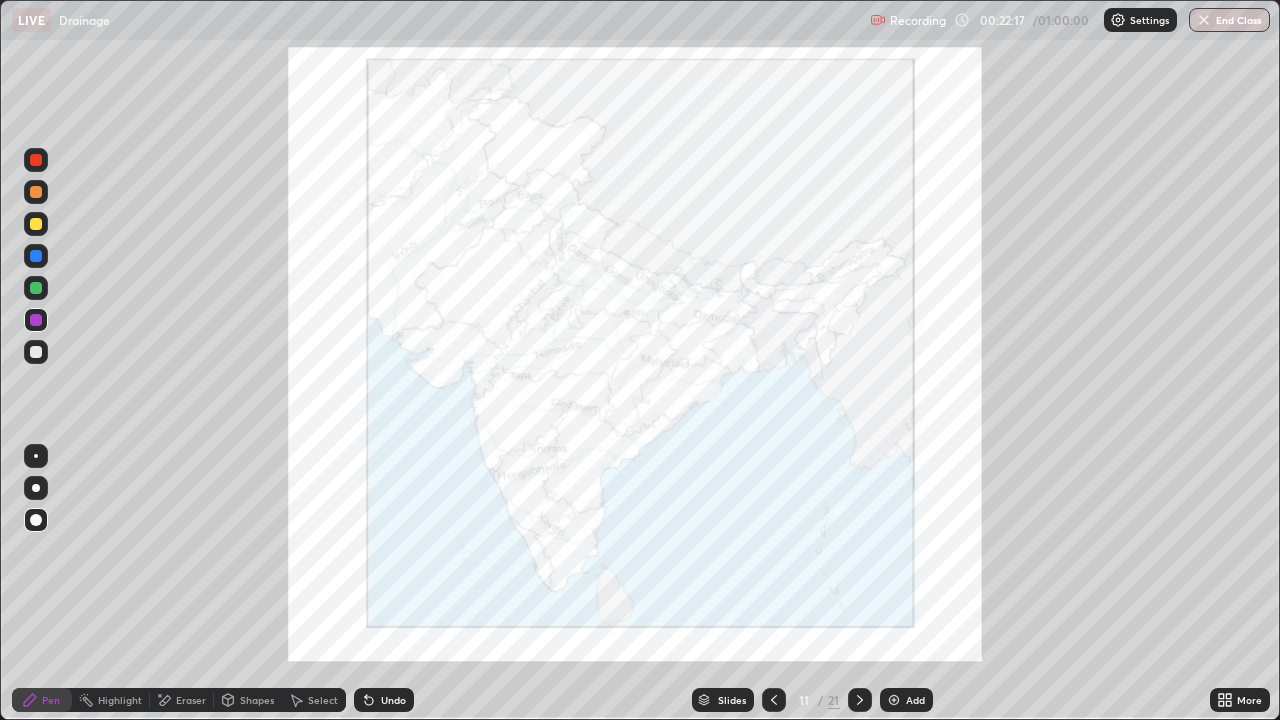click on "Eraser" at bounding box center [182, 700] 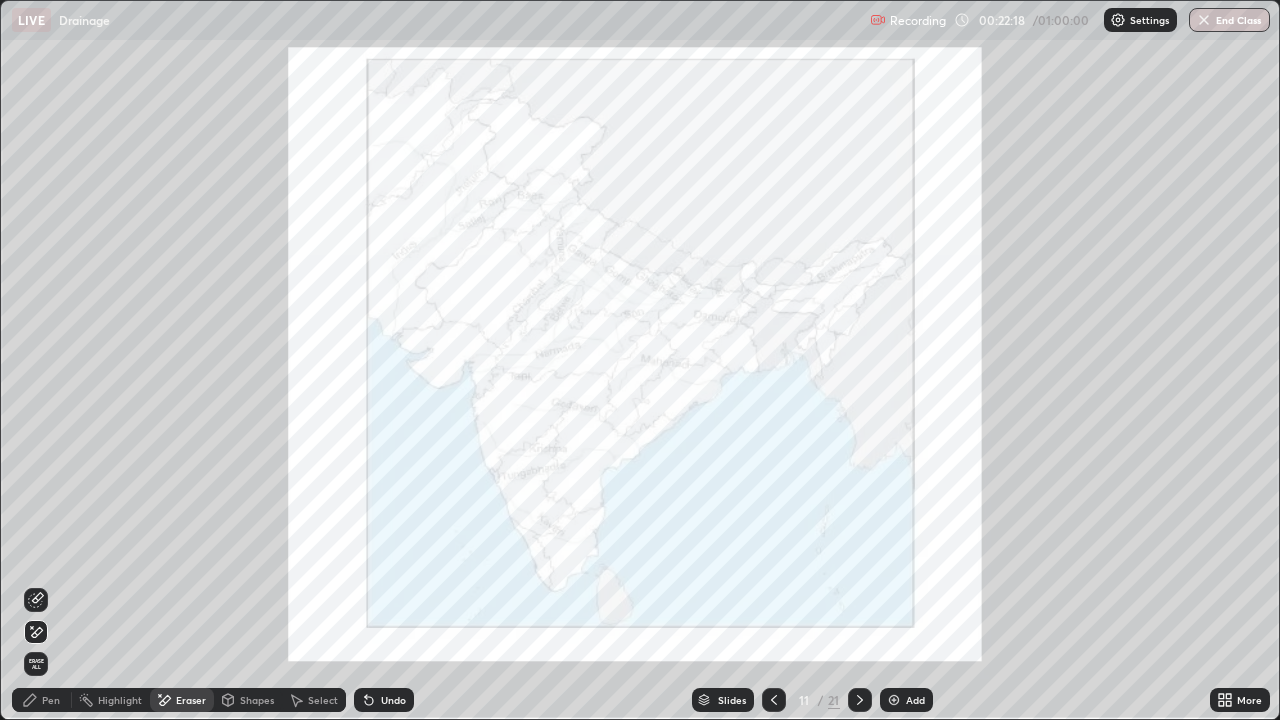 click on "Erase all" at bounding box center [36, 664] 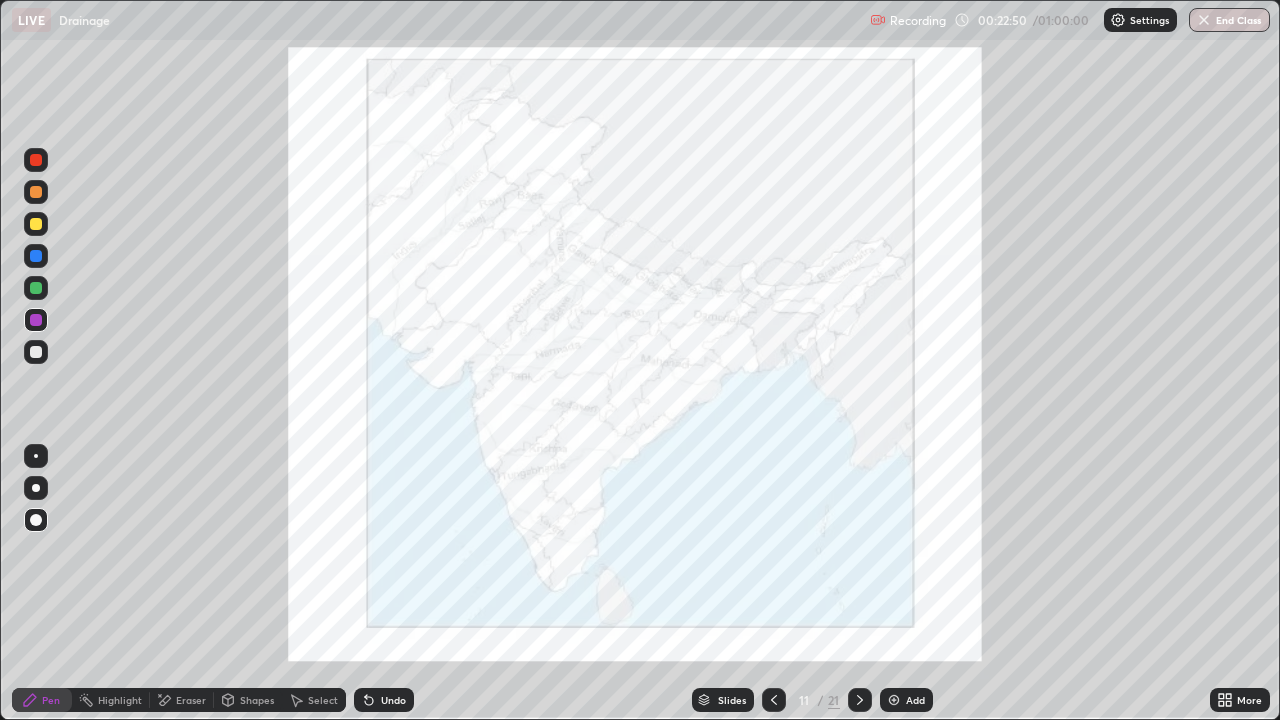 click 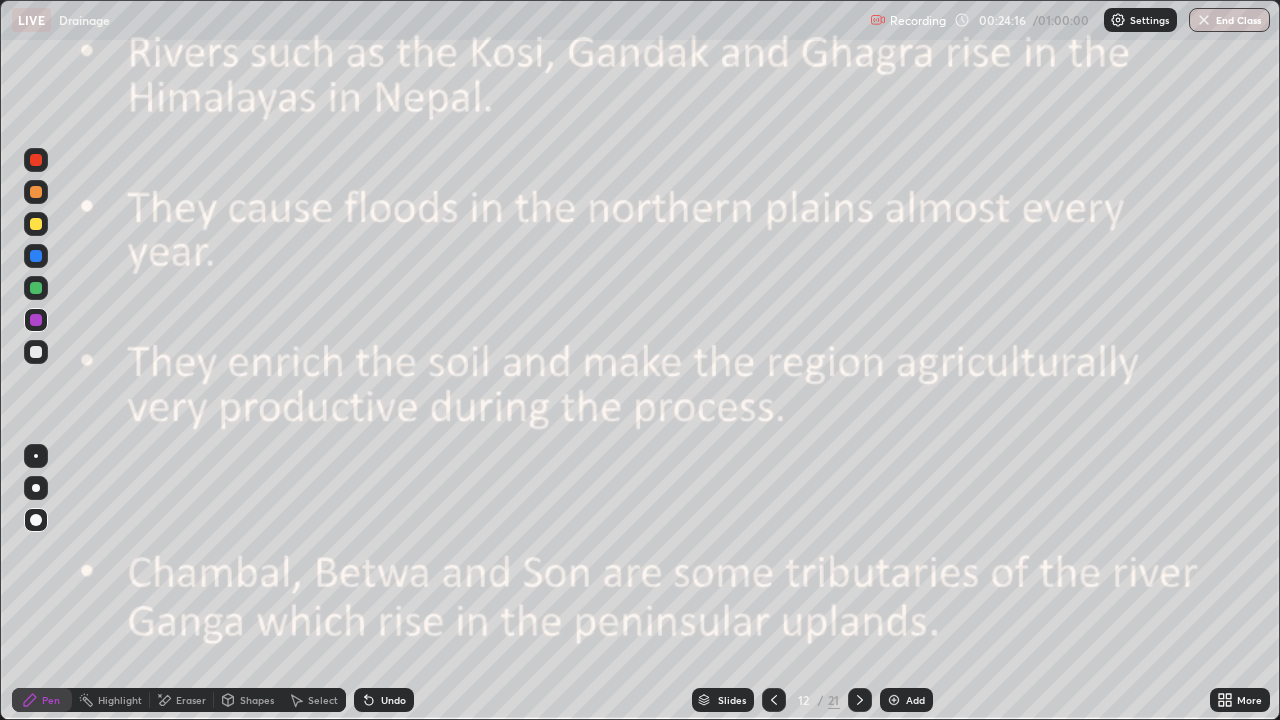 click 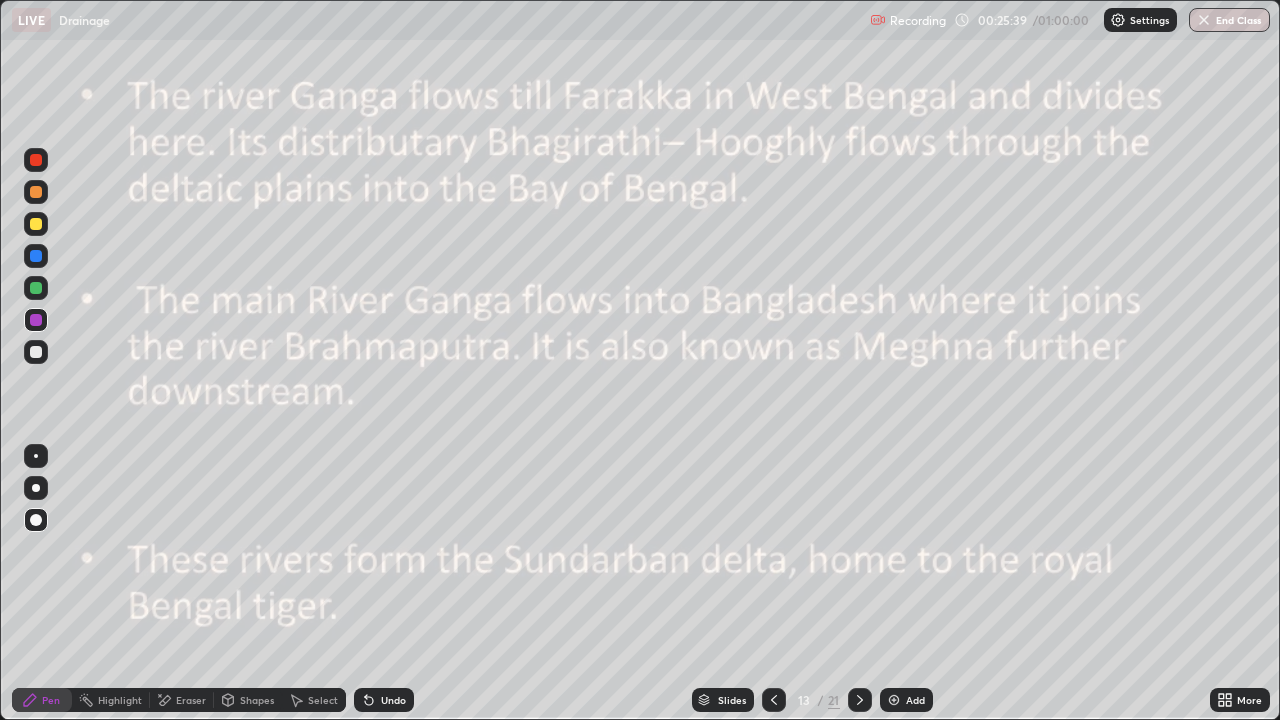 click at bounding box center [36, 256] 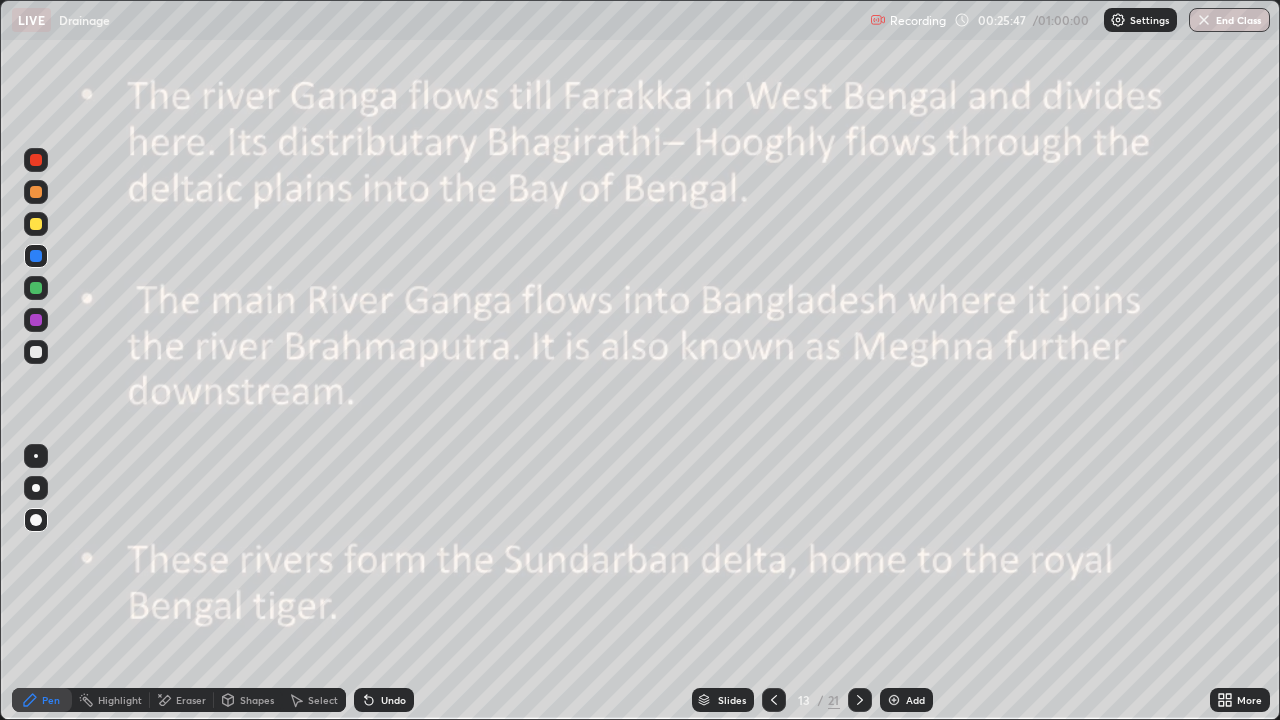 click at bounding box center [36, 288] 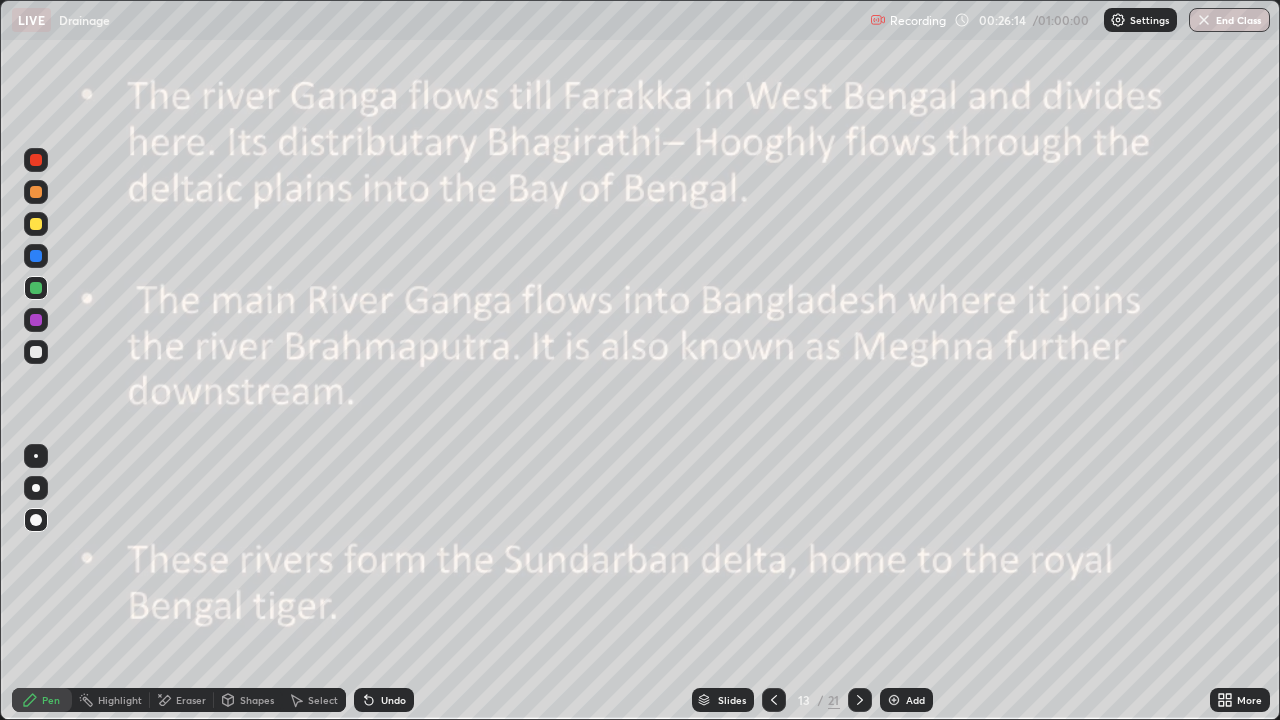 click on "Eraser" at bounding box center [191, 700] 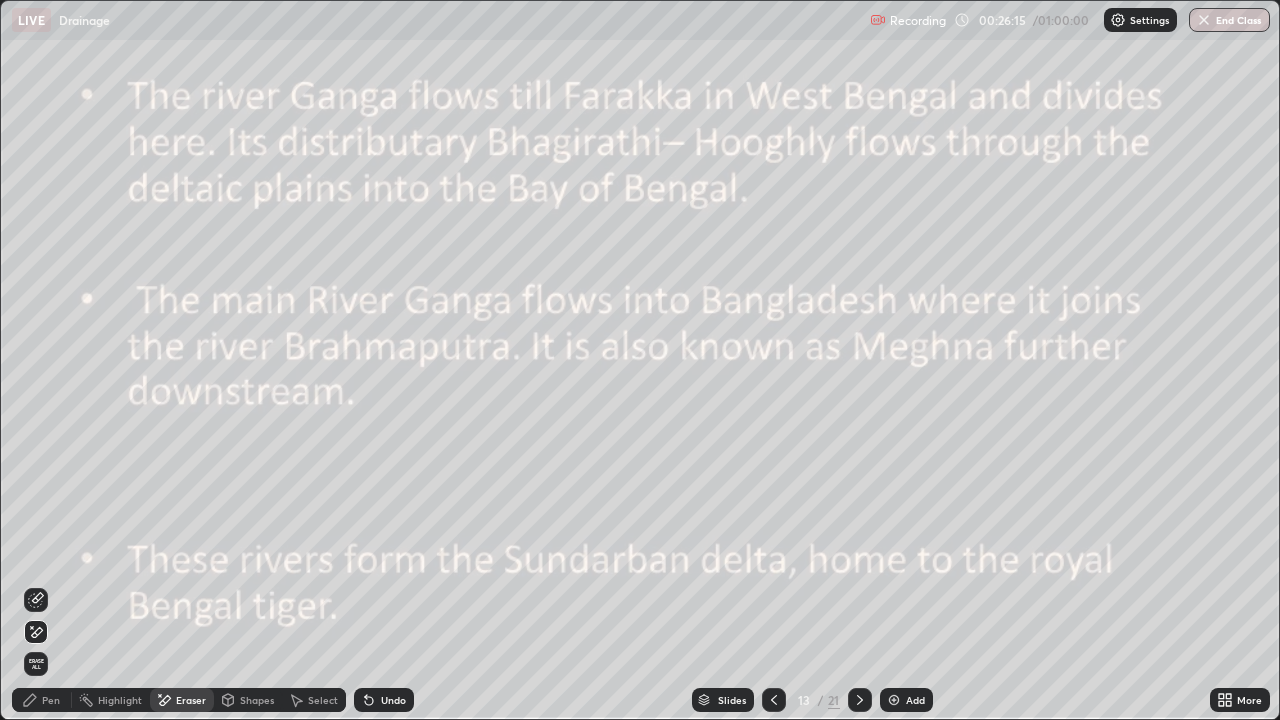 click 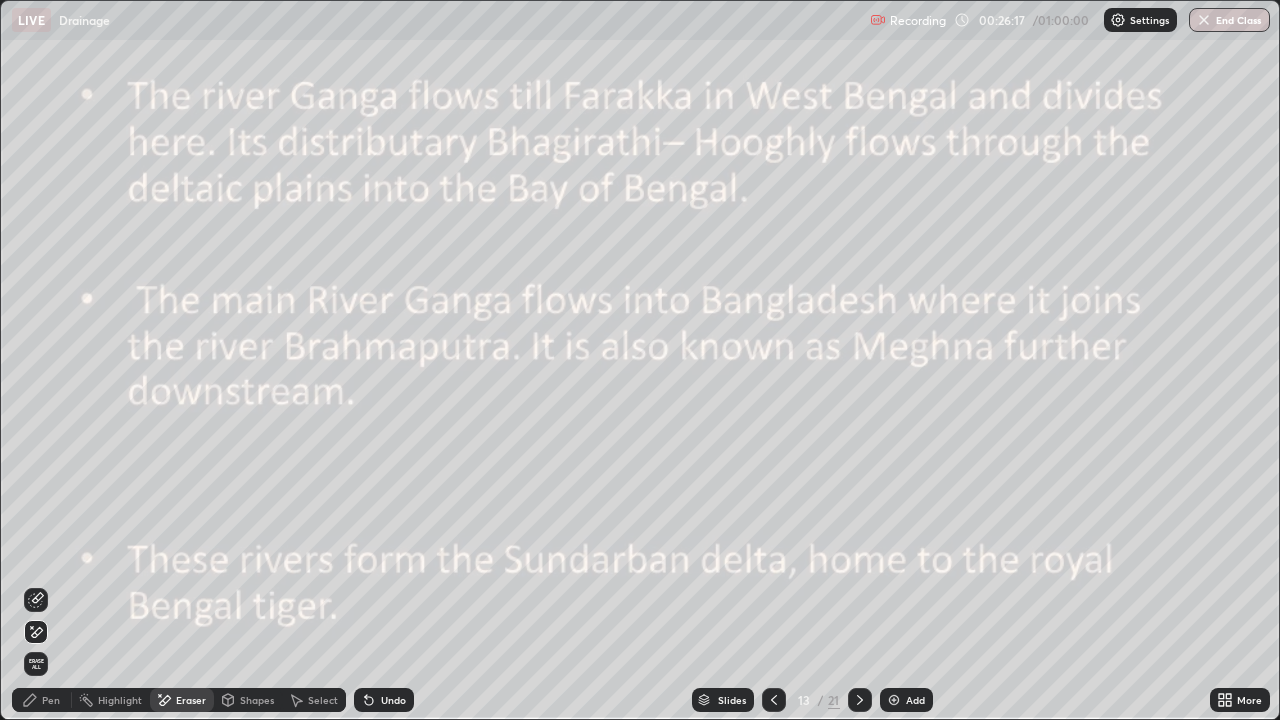 click 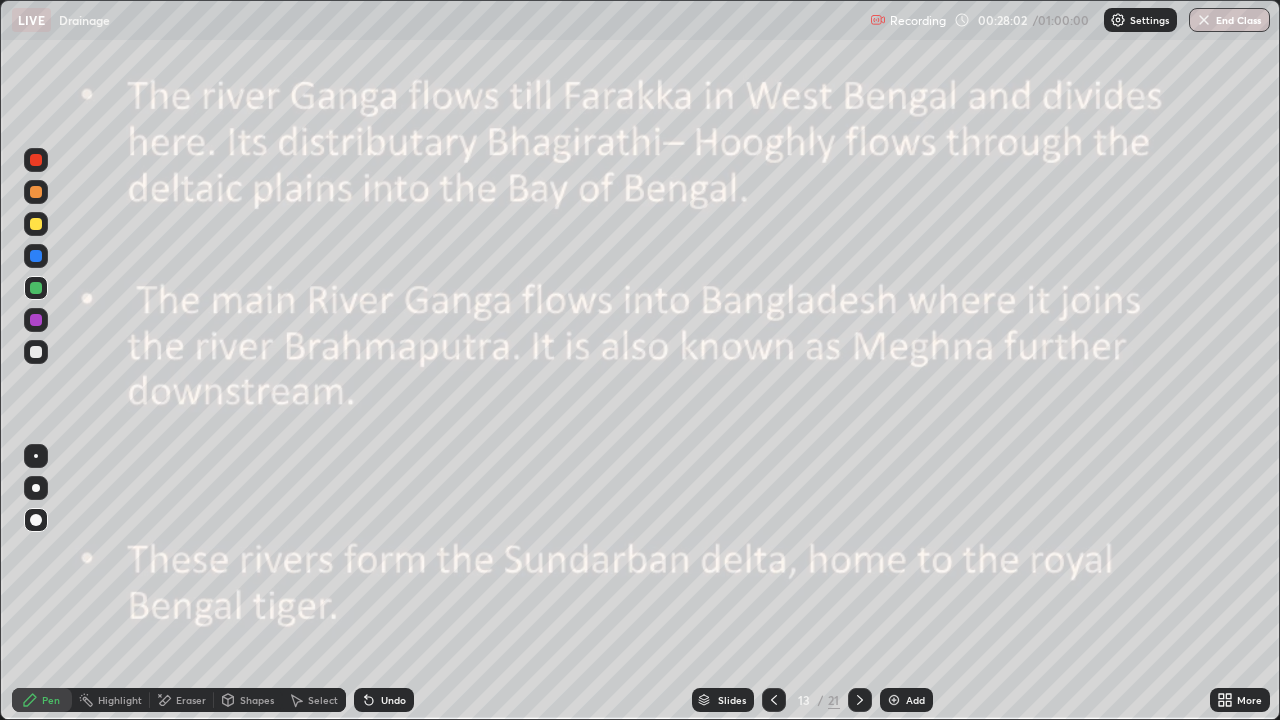 click 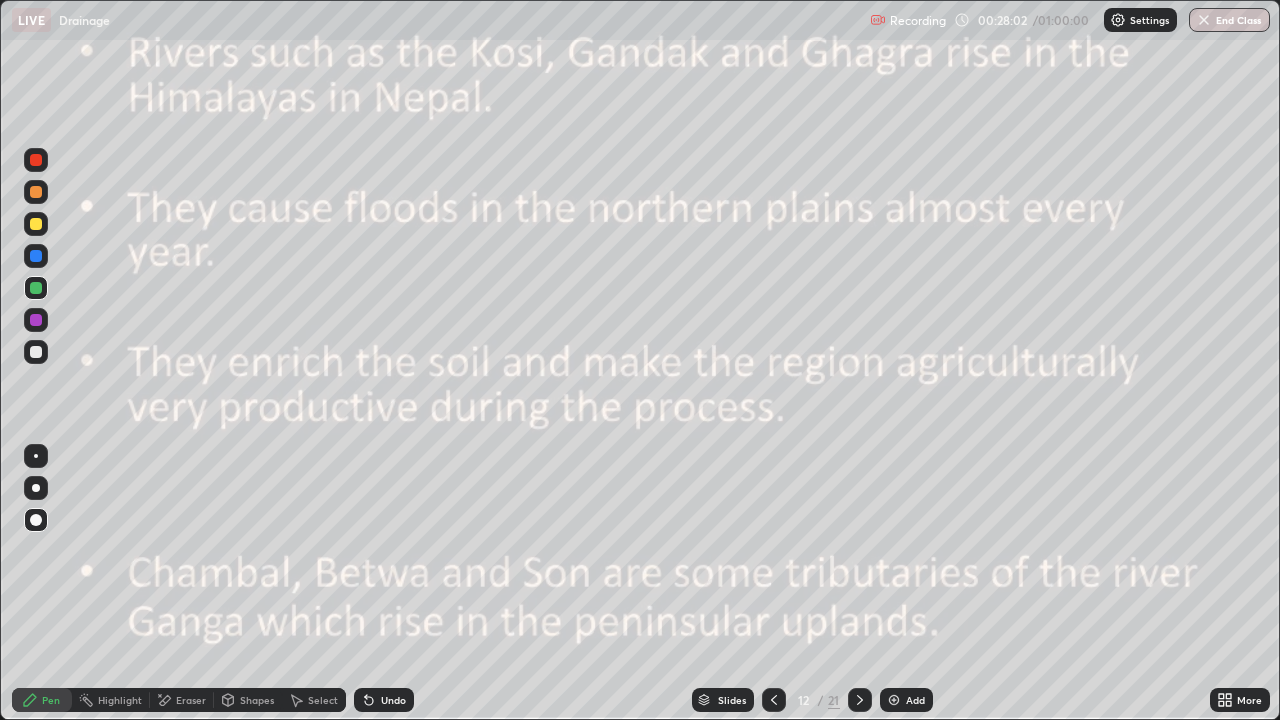 click 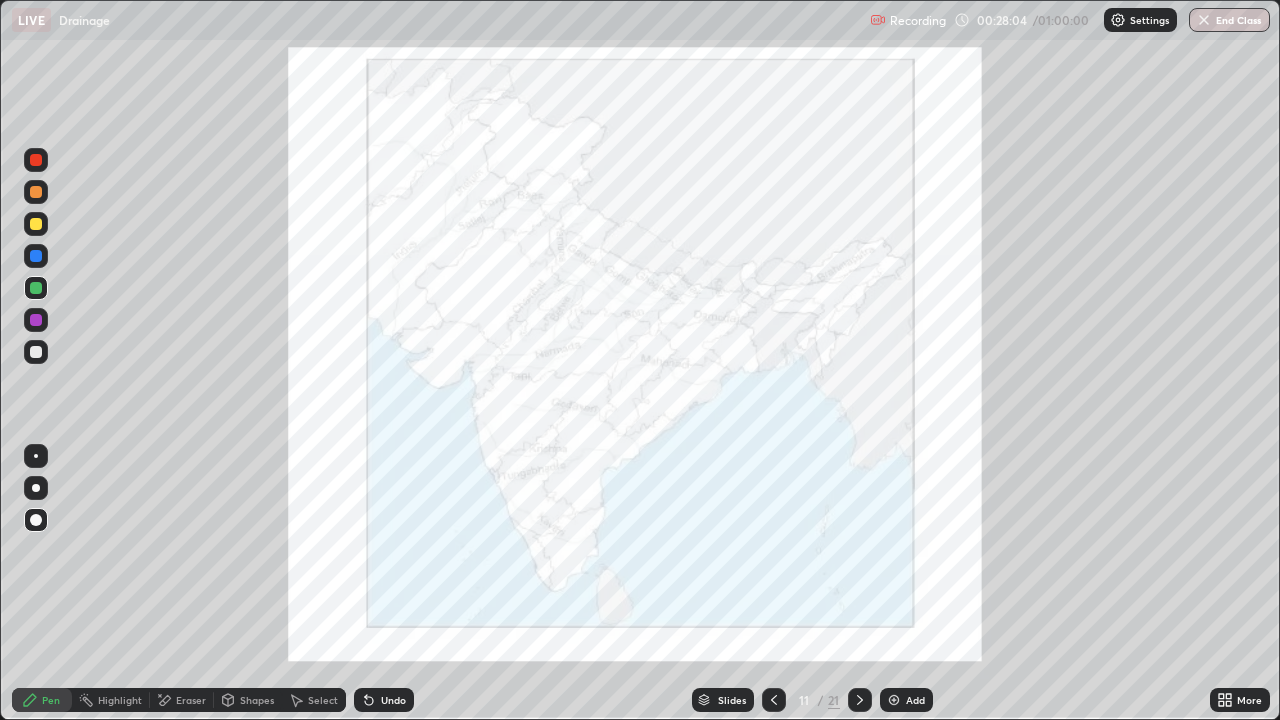 click on "Eraser" at bounding box center [191, 700] 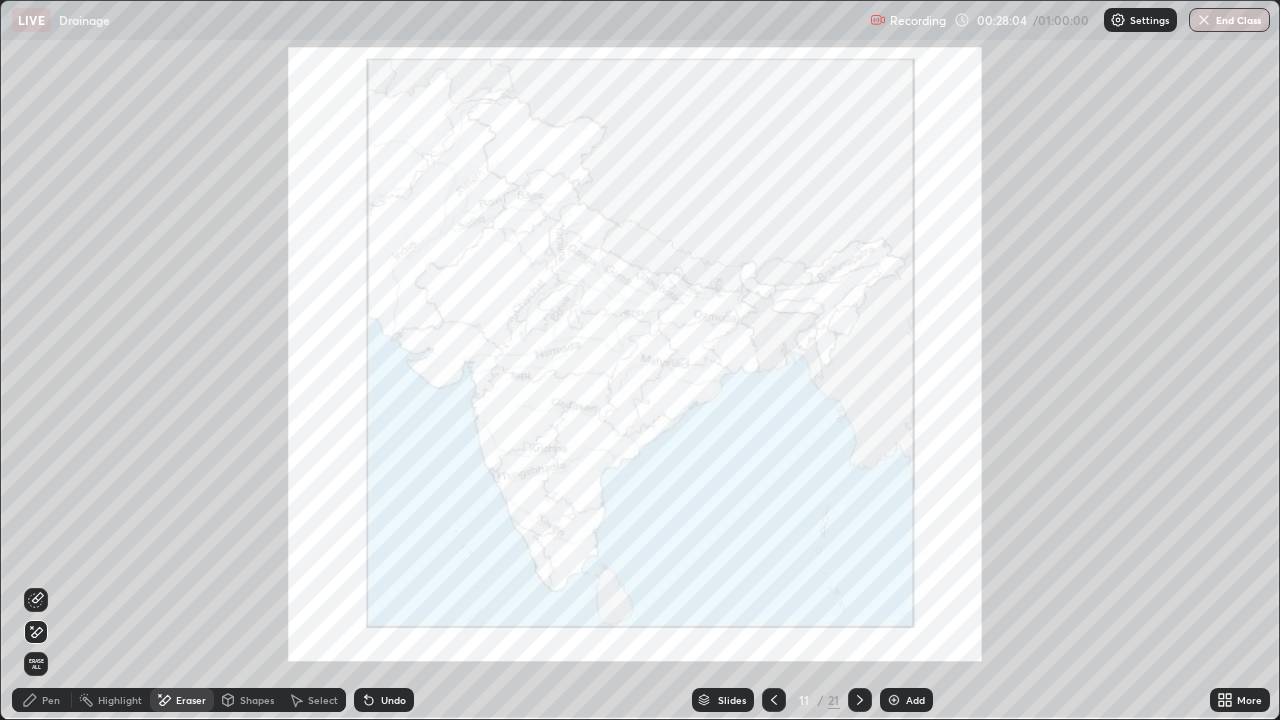 click on "Erase all" at bounding box center (36, 664) 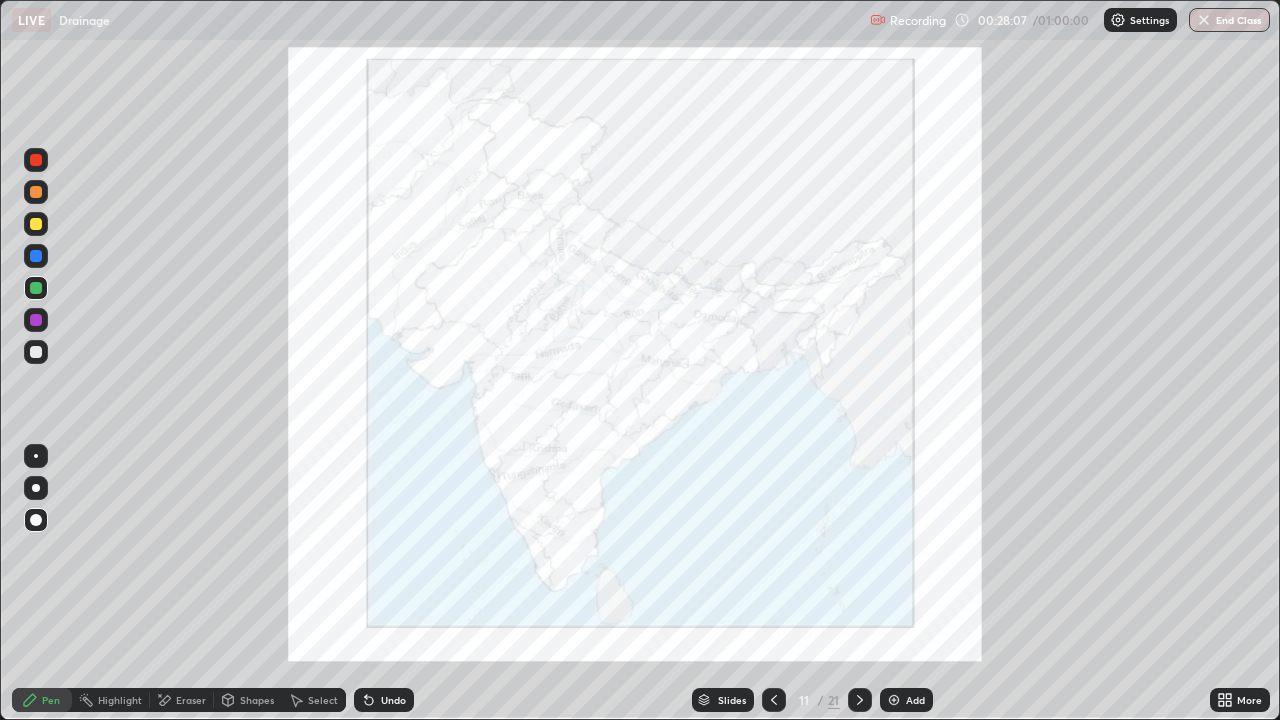 click at bounding box center [36, 256] 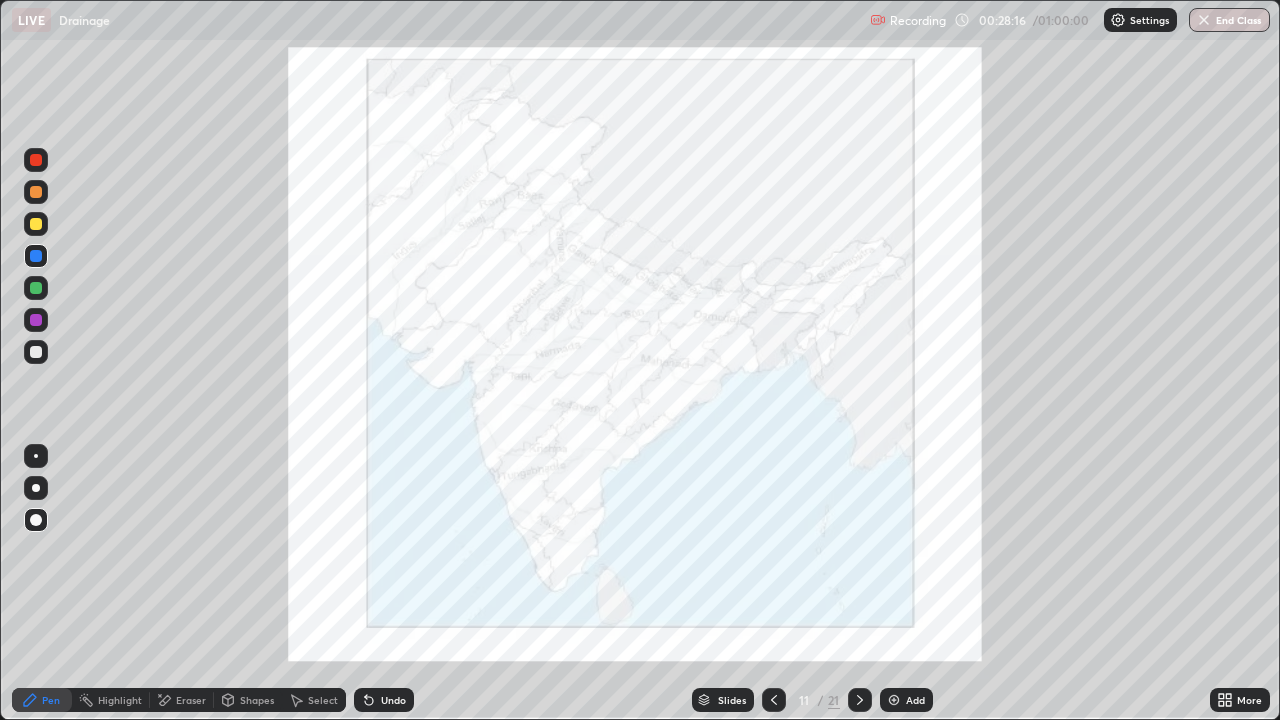 click at bounding box center [36, 288] 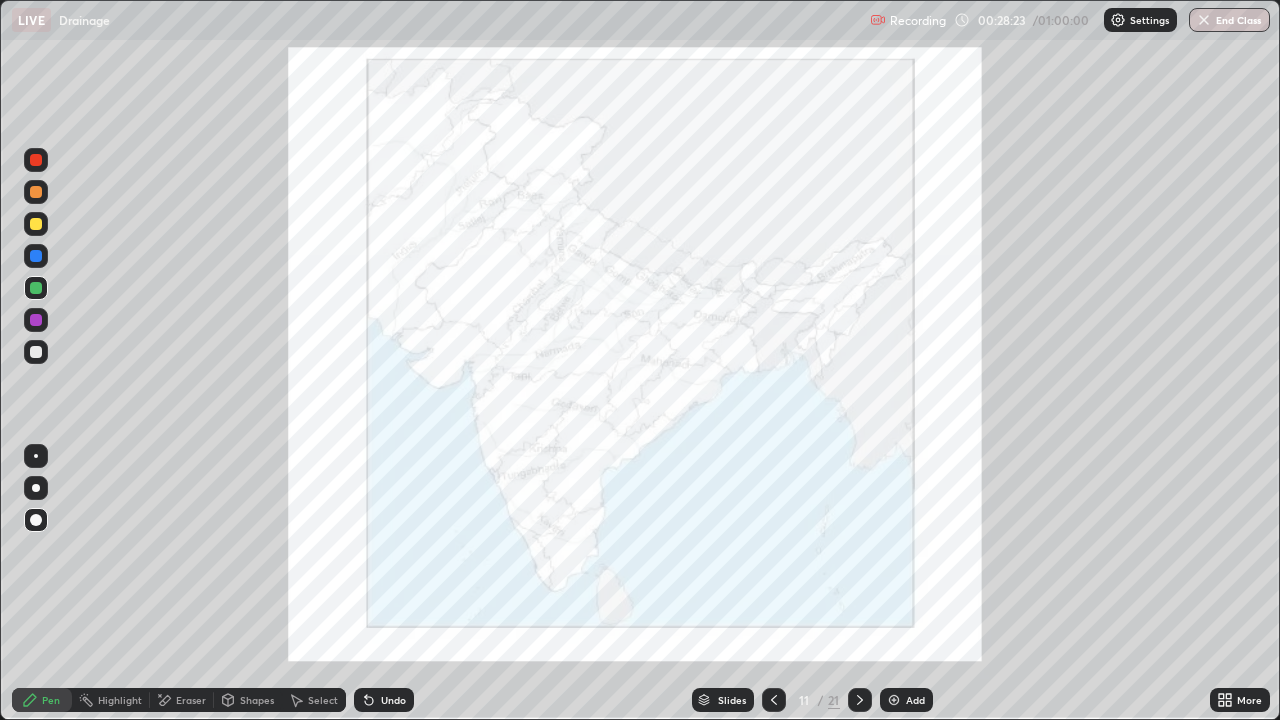 click at bounding box center (36, 256) 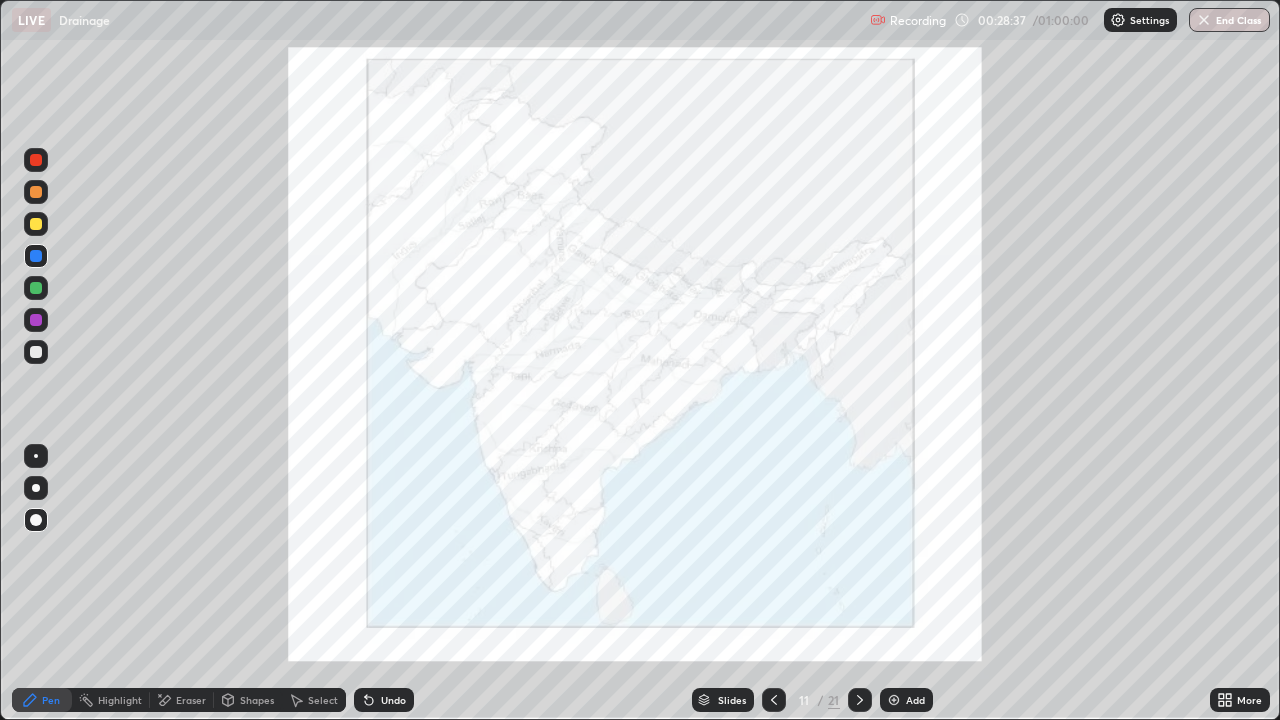 click at bounding box center (36, 192) 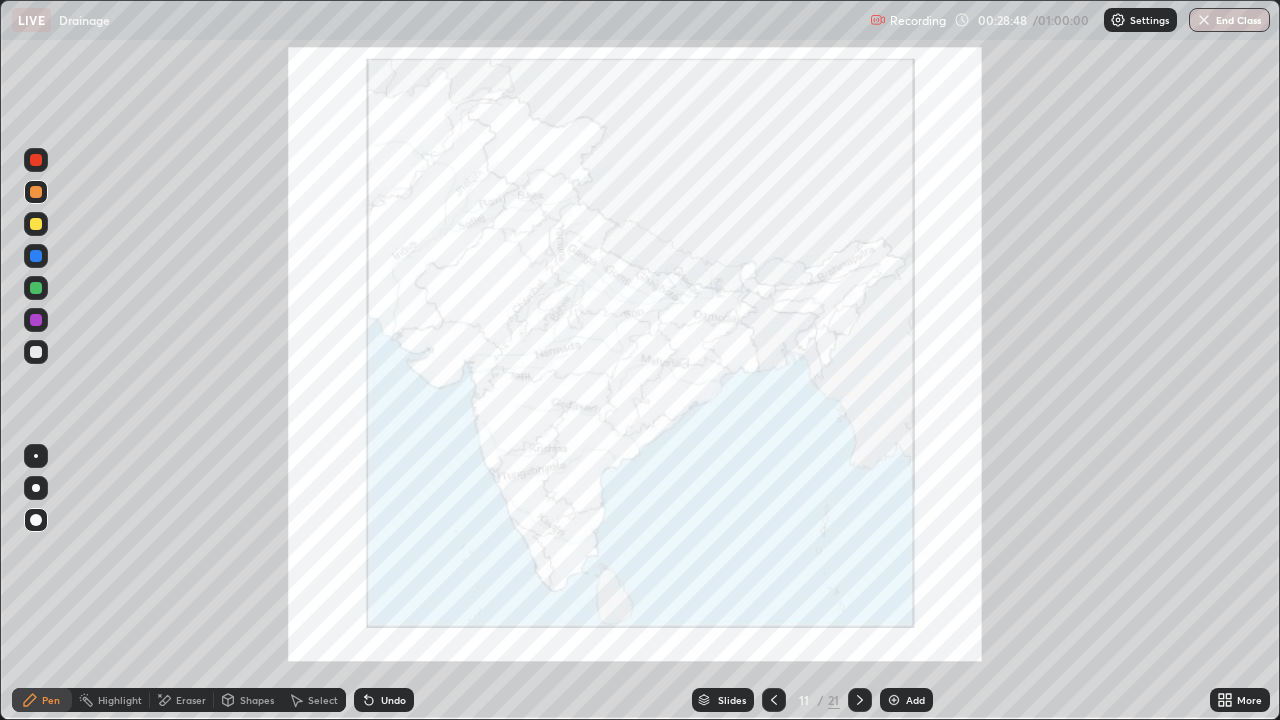 click at bounding box center [36, 160] 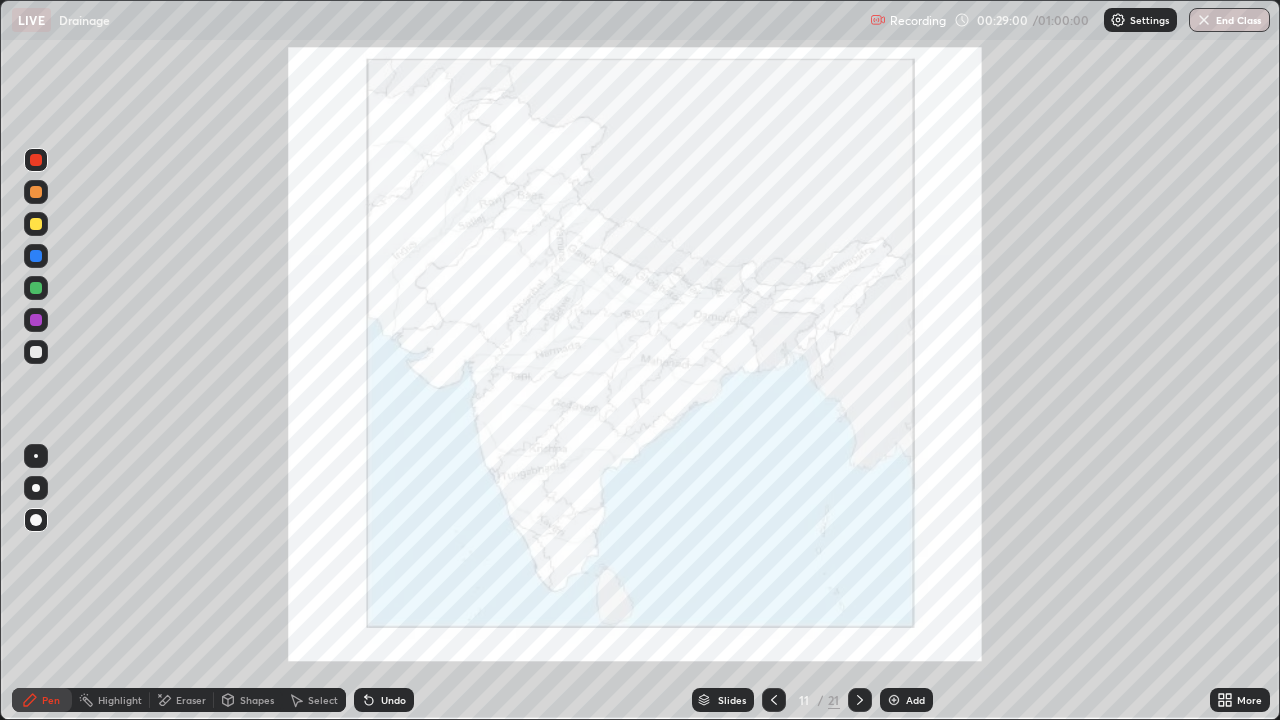 click at bounding box center (860, 700) 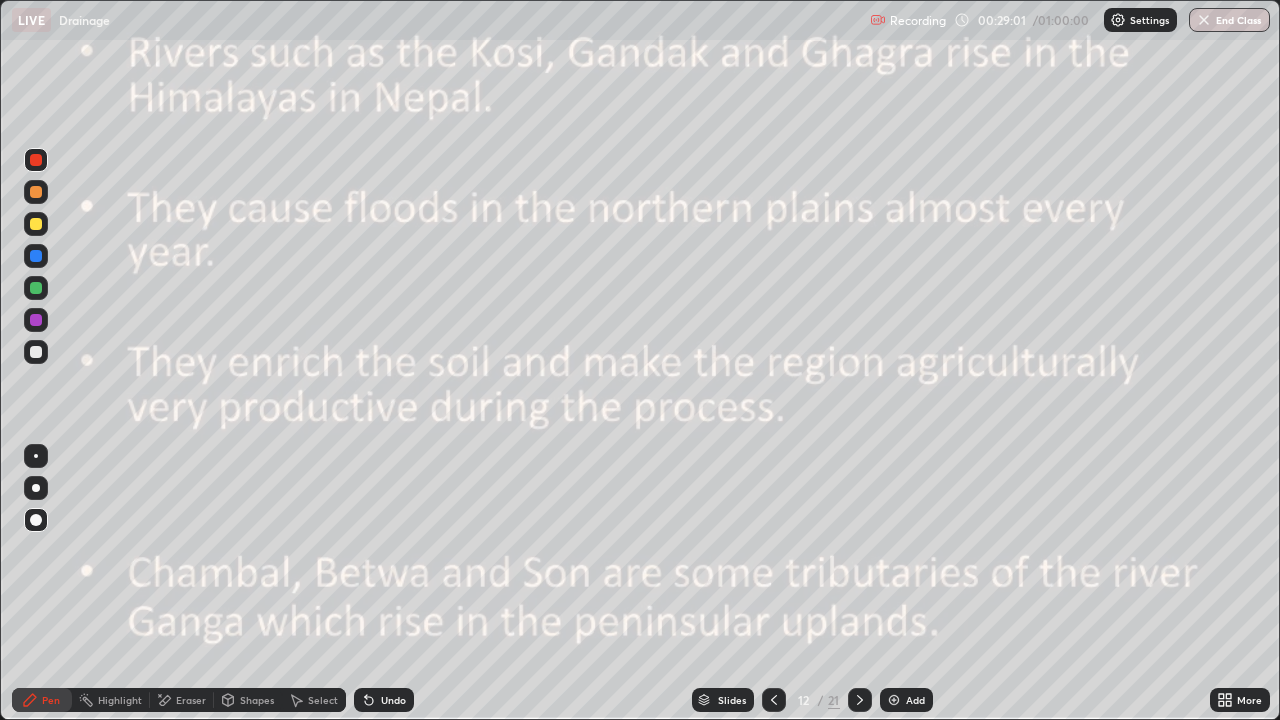 click 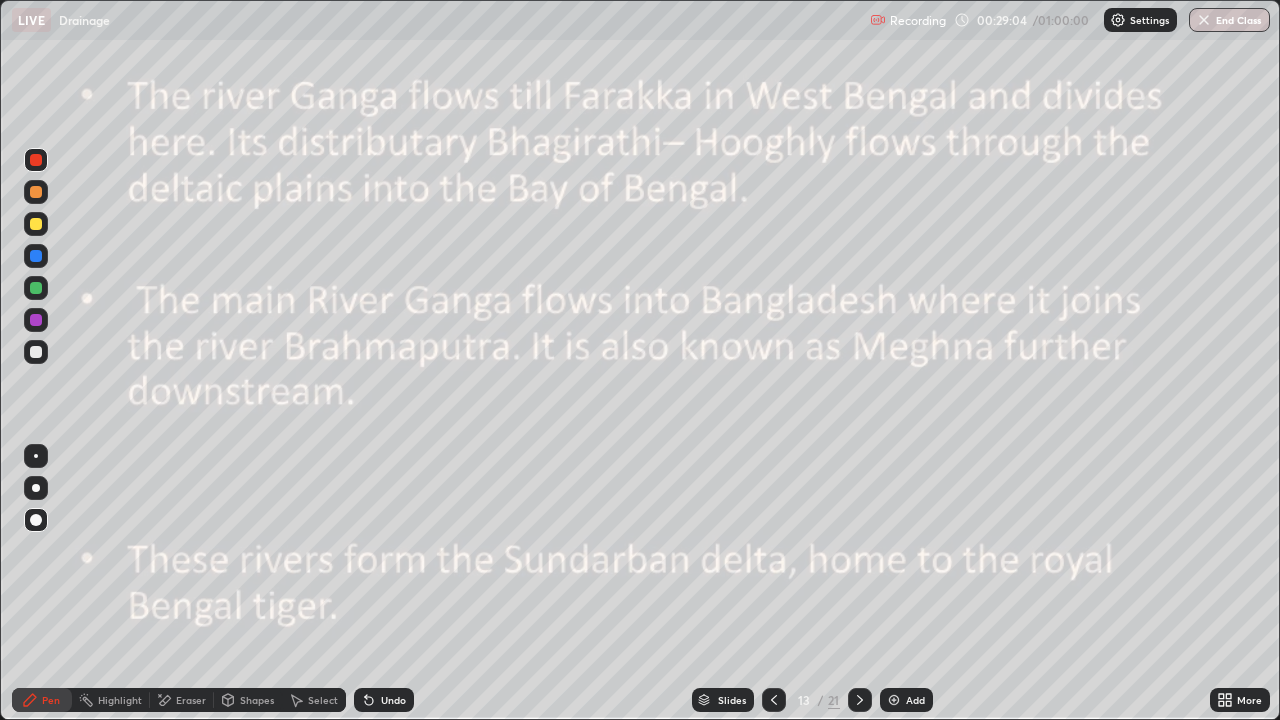 click on "Eraser" at bounding box center (182, 700) 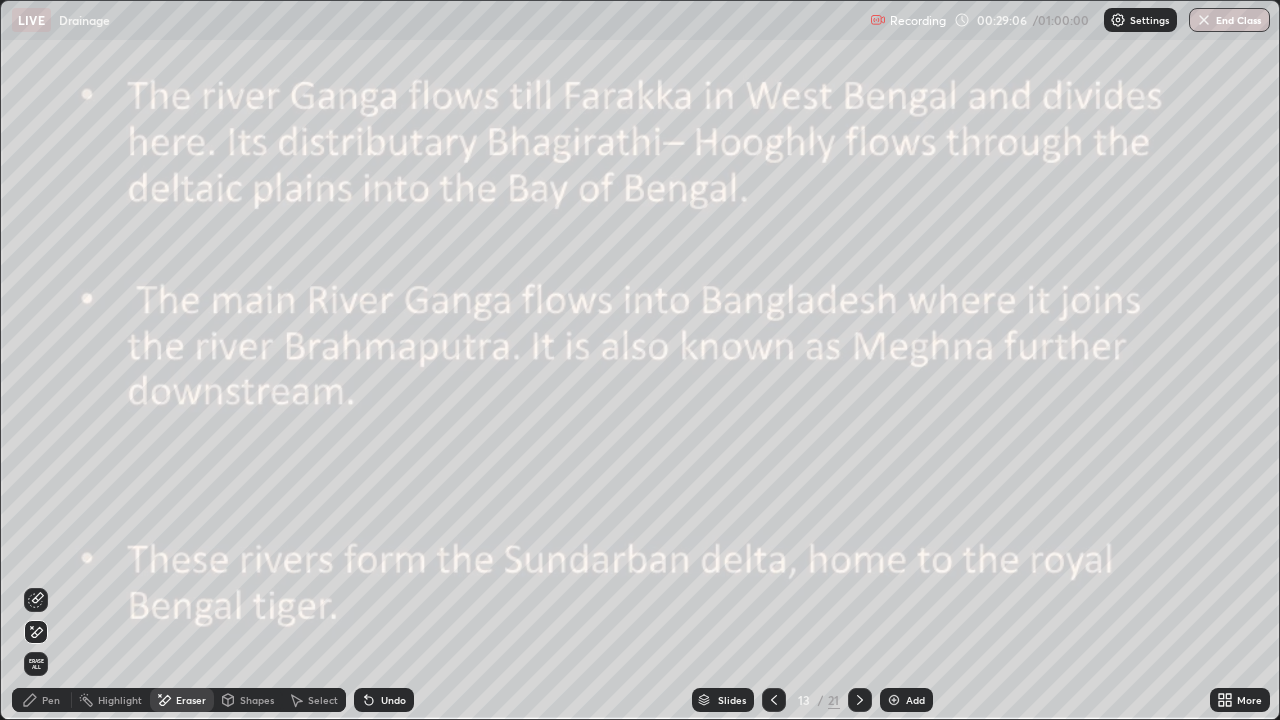click on "Erase all" at bounding box center (36, 664) 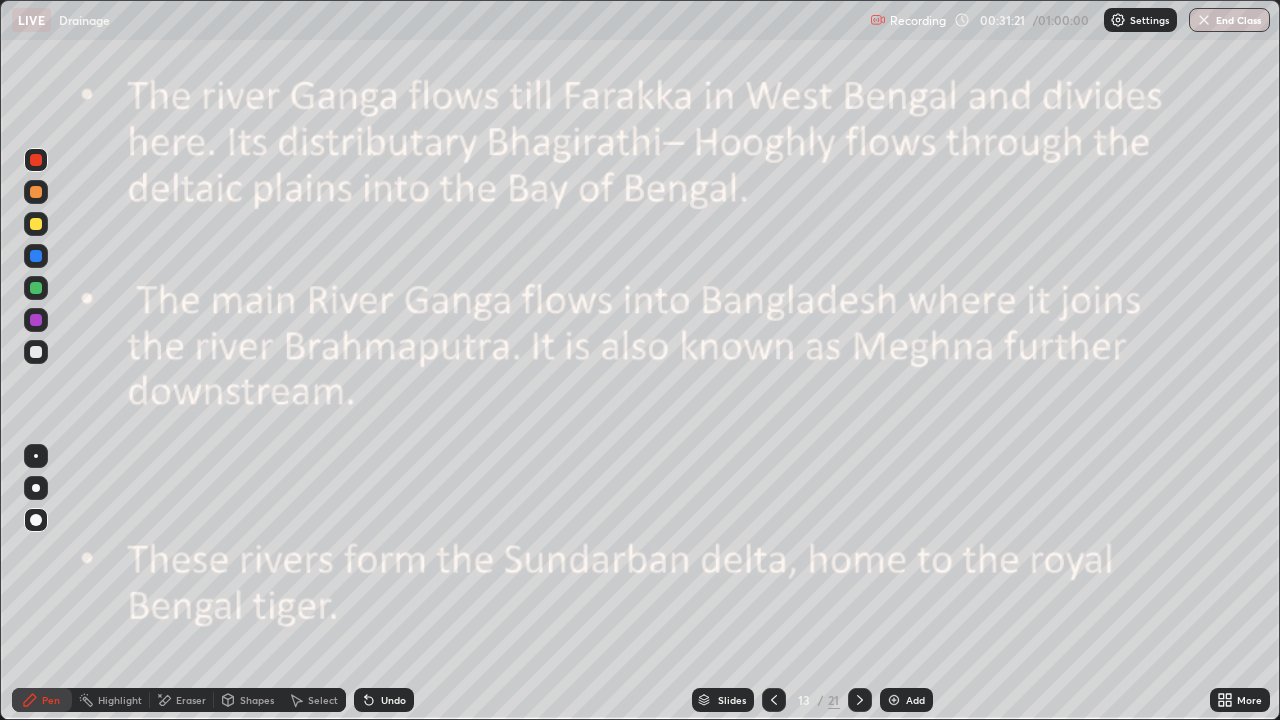 click at bounding box center [860, 700] 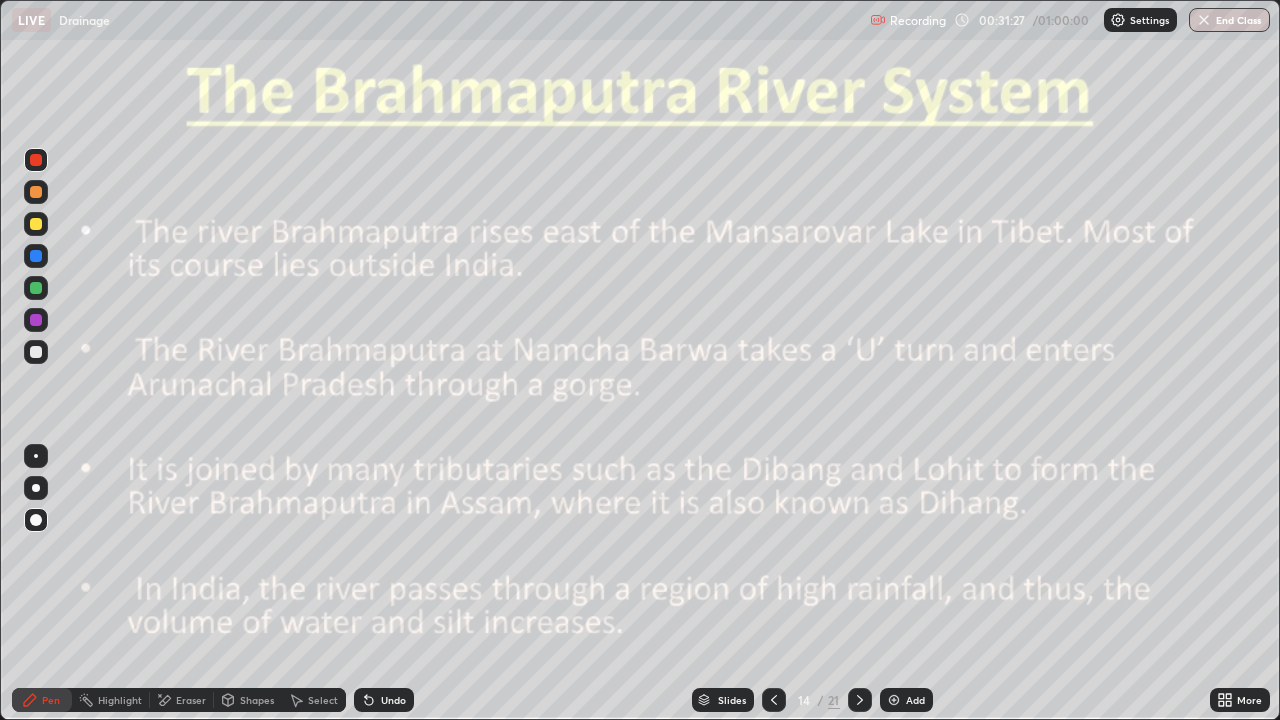 click at bounding box center (36, 160) 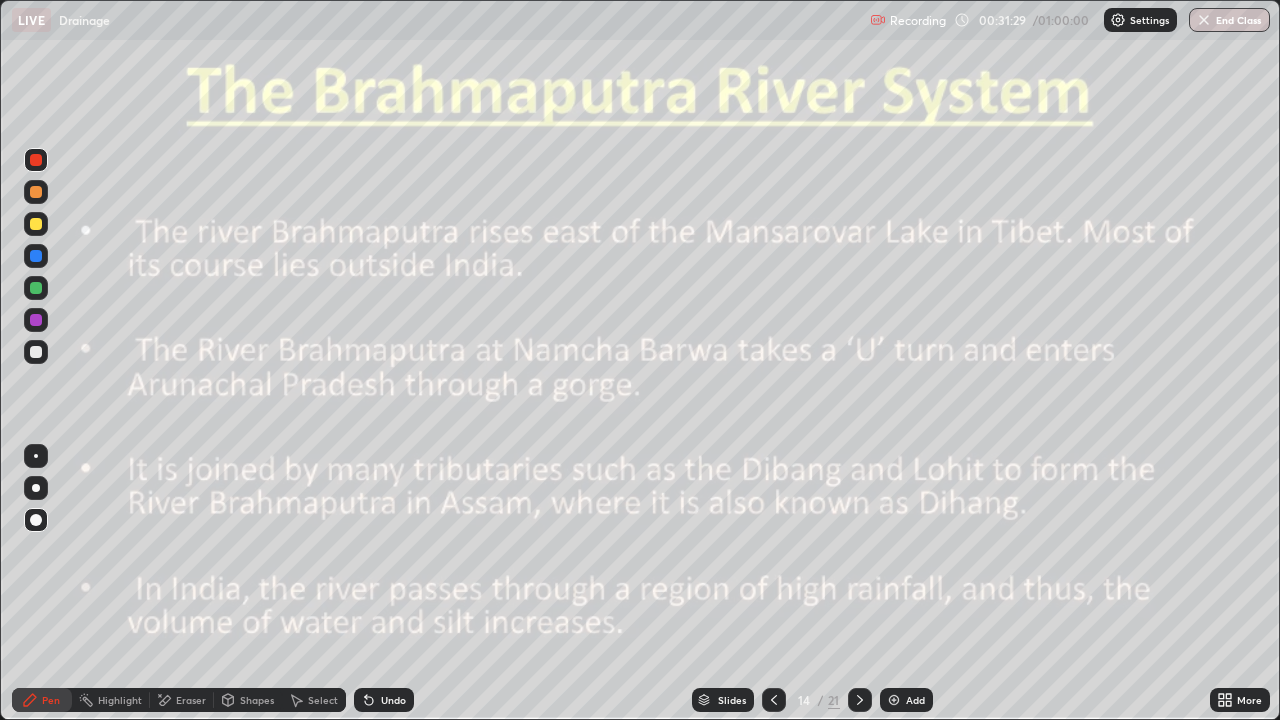 click at bounding box center (36, 520) 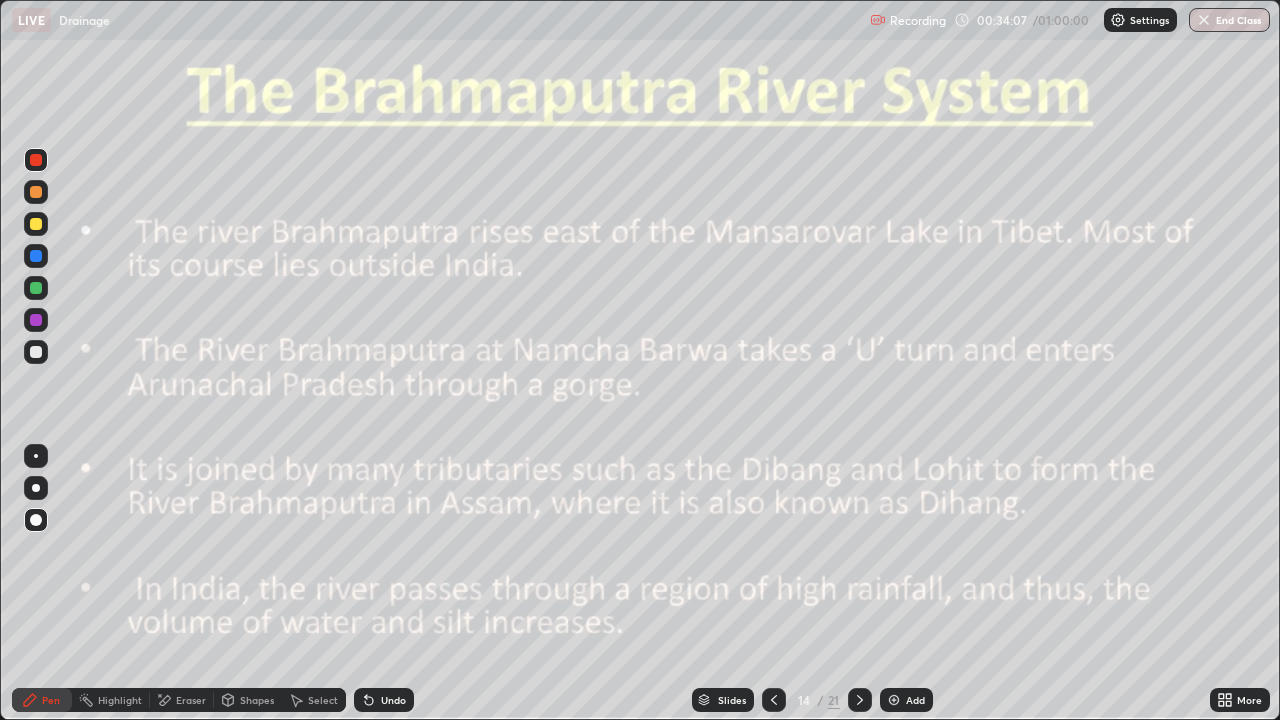 click 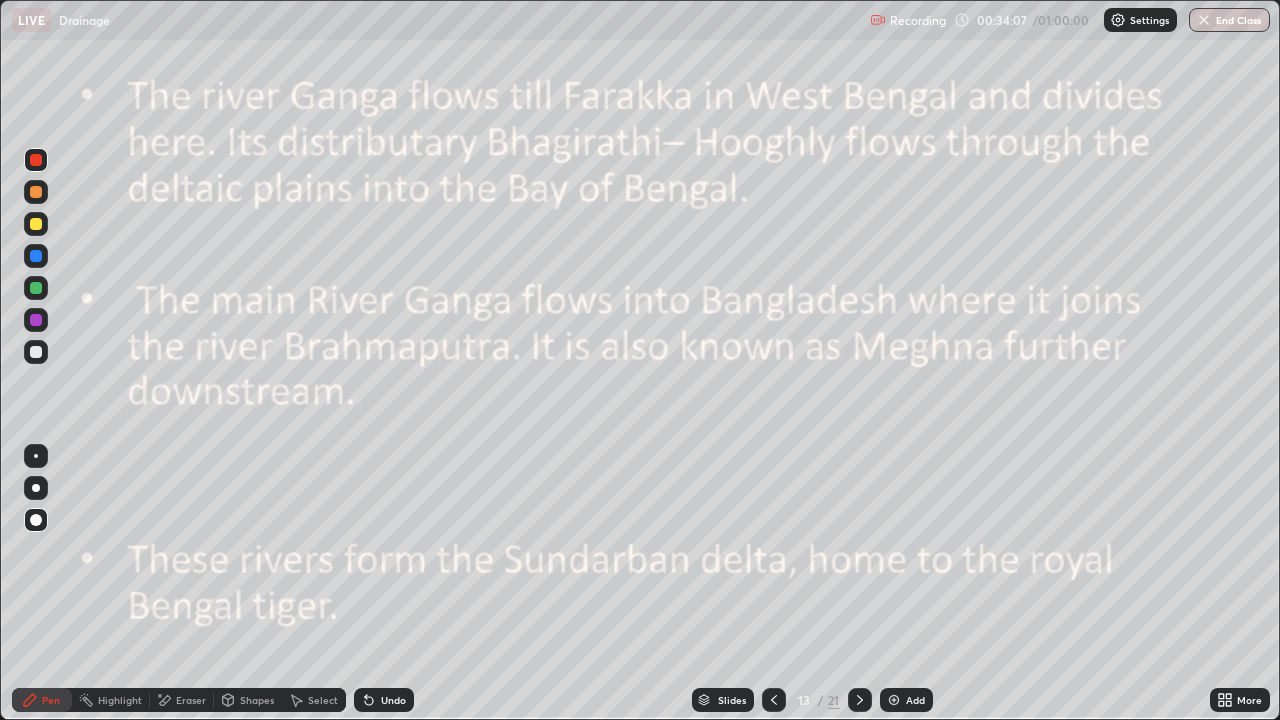 click 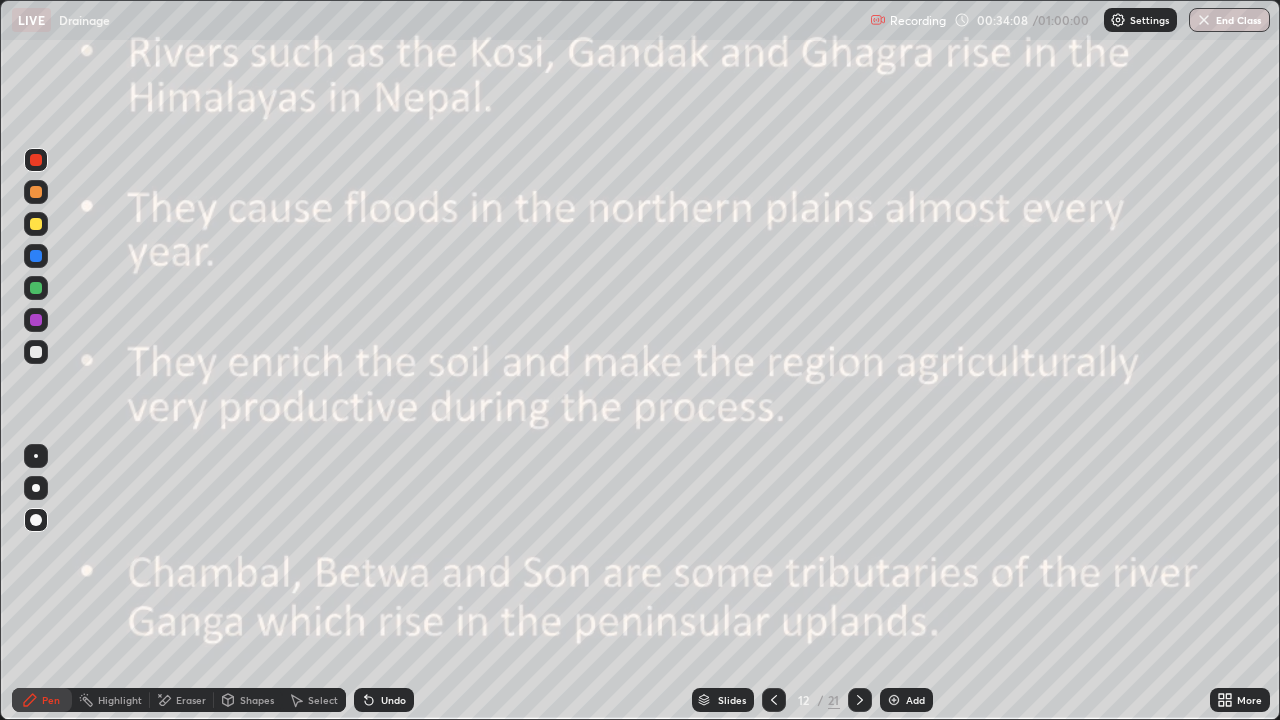 click 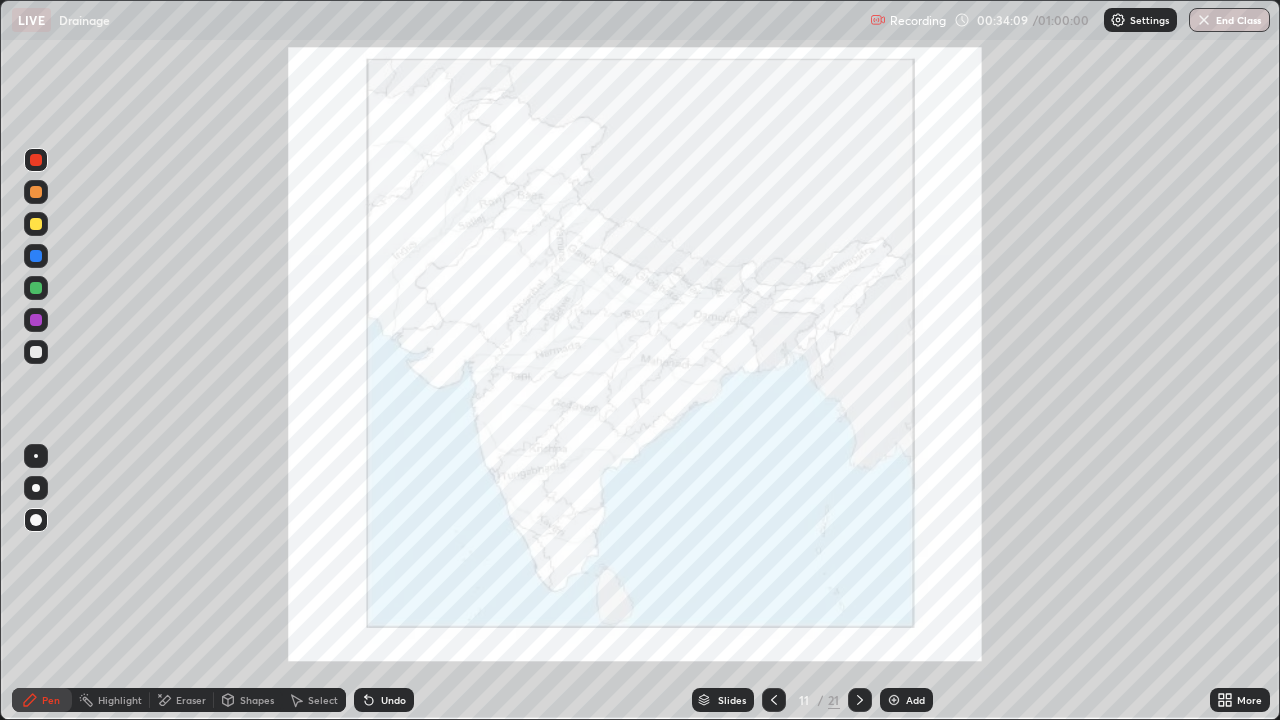 click on "Eraser" at bounding box center [182, 700] 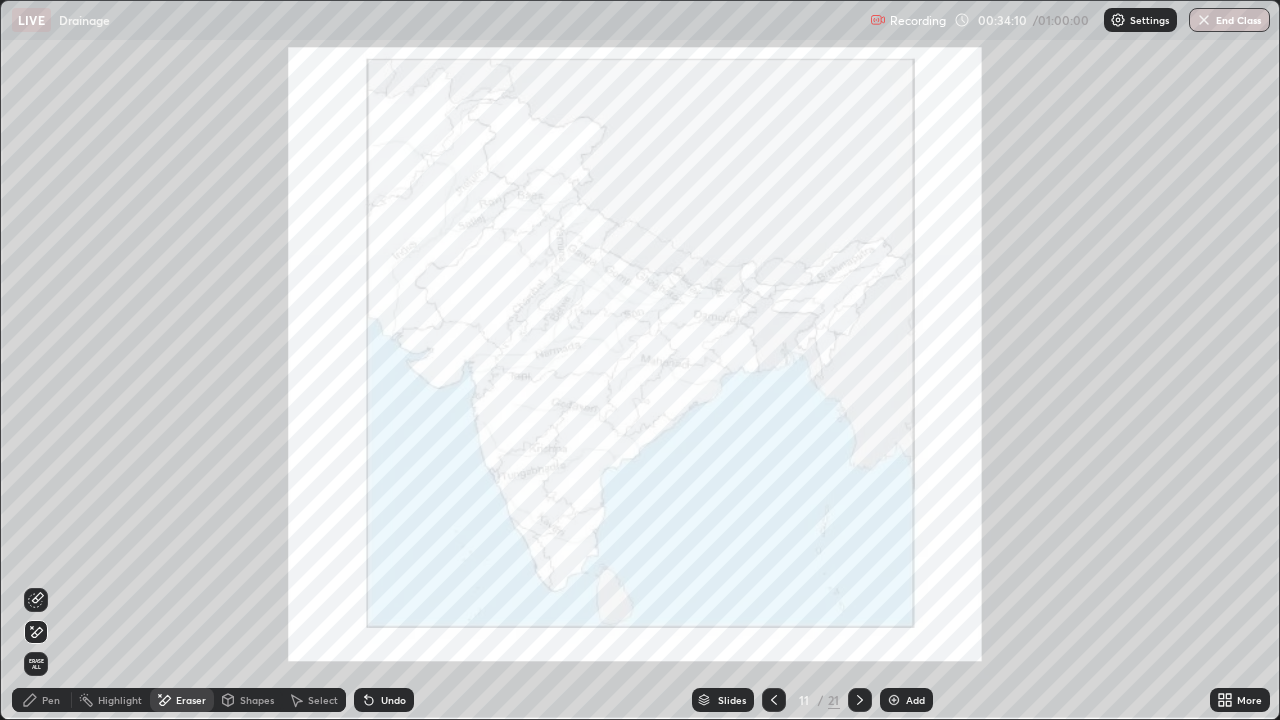 click on "Erase all" at bounding box center (36, 664) 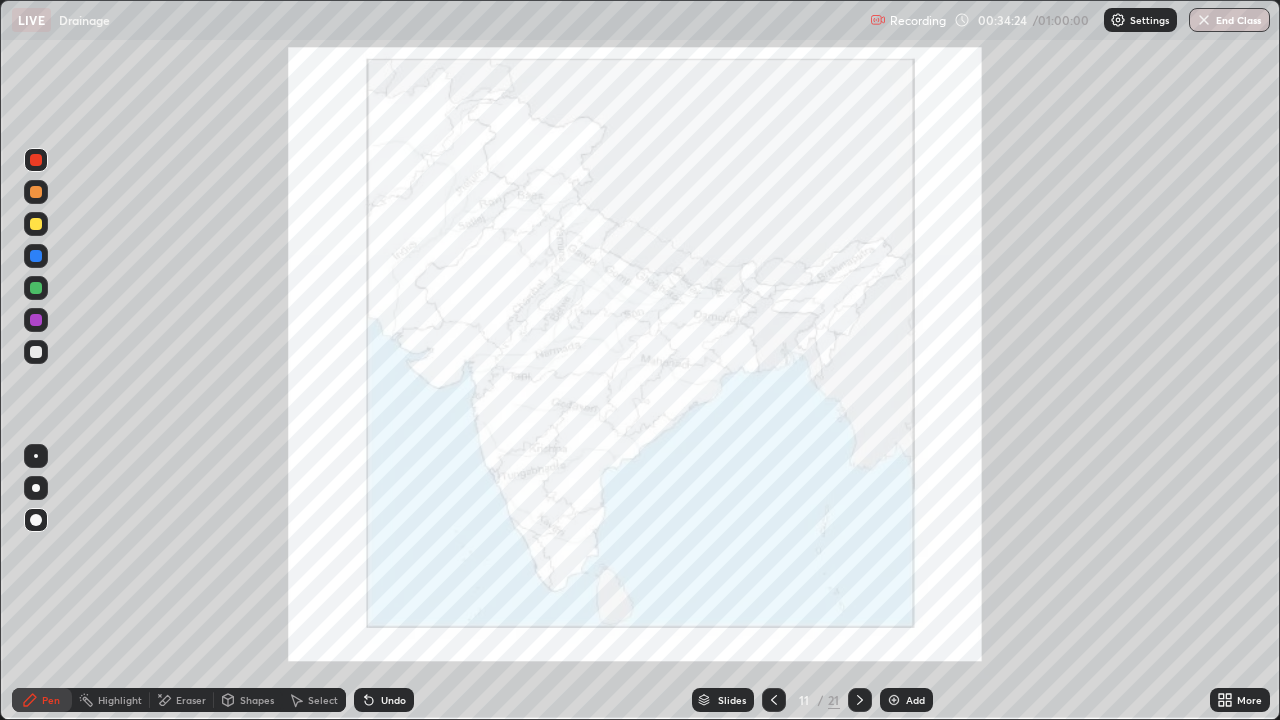 click at bounding box center (36, 320) 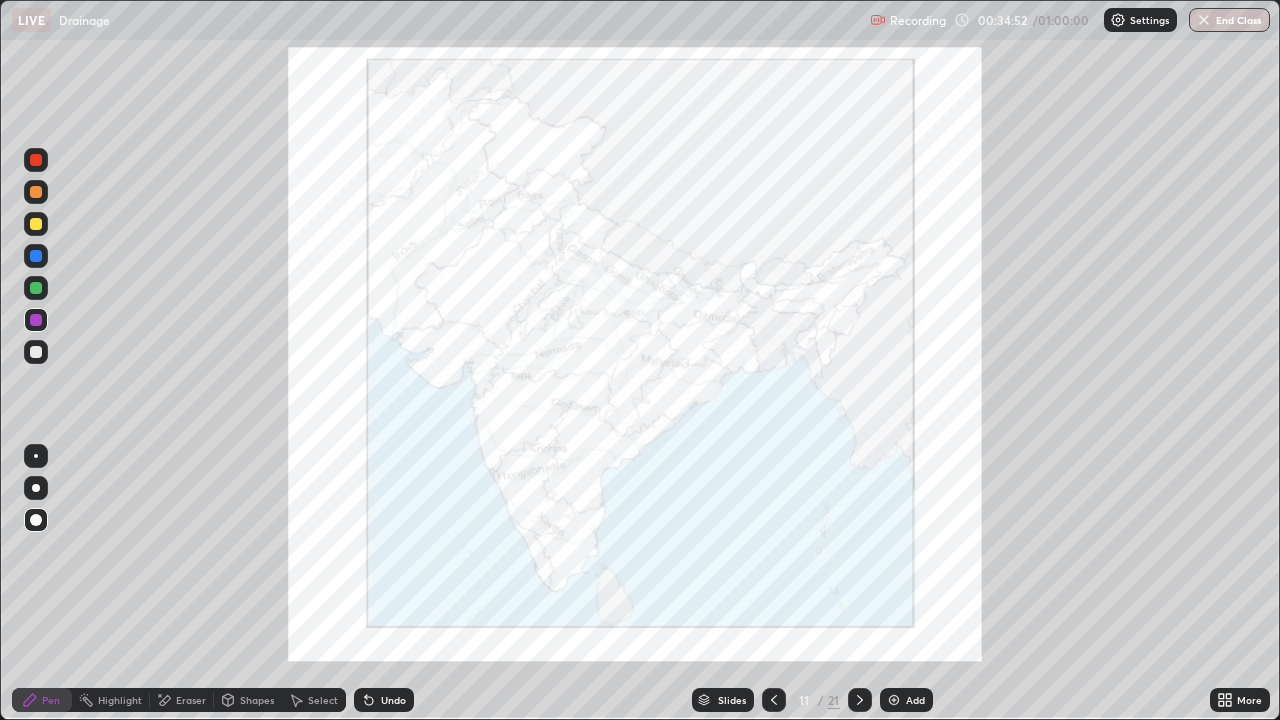 click at bounding box center (36, 256) 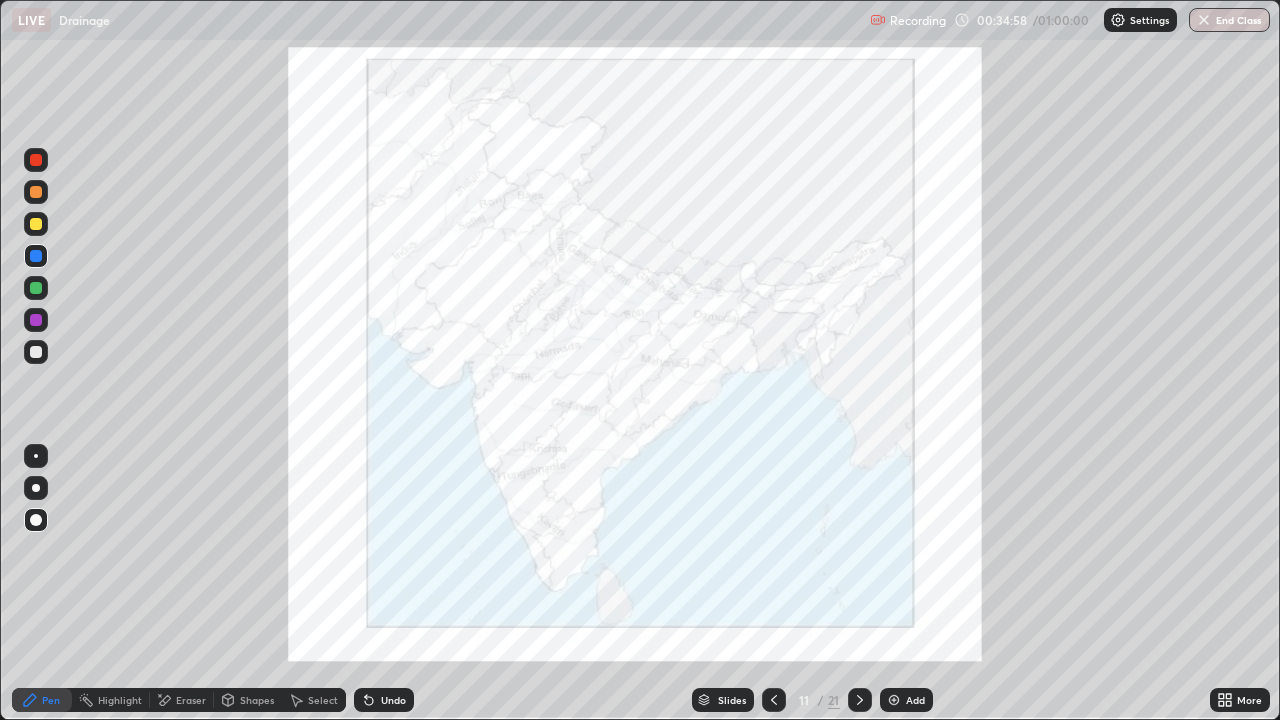 click at bounding box center [36, 224] 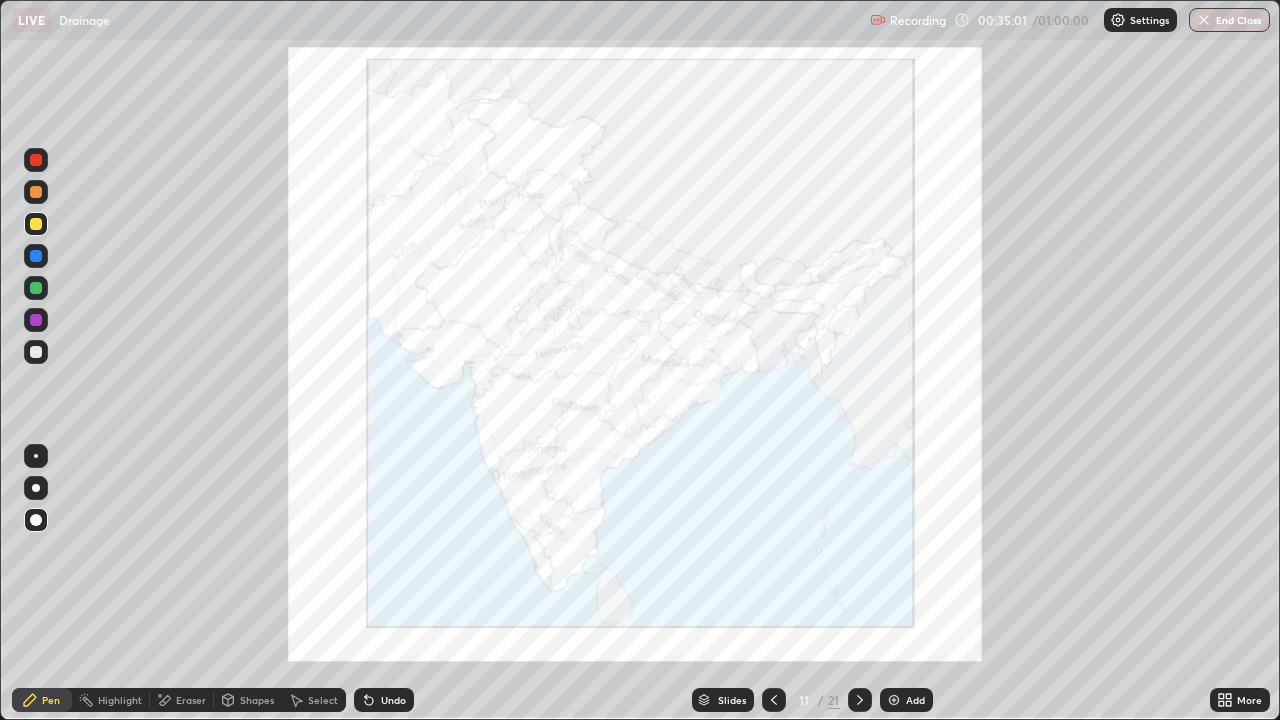click 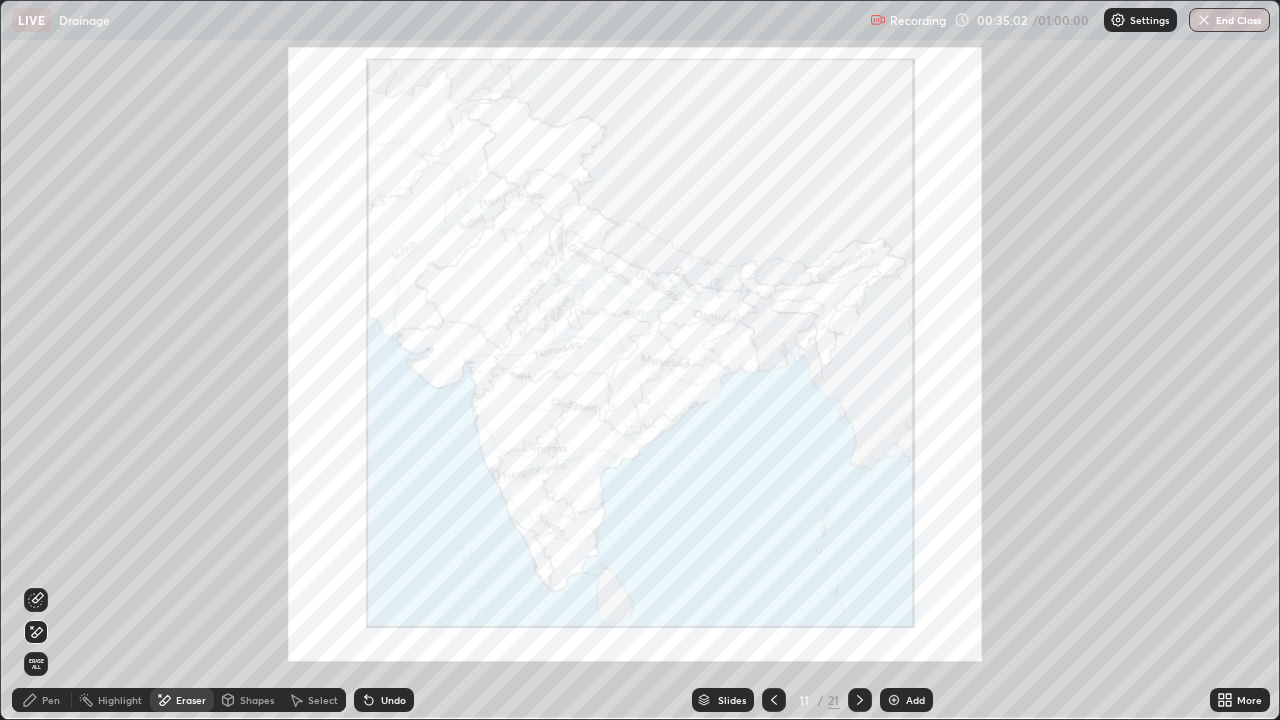 click 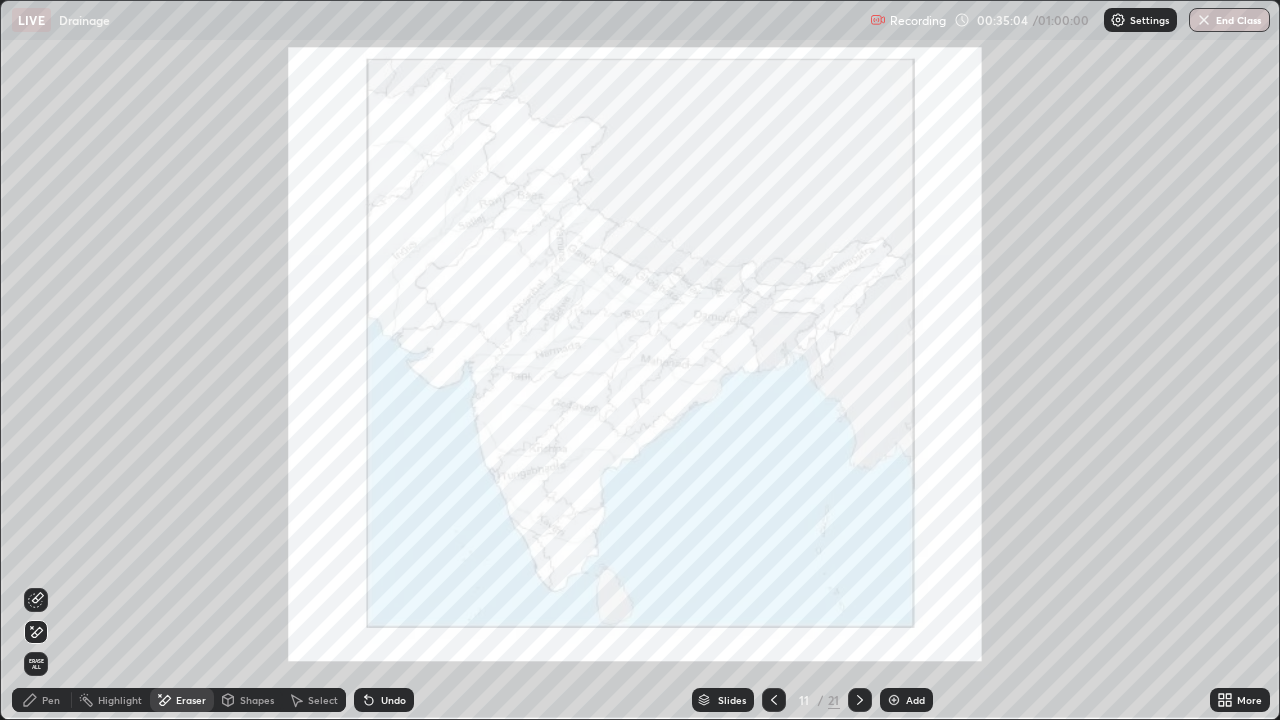 click 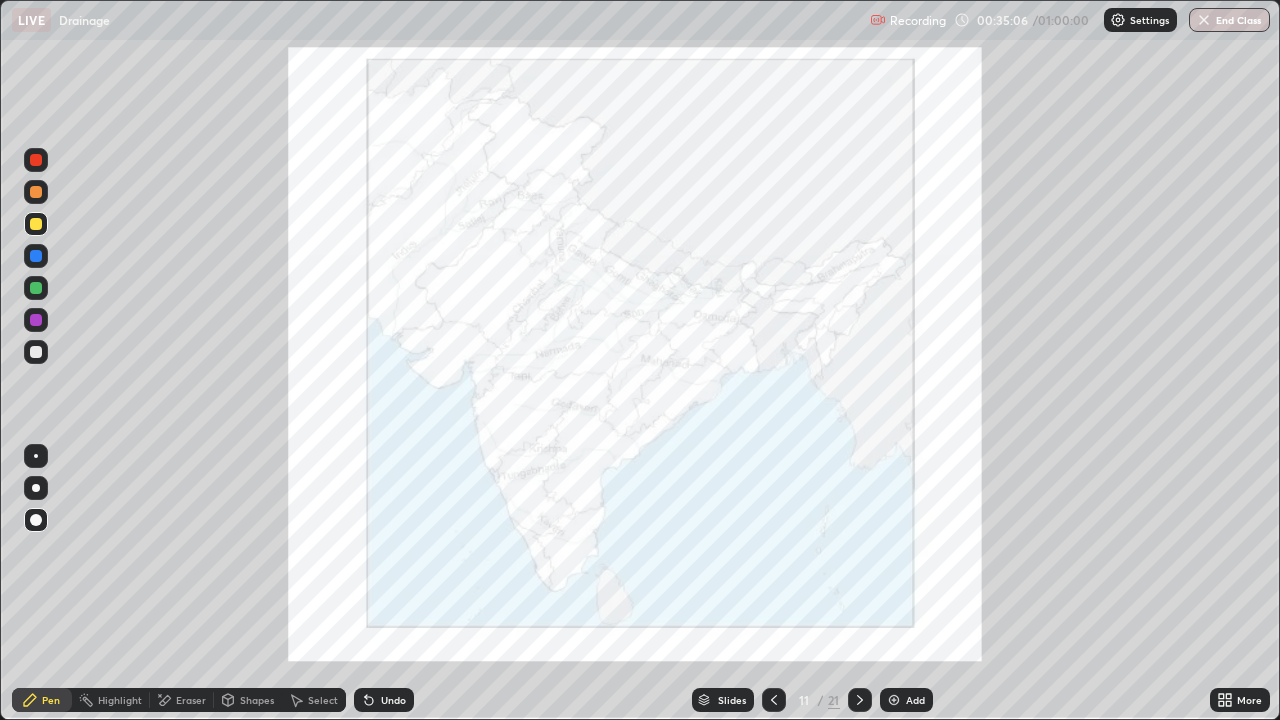 click at bounding box center (36, 160) 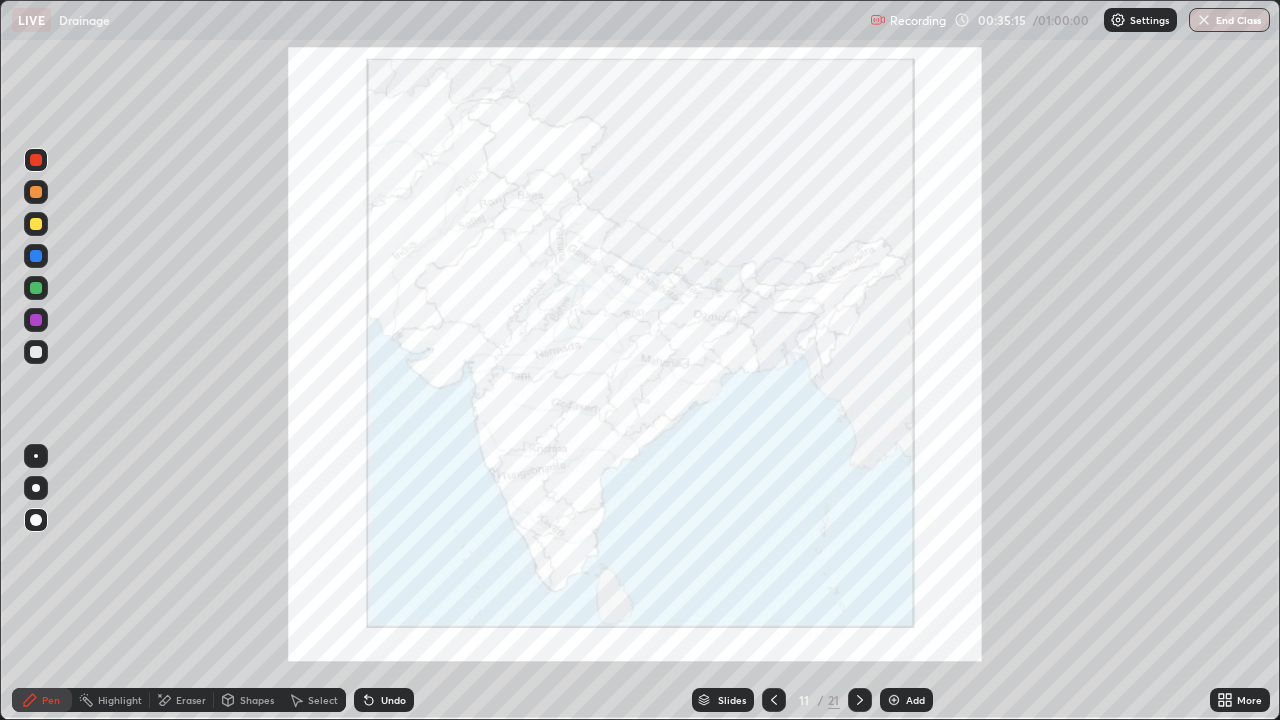 click at bounding box center [36, 256] 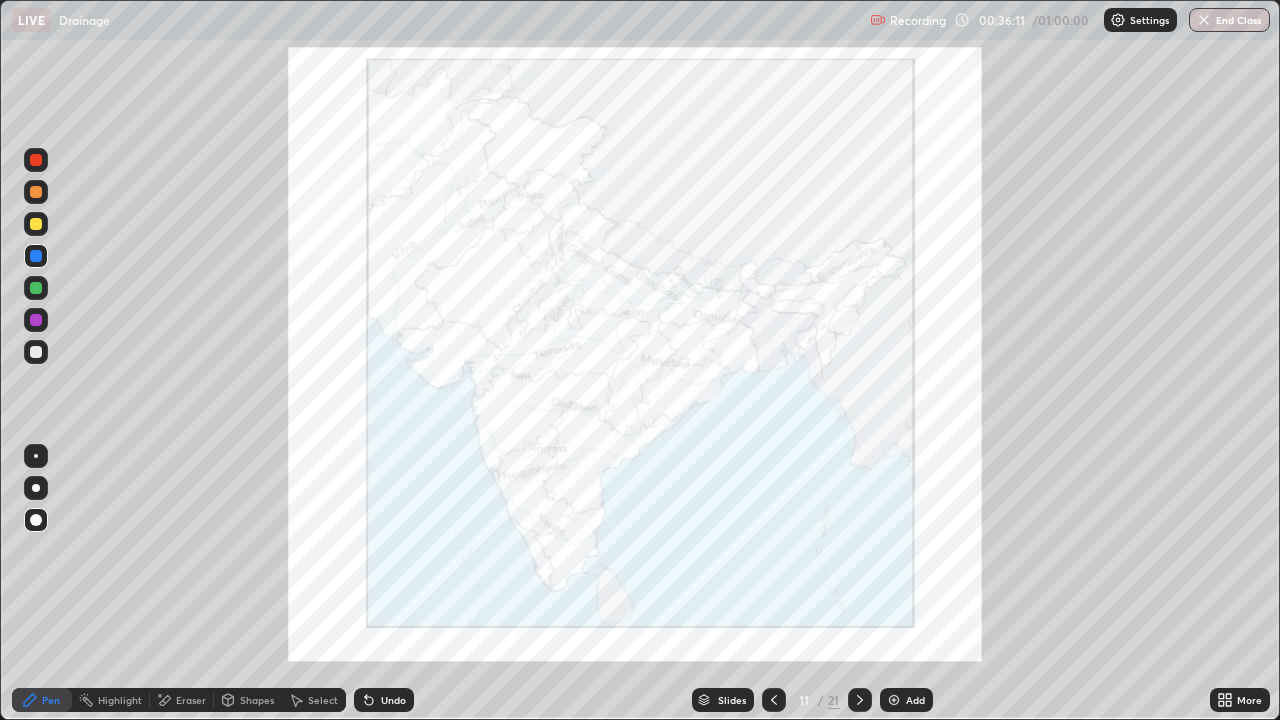 click on "Eraser" at bounding box center (182, 700) 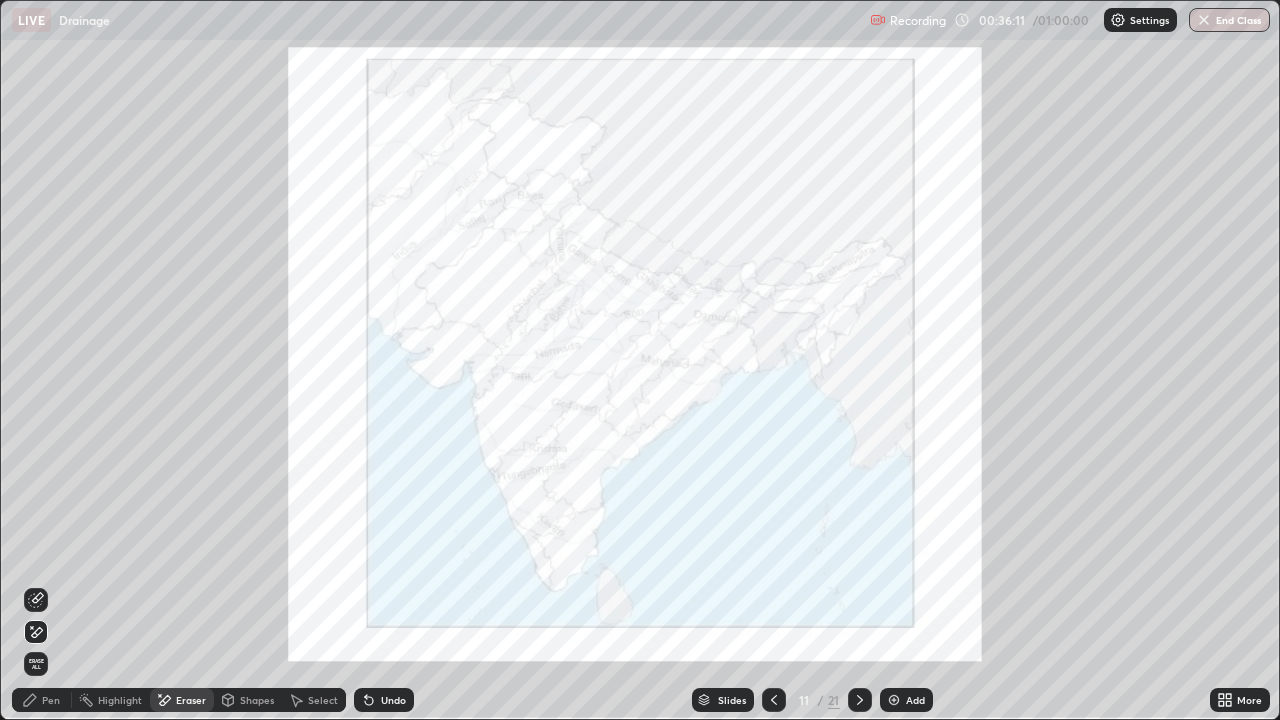 click 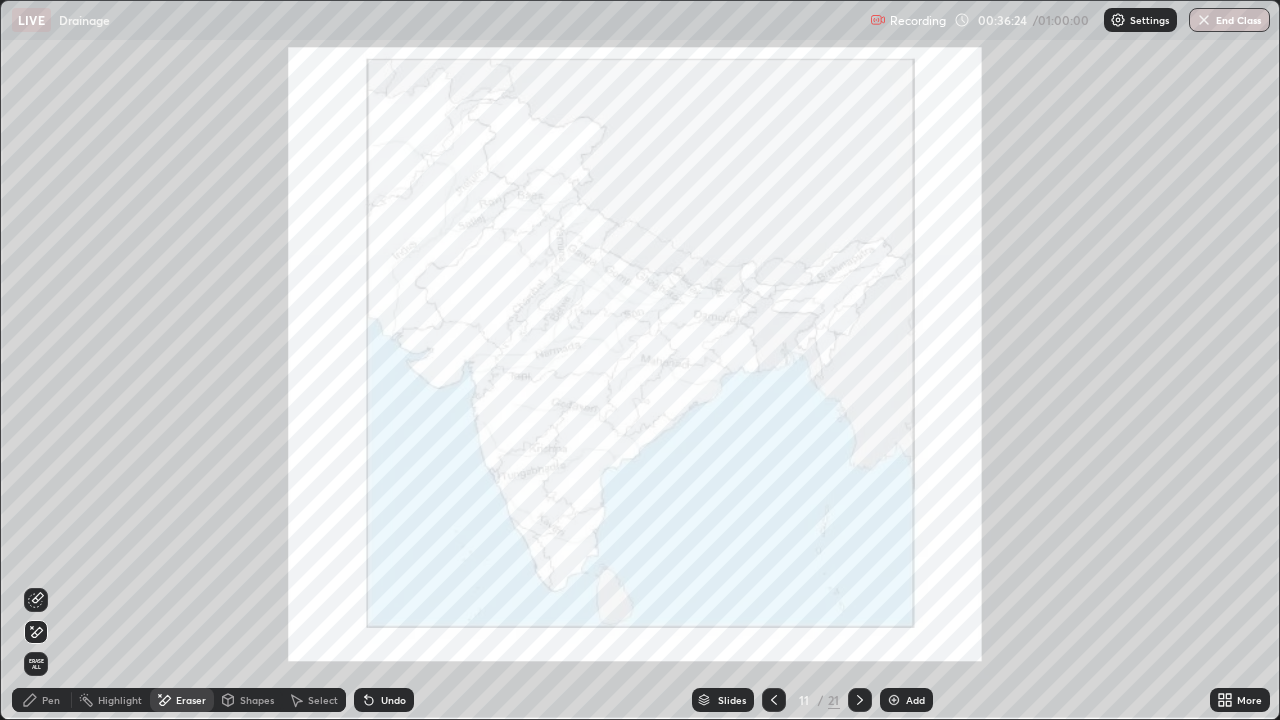 click 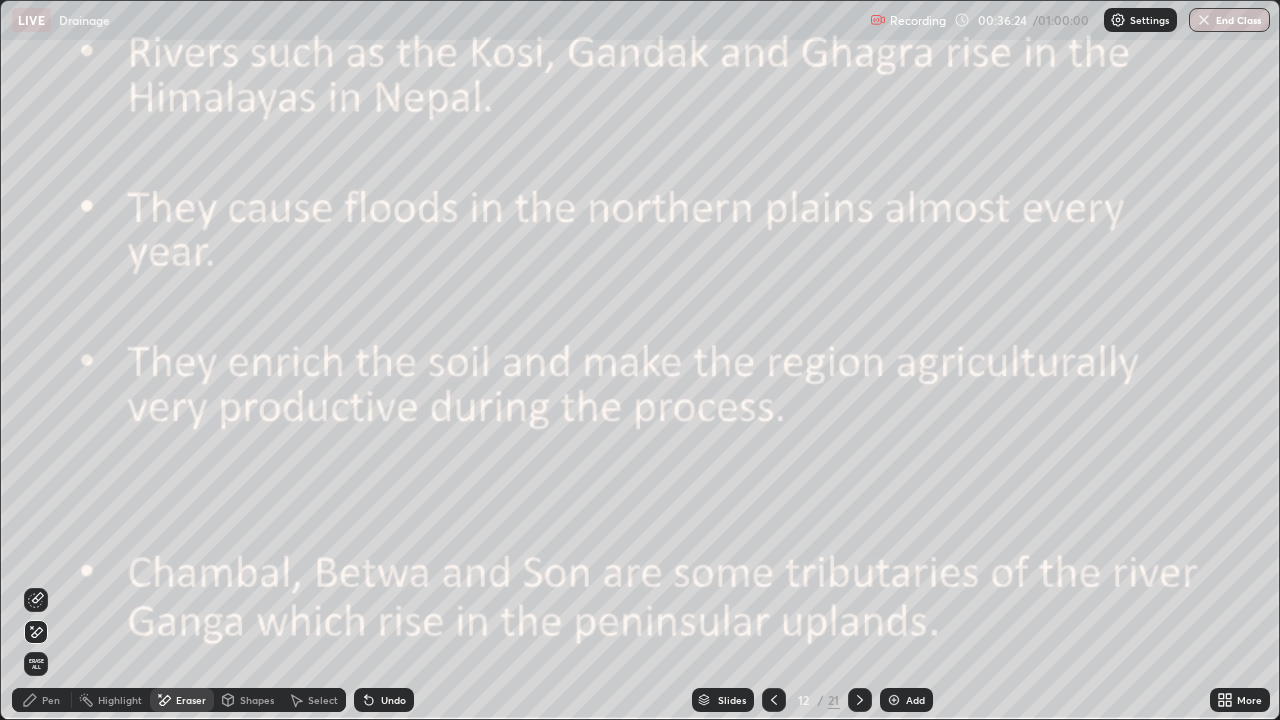 click at bounding box center [860, 700] 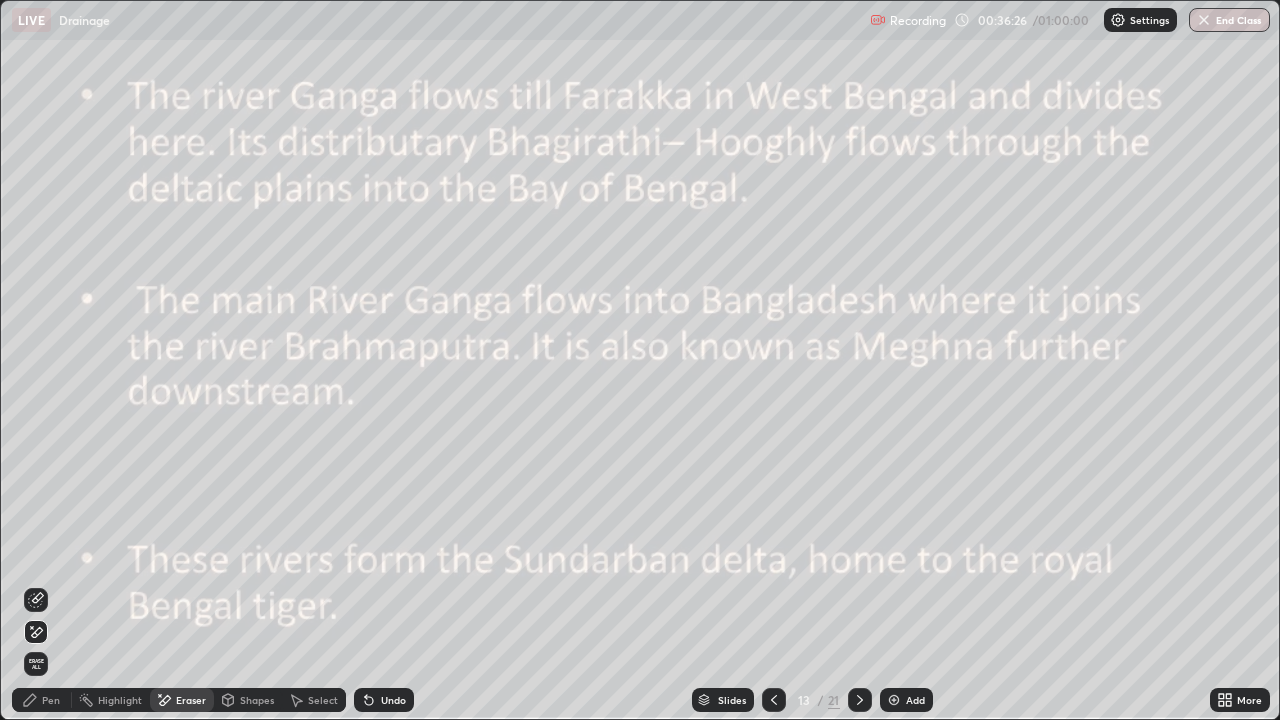 click 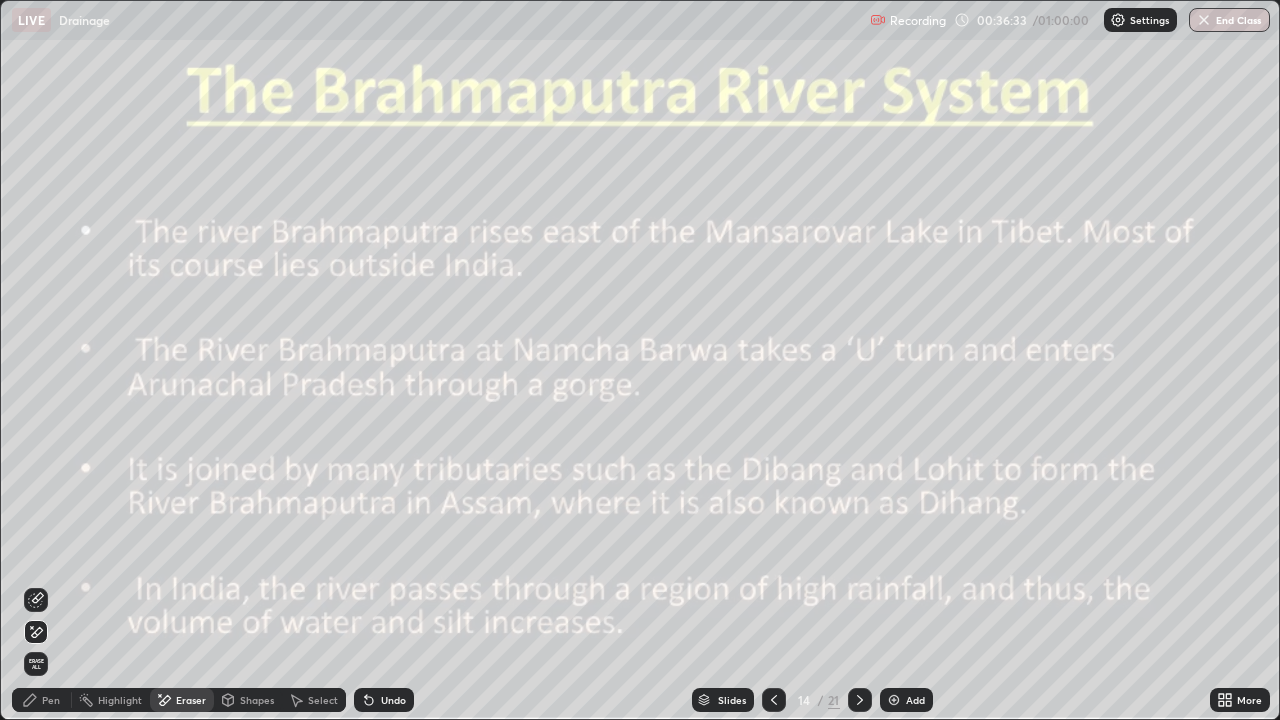 click 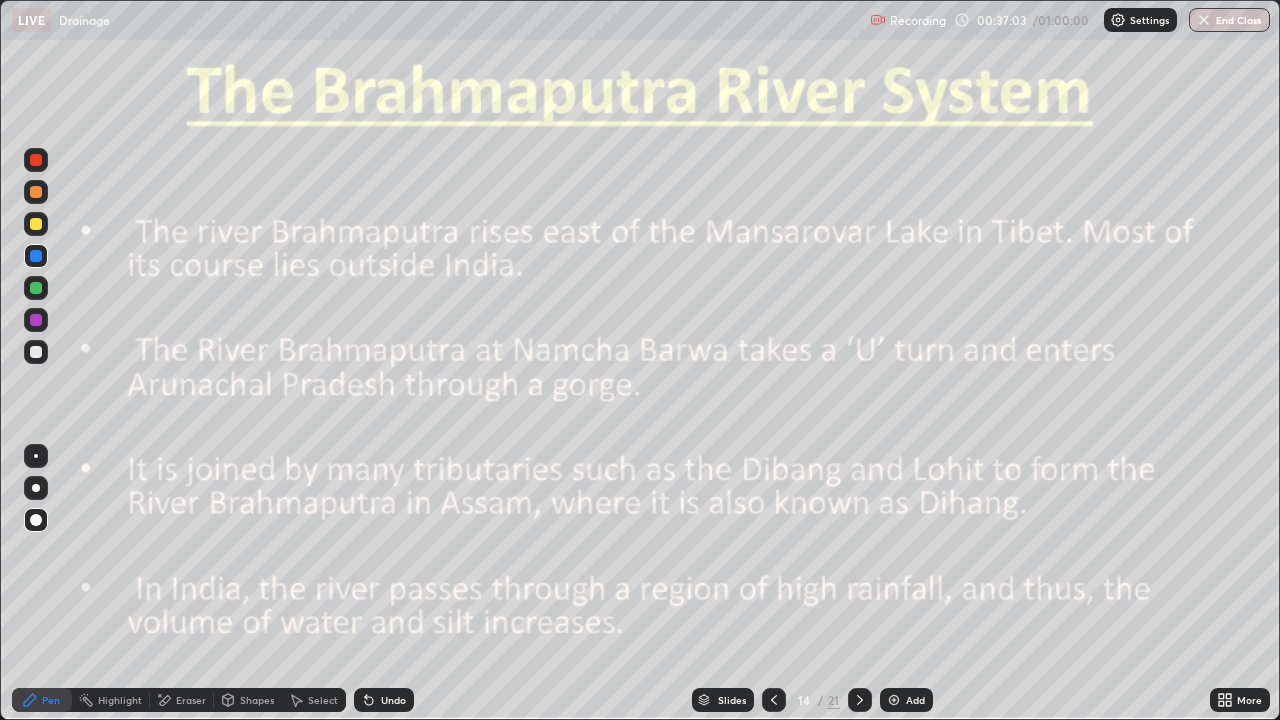 click 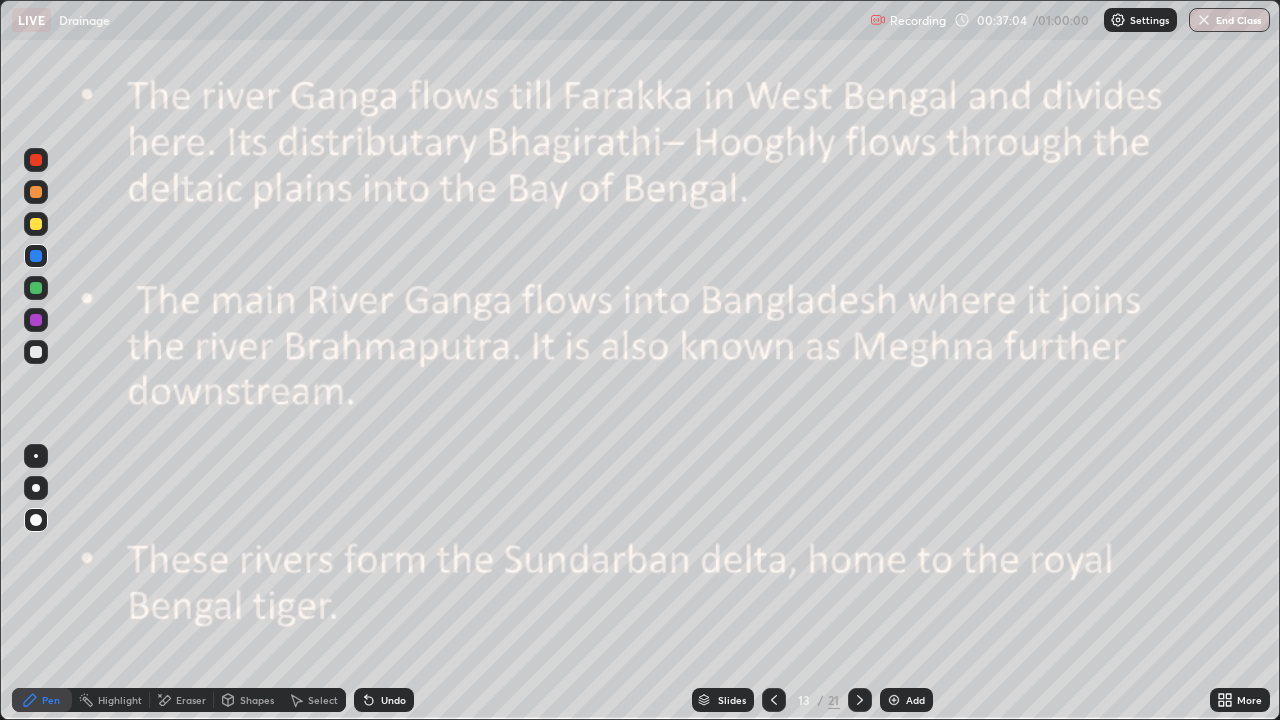 click 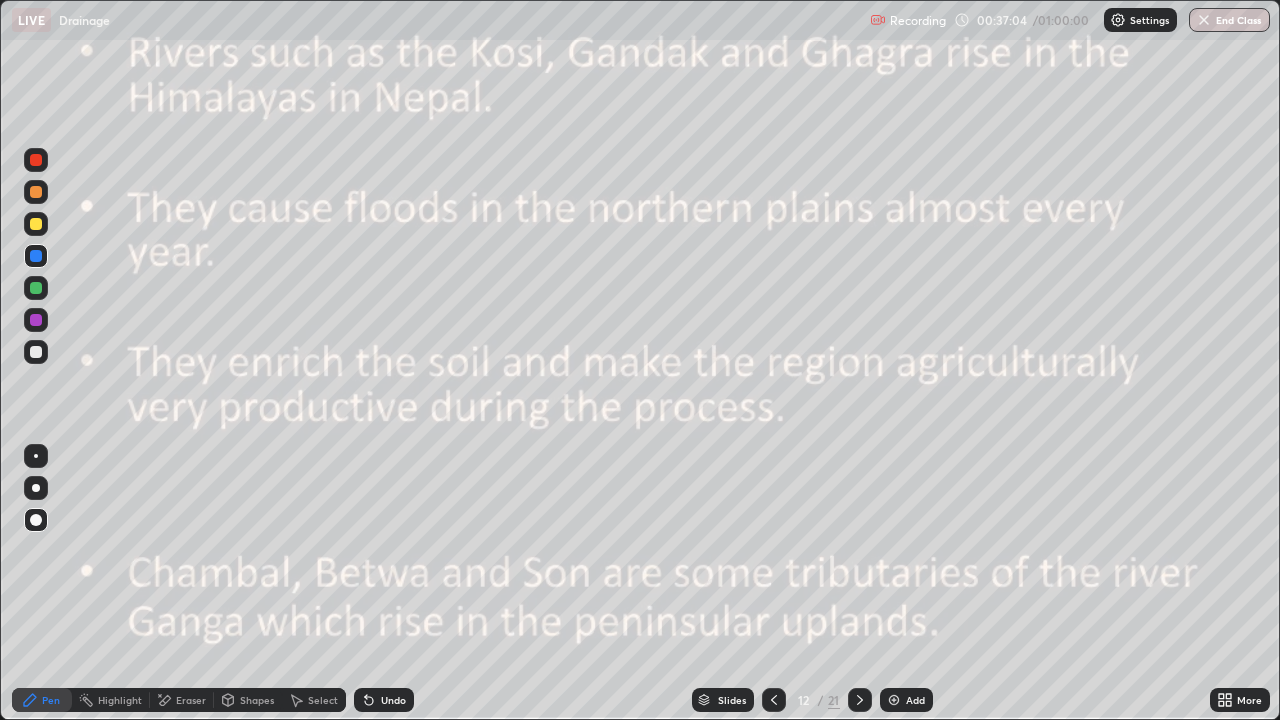 click 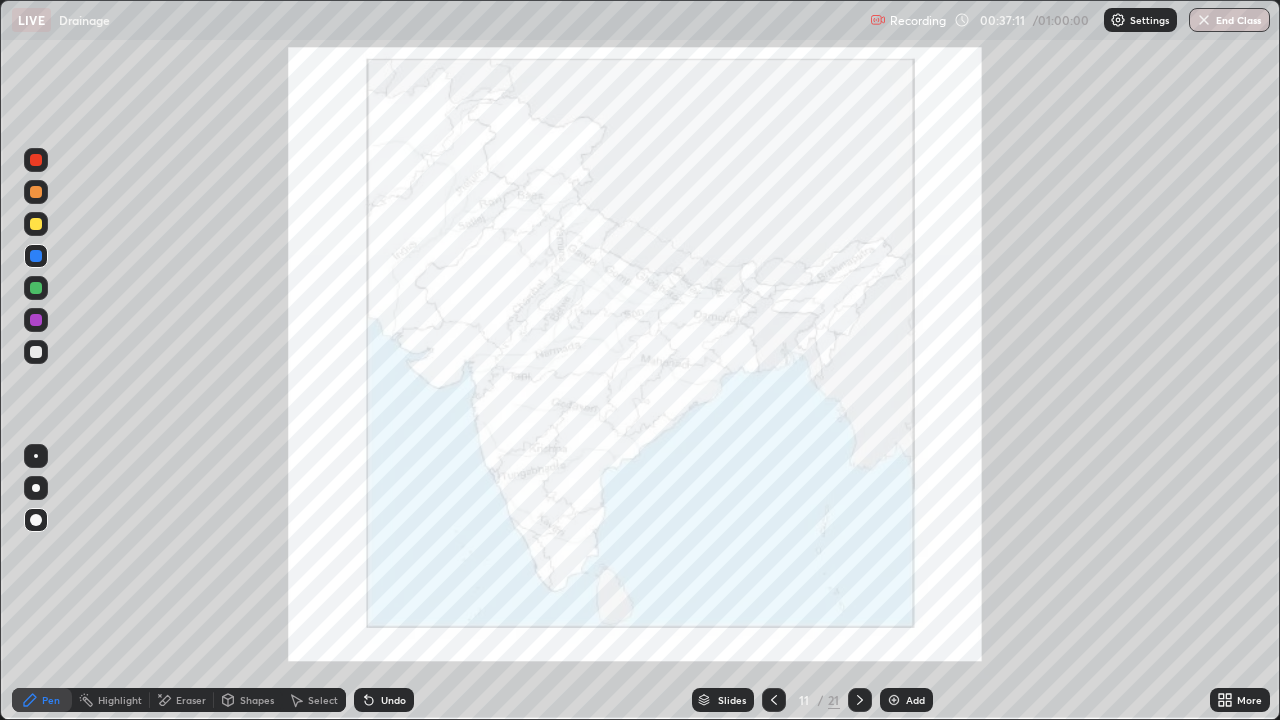 click at bounding box center [860, 700] 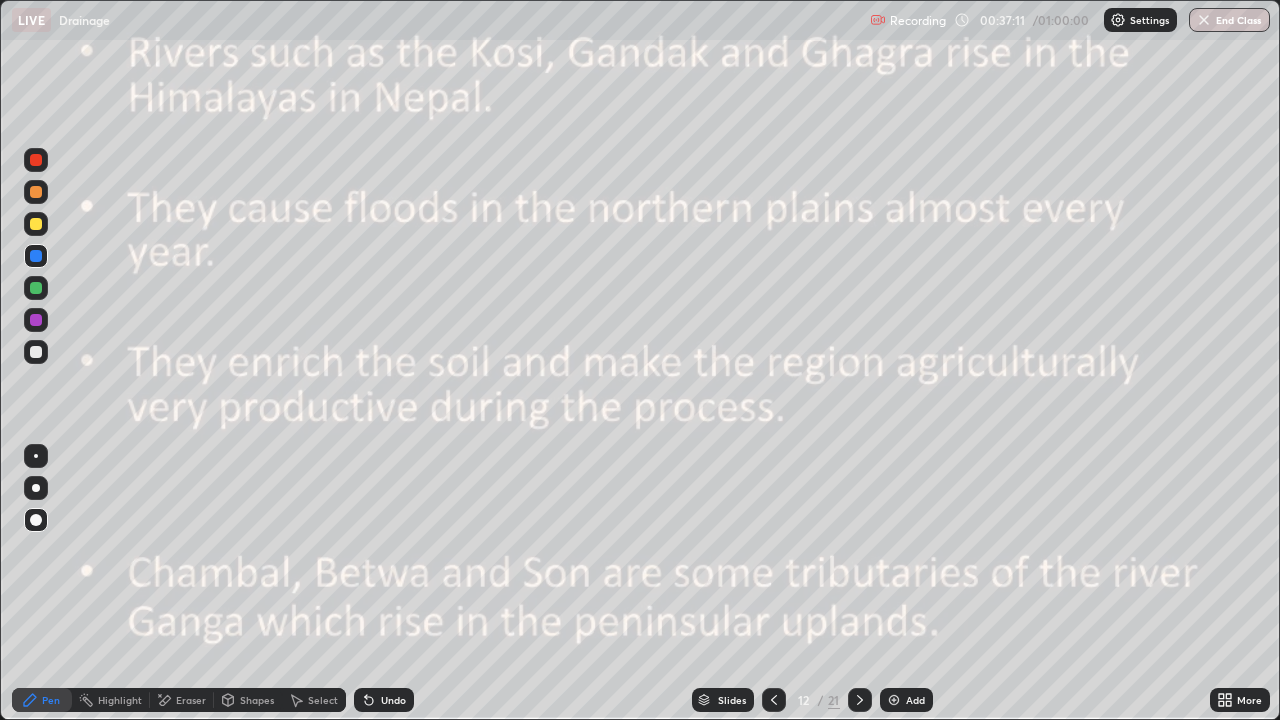 click 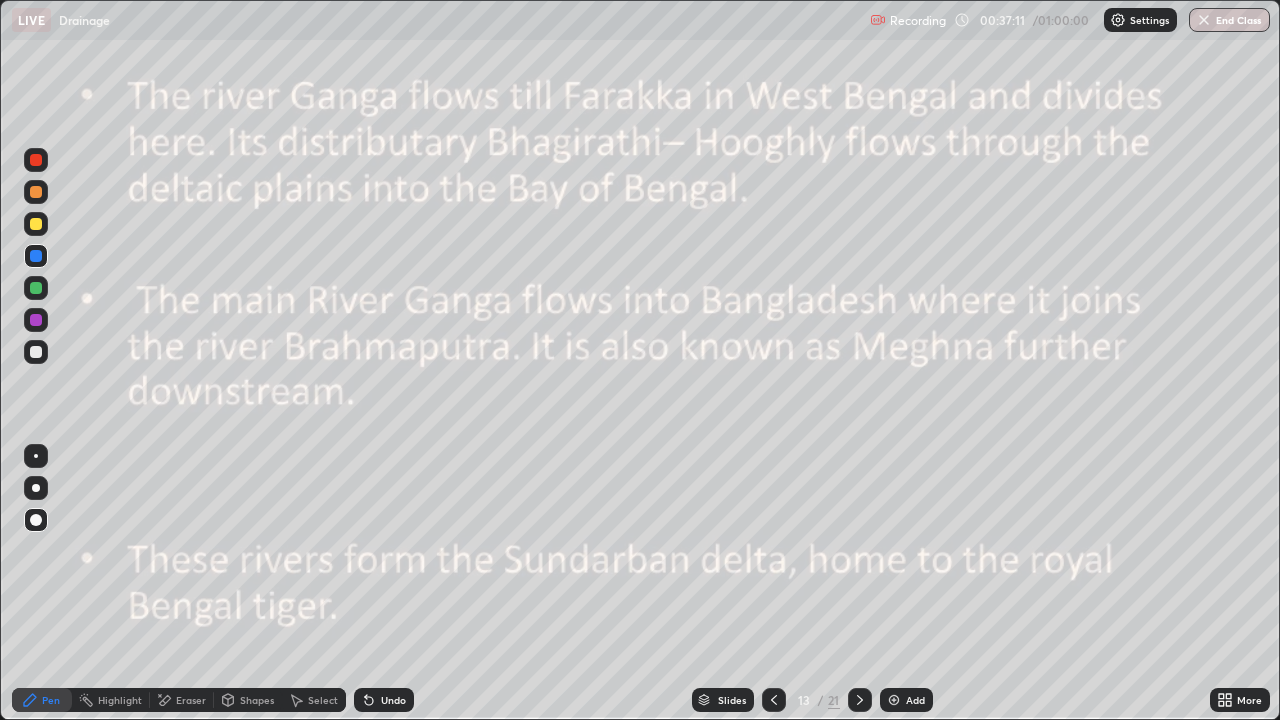 click 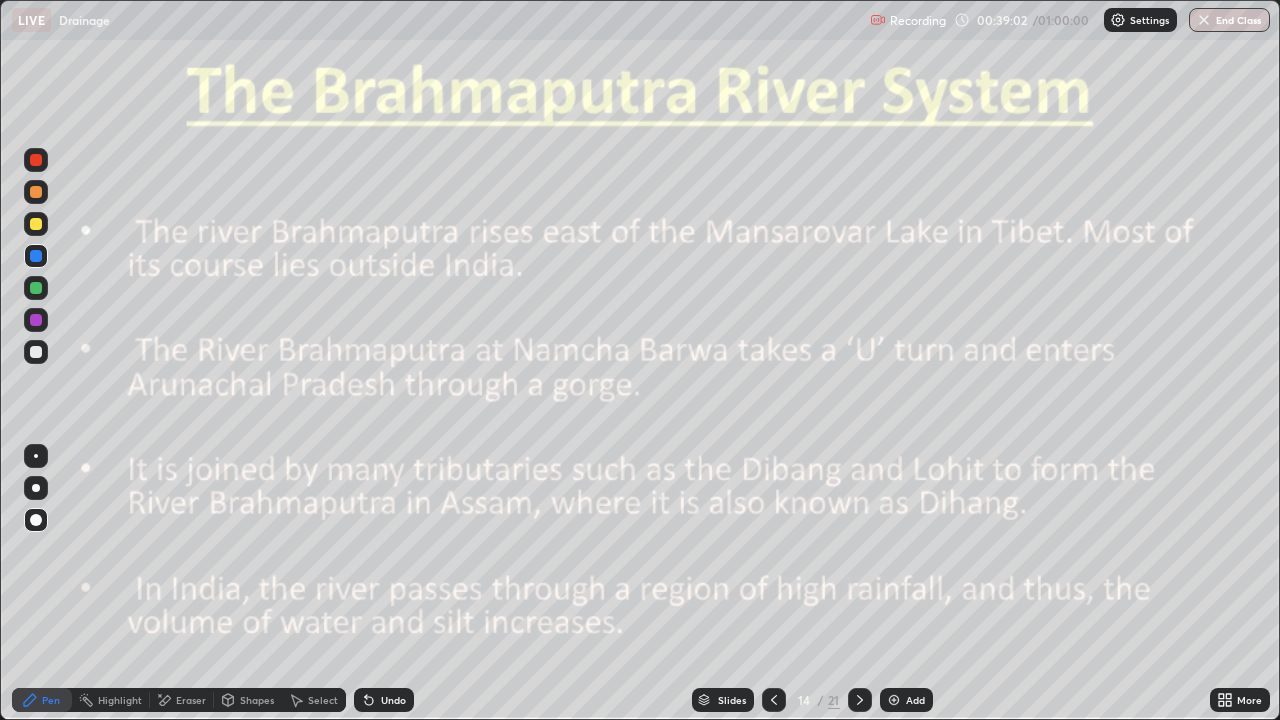 click on "Pen" at bounding box center [51, 700] 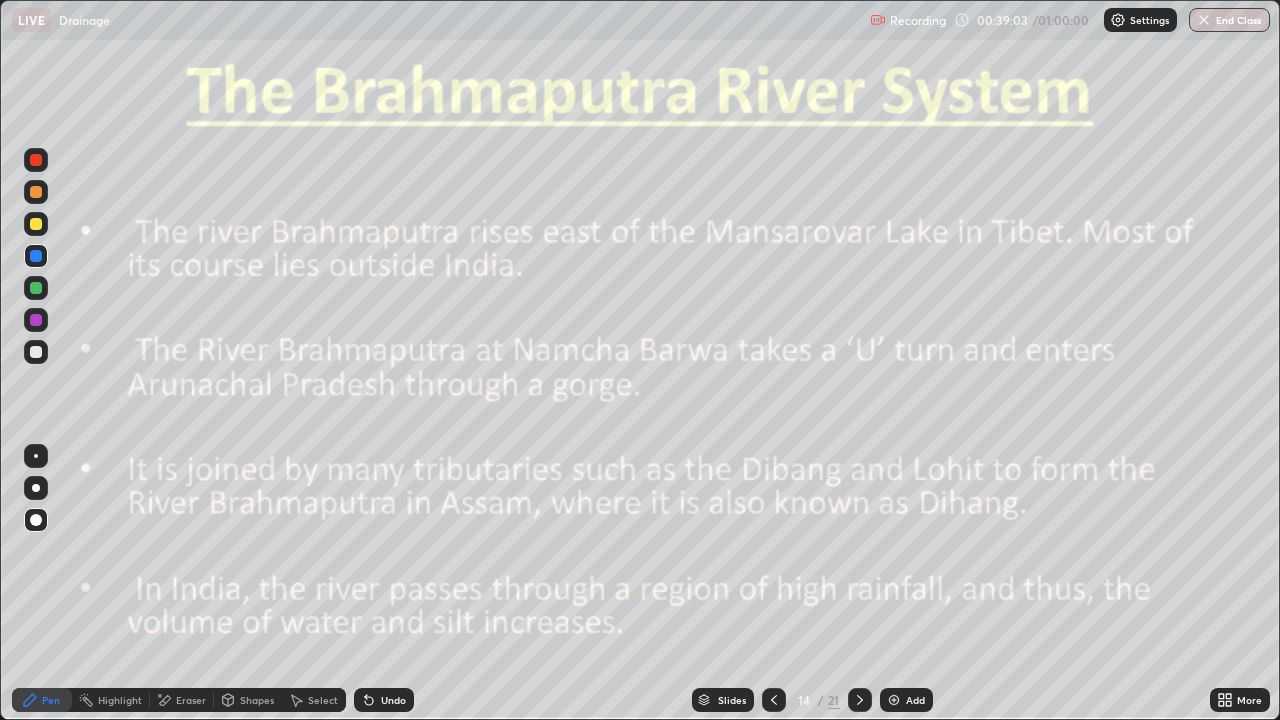 click at bounding box center [36, 160] 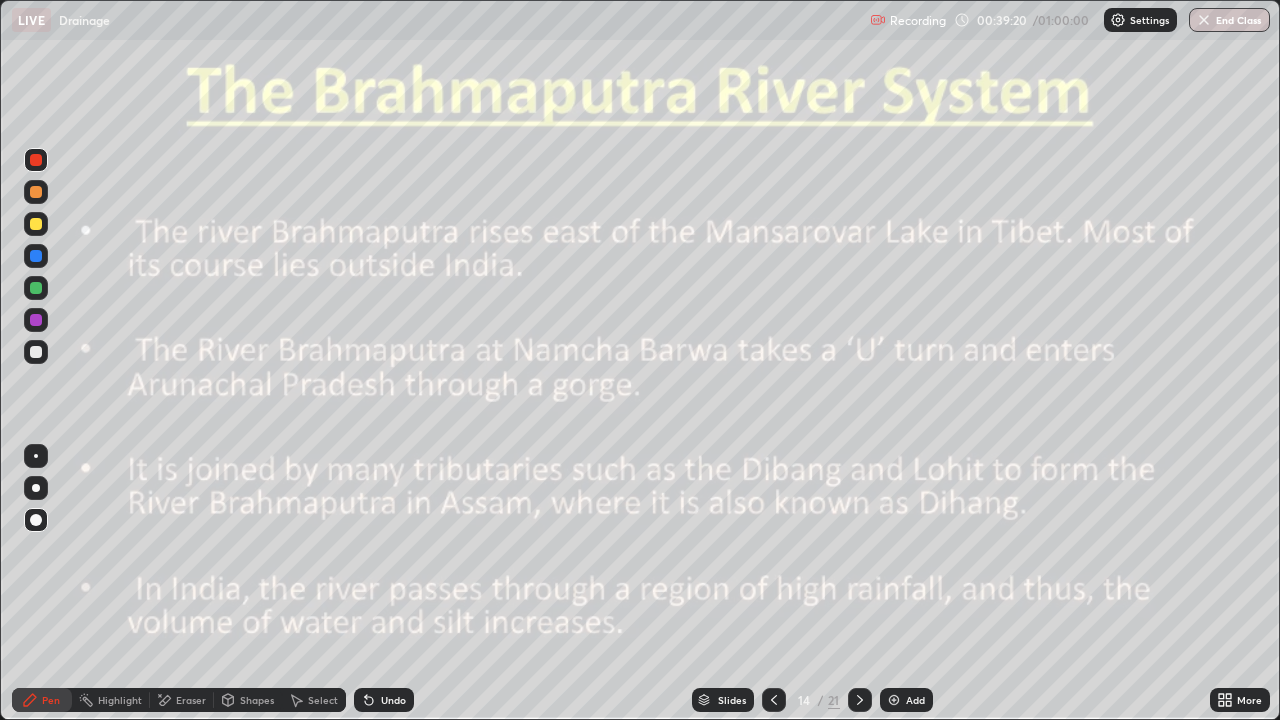 click 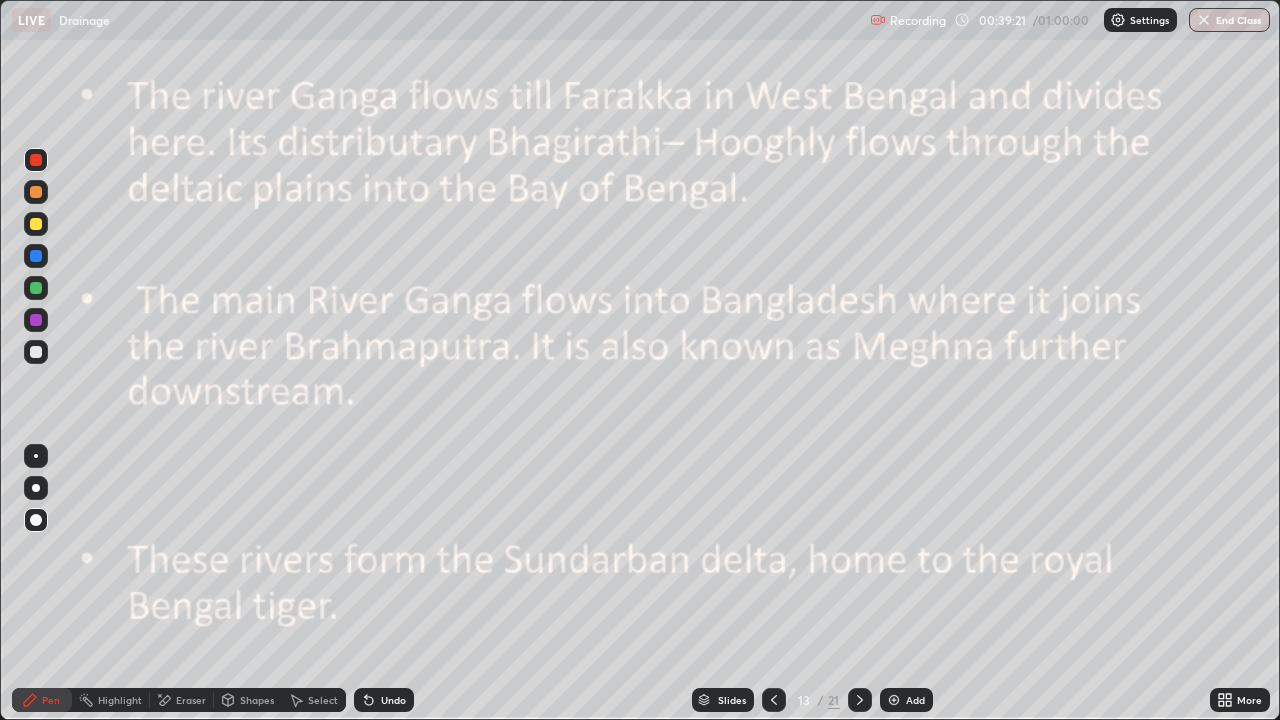 click 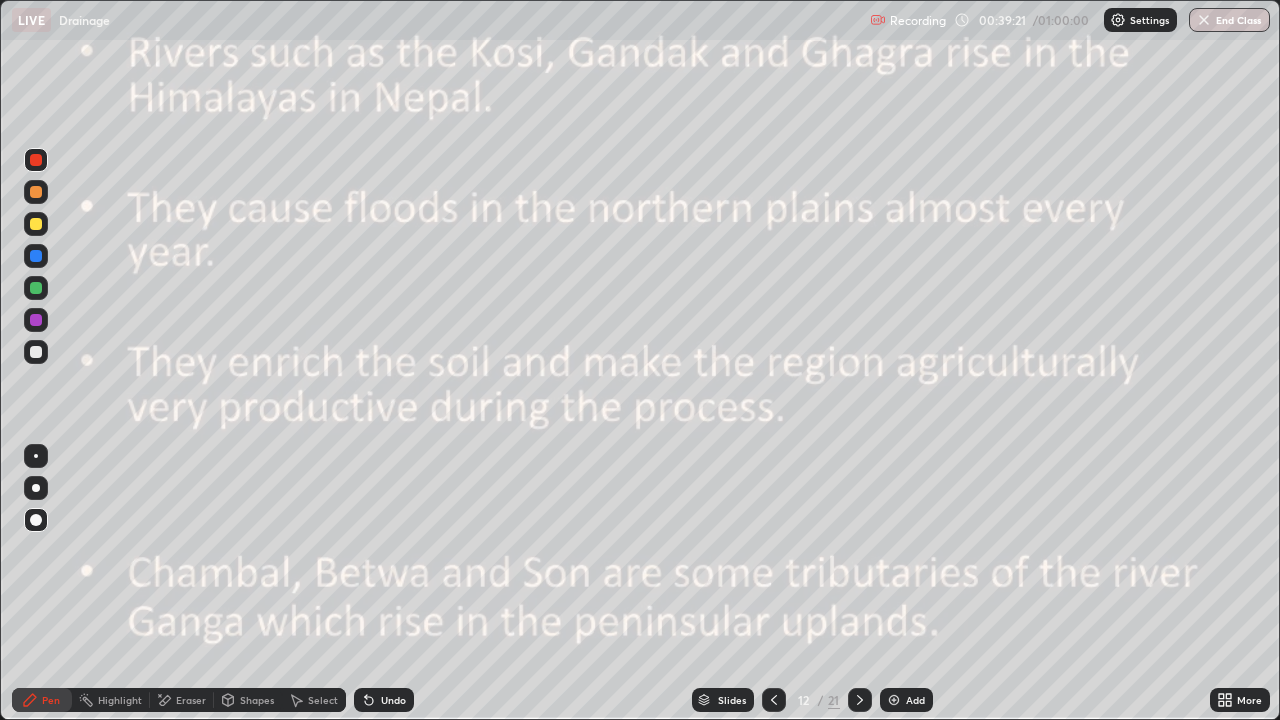 click 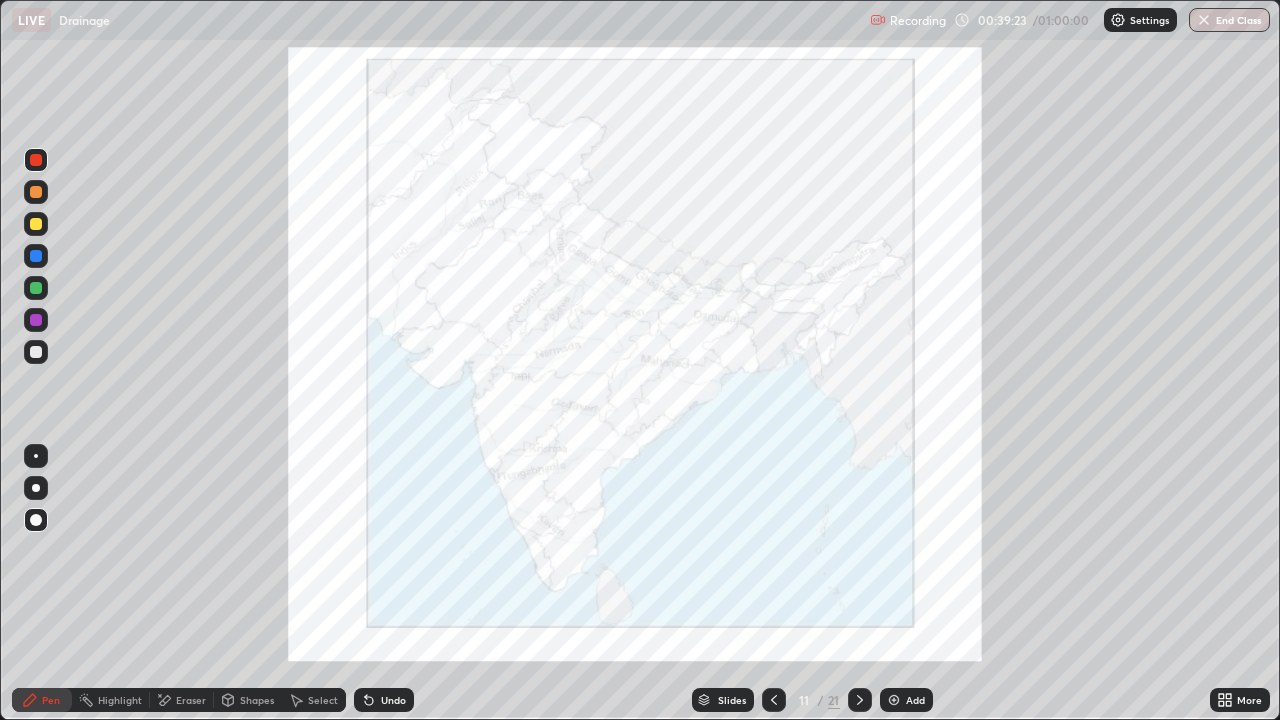 click 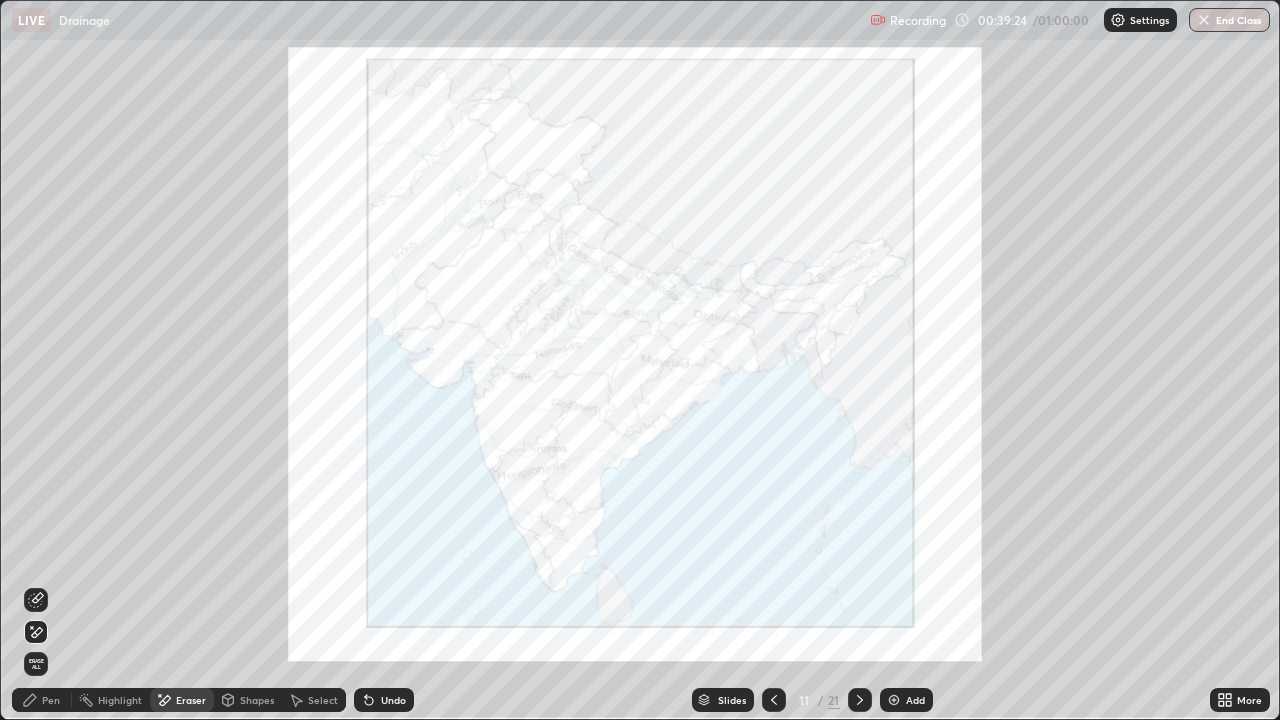 click on "Erase all" at bounding box center (36, 664) 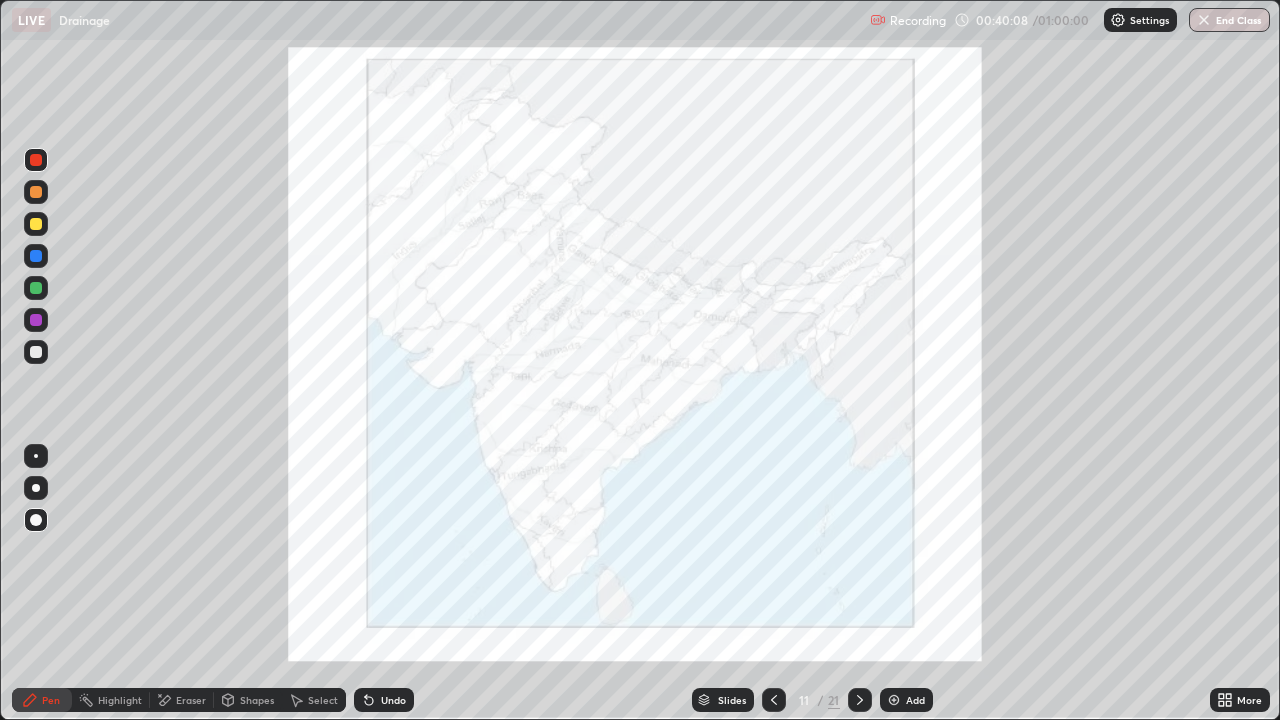 click 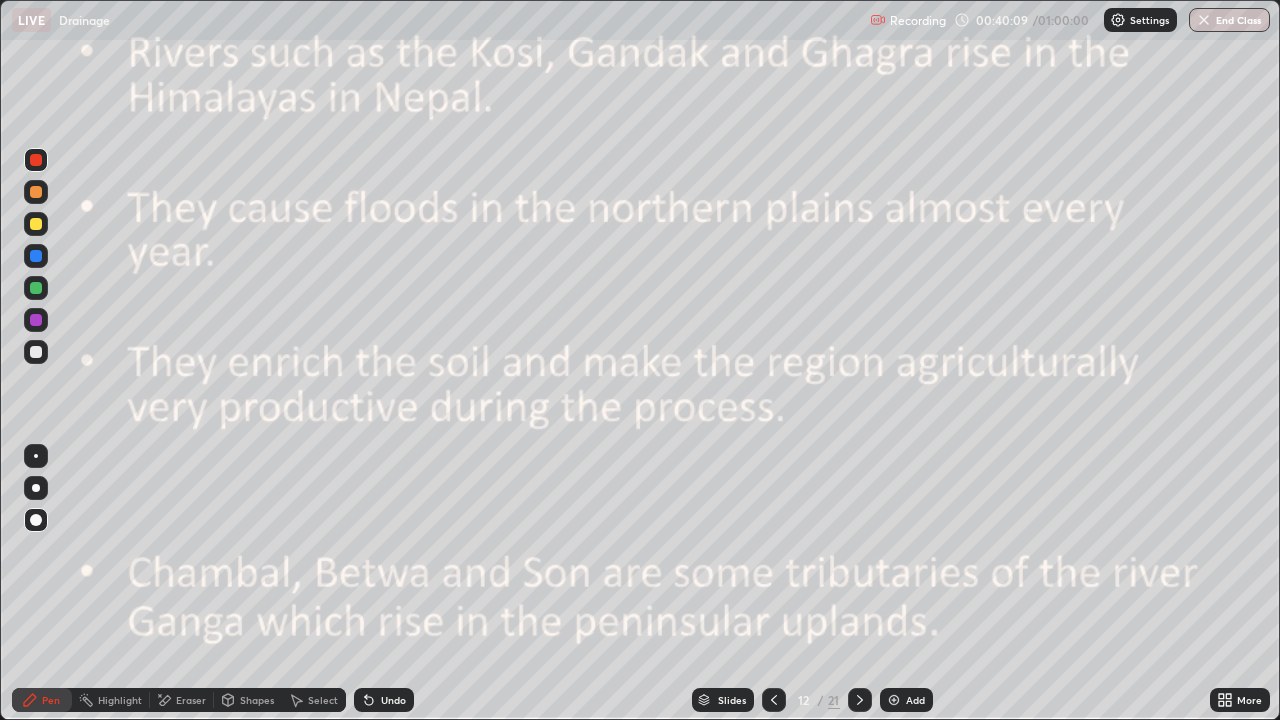click 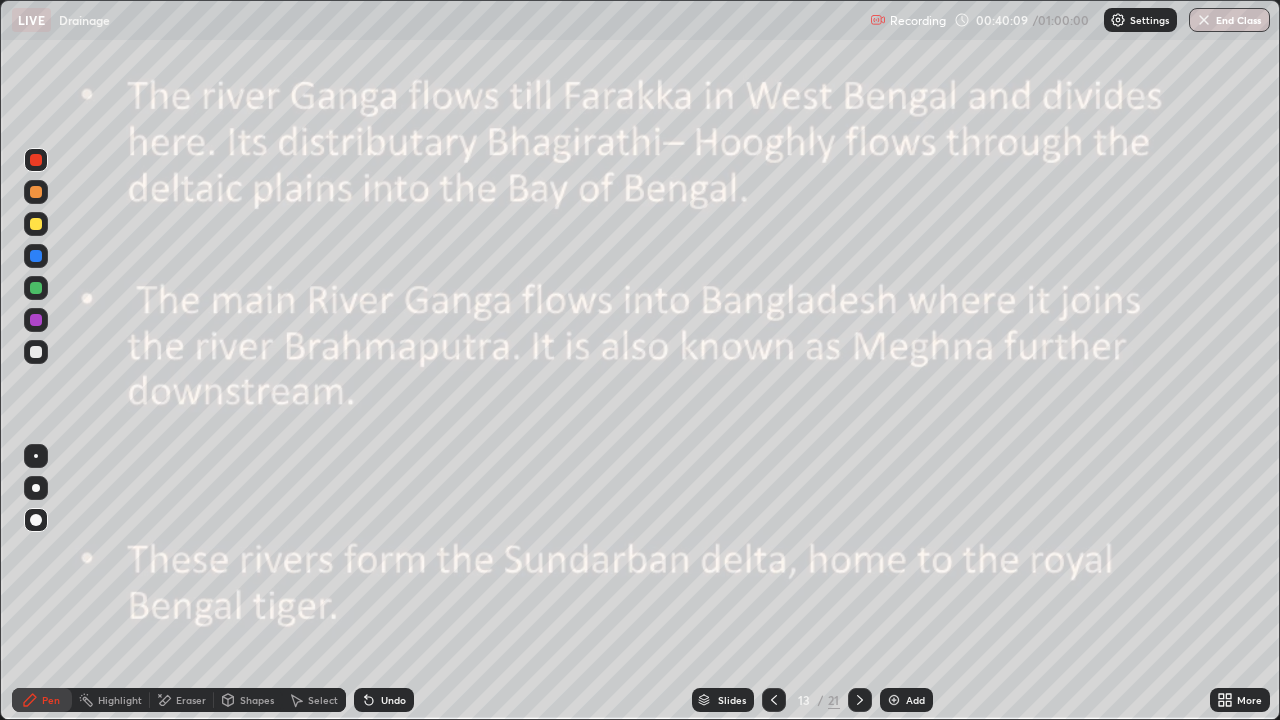 click 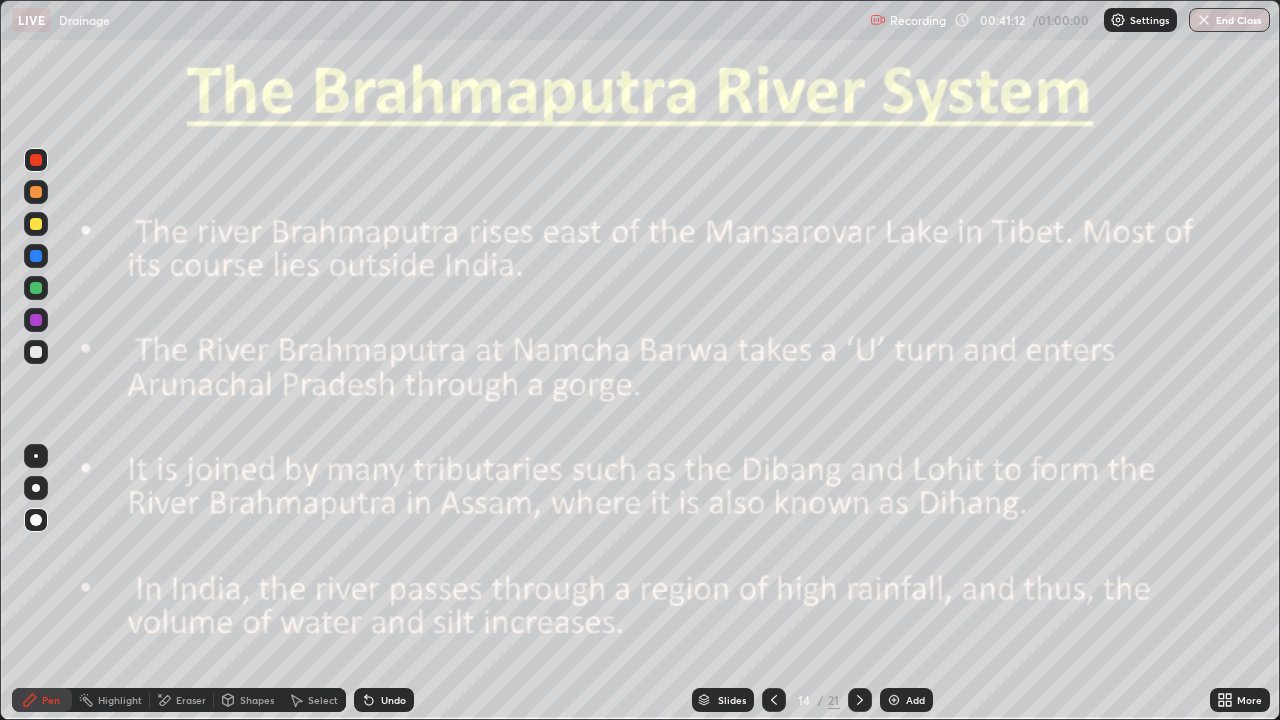 click at bounding box center (774, 700) 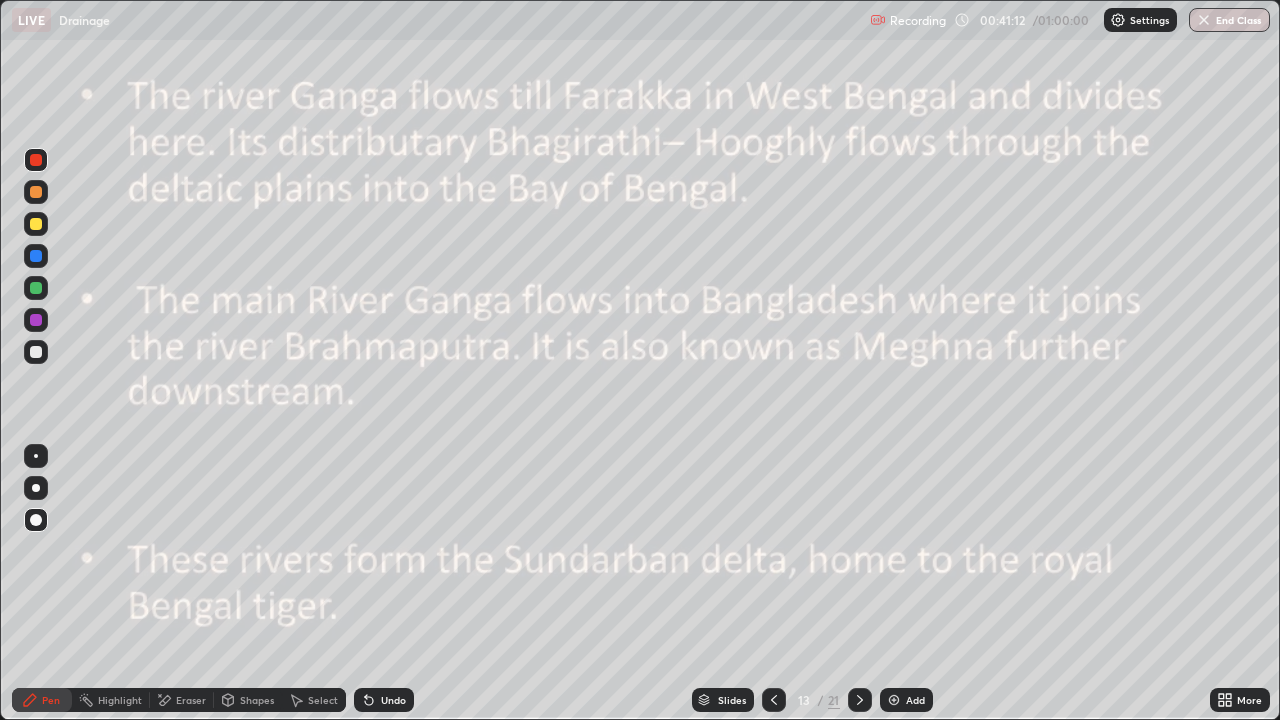 click 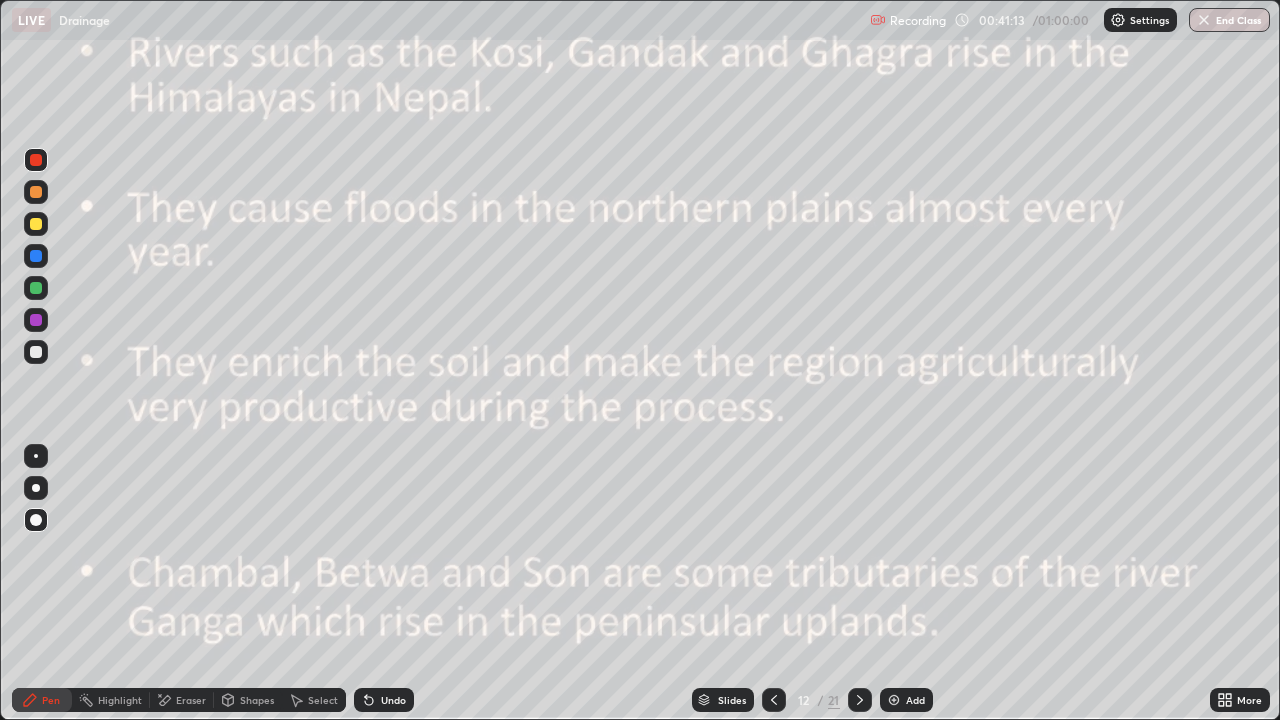 click 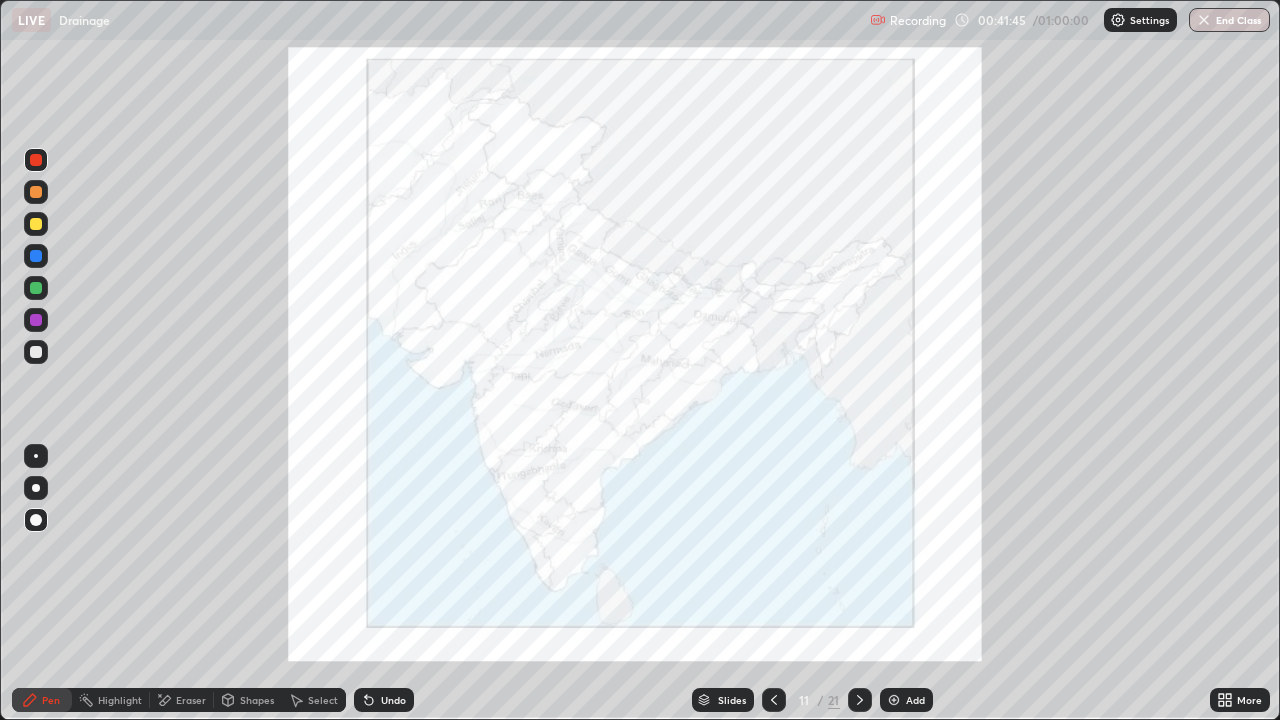 click 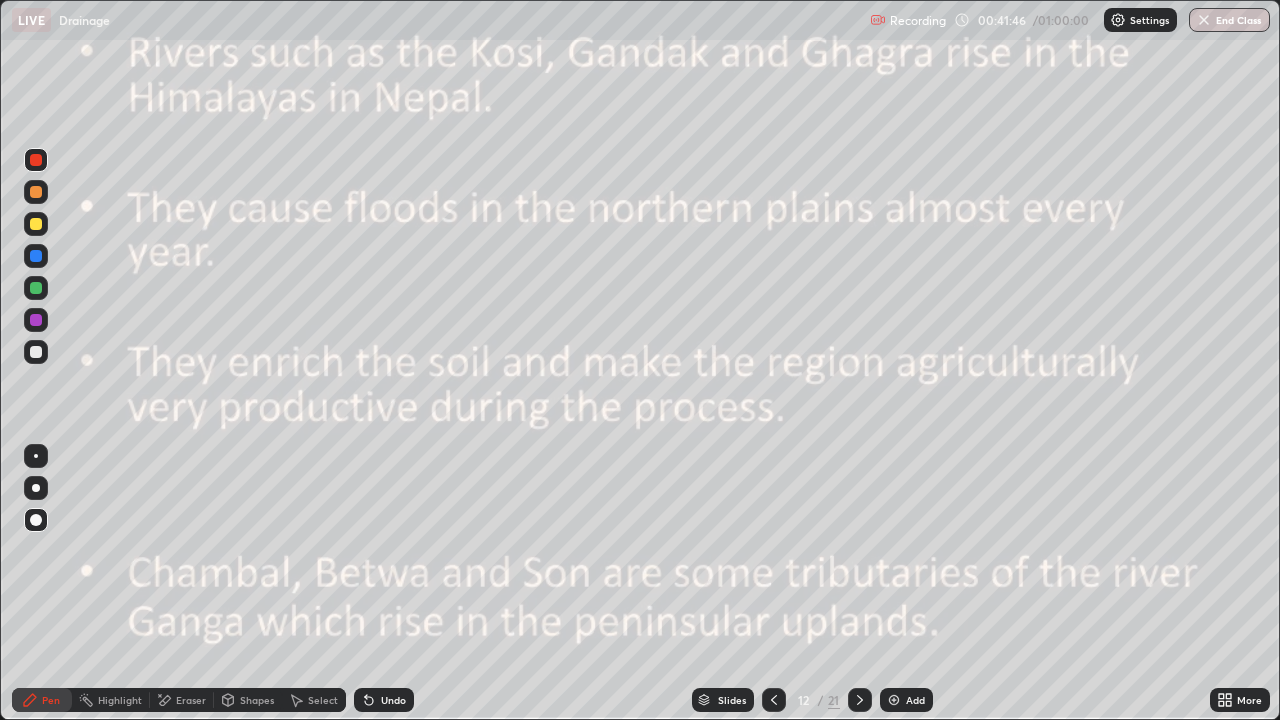 click 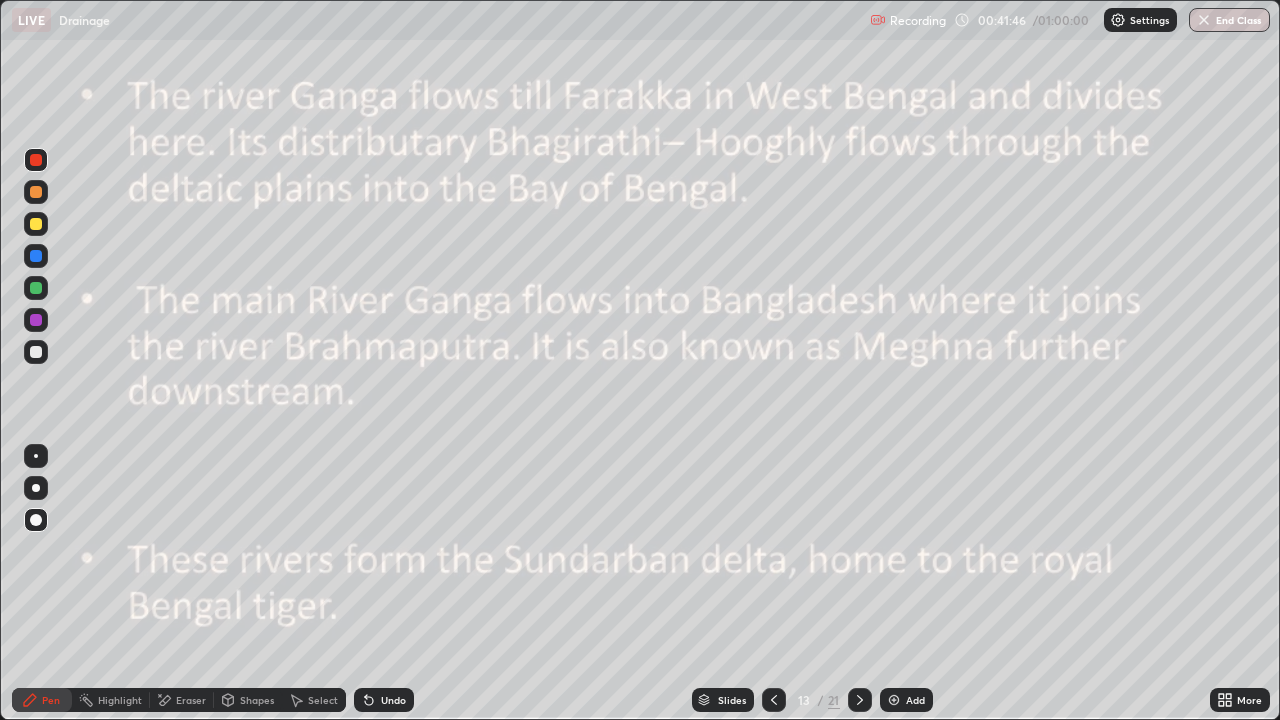 click 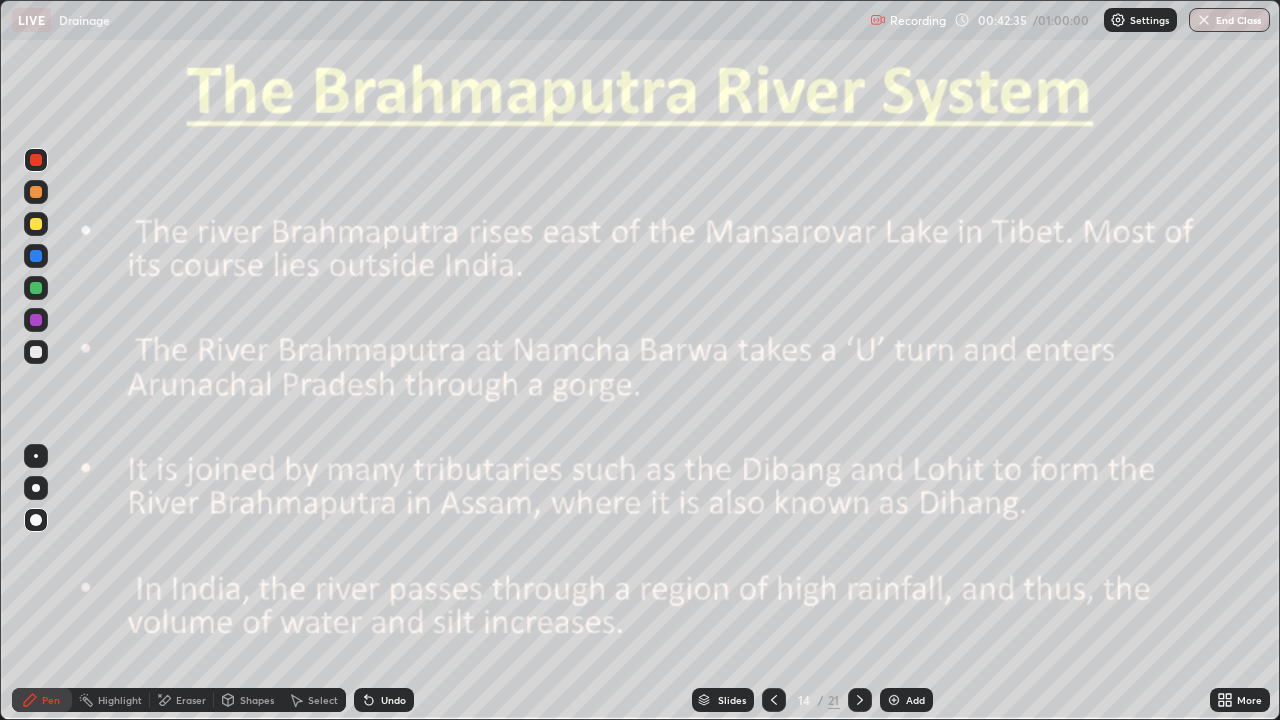 click at bounding box center (860, 700) 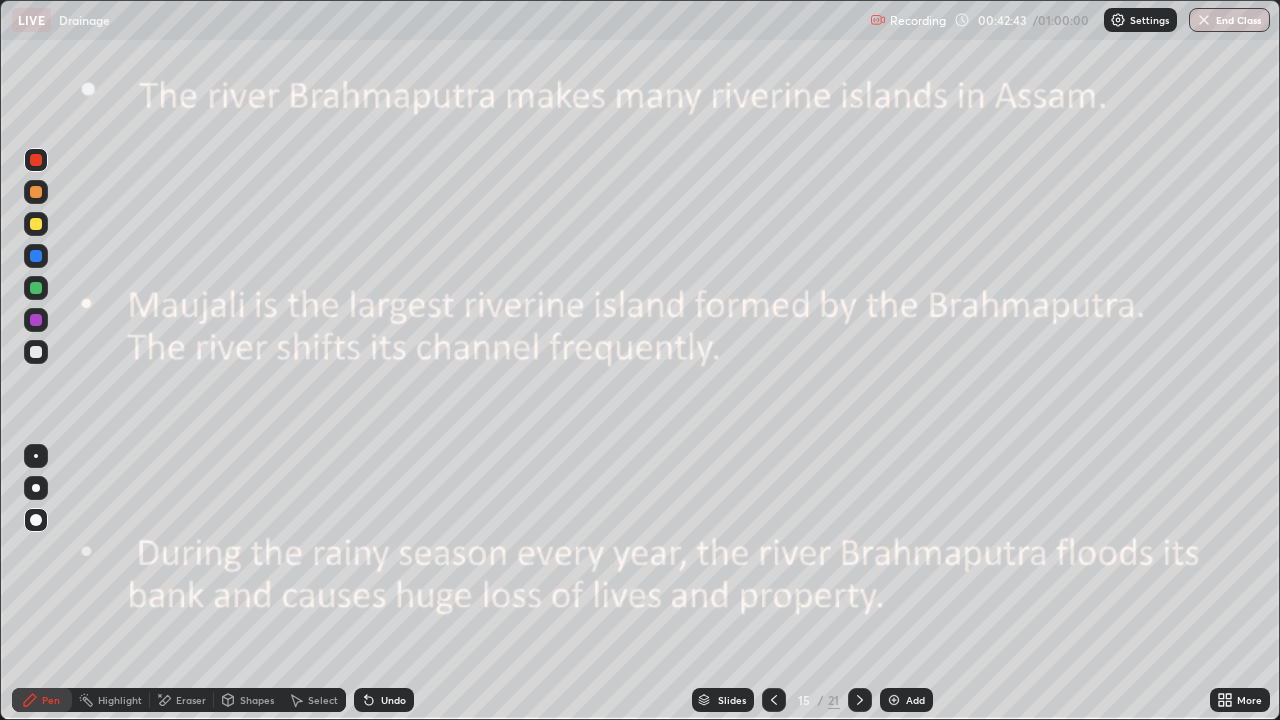 click at bounding box center [36, 224] 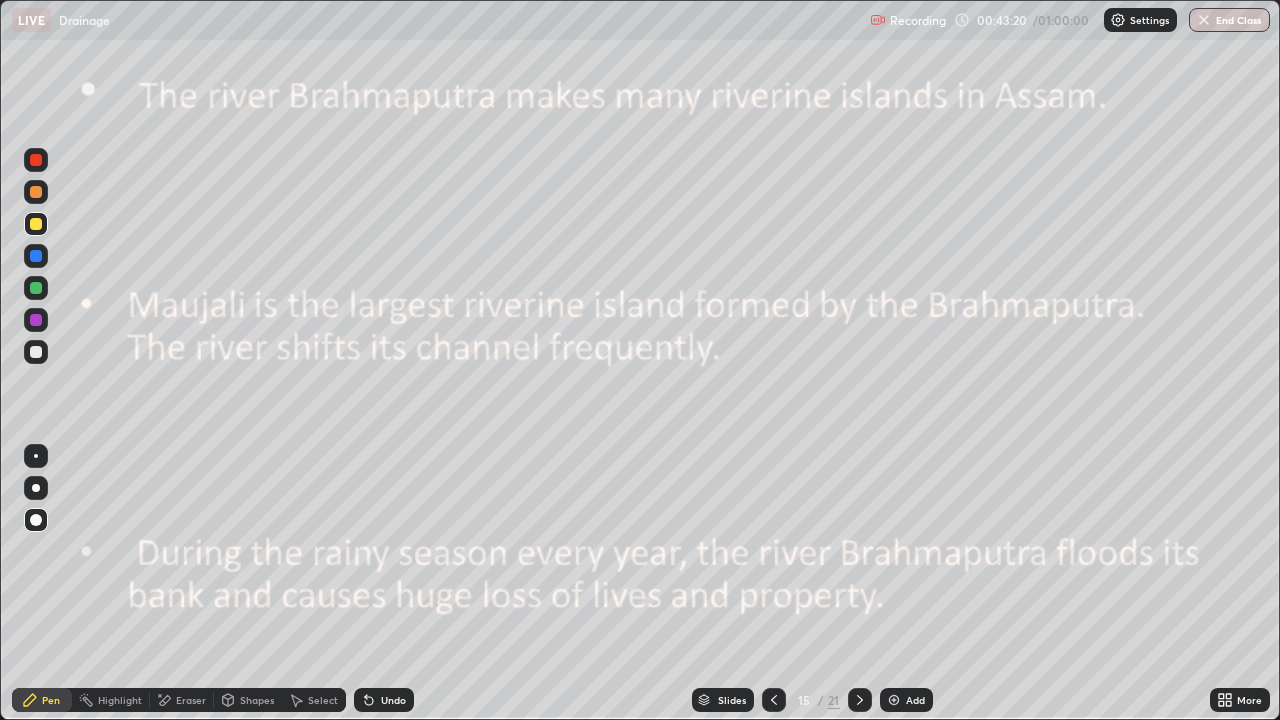 click at bounding box center [36, 256] 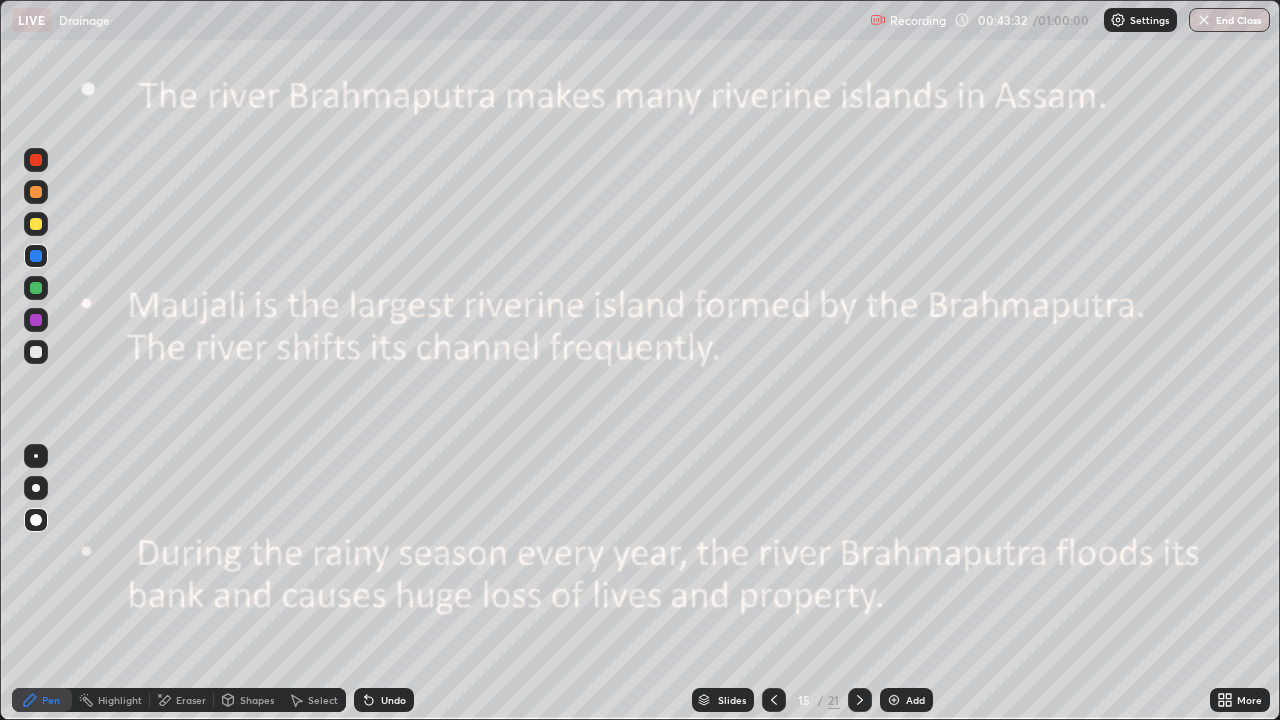 click at bounding box center (36, 288) 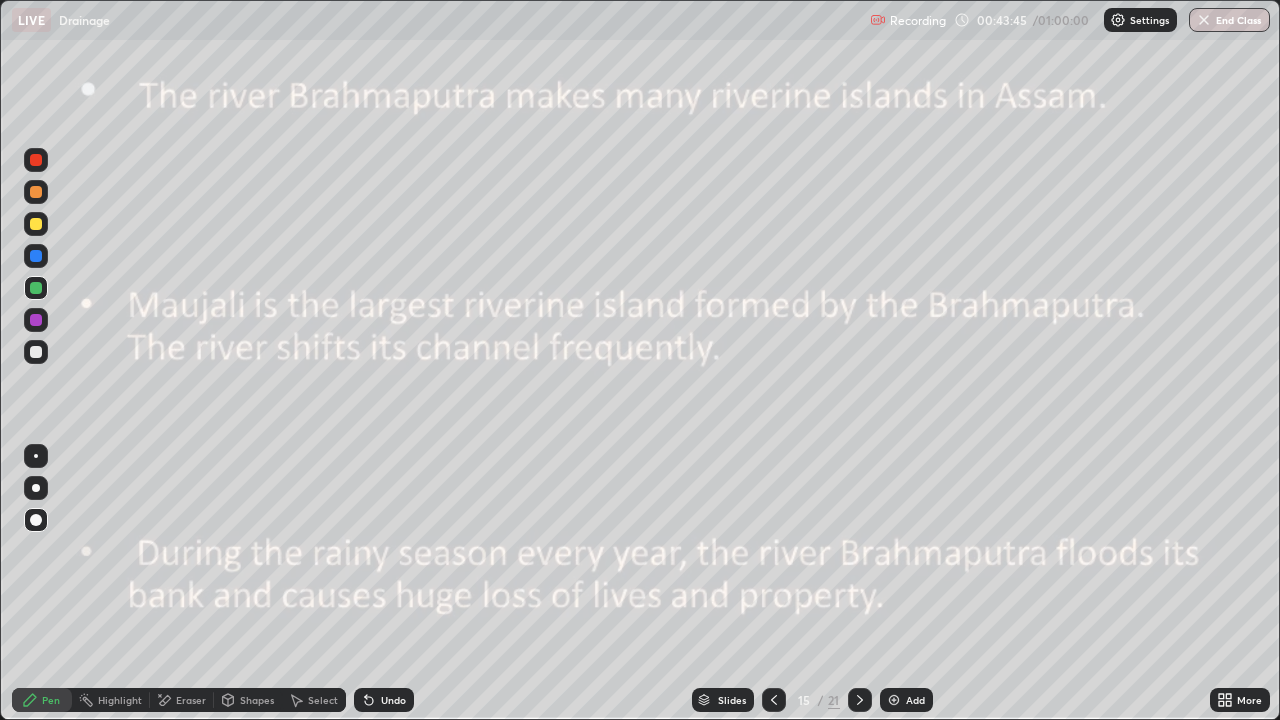 click at bounding box center (36, 256) 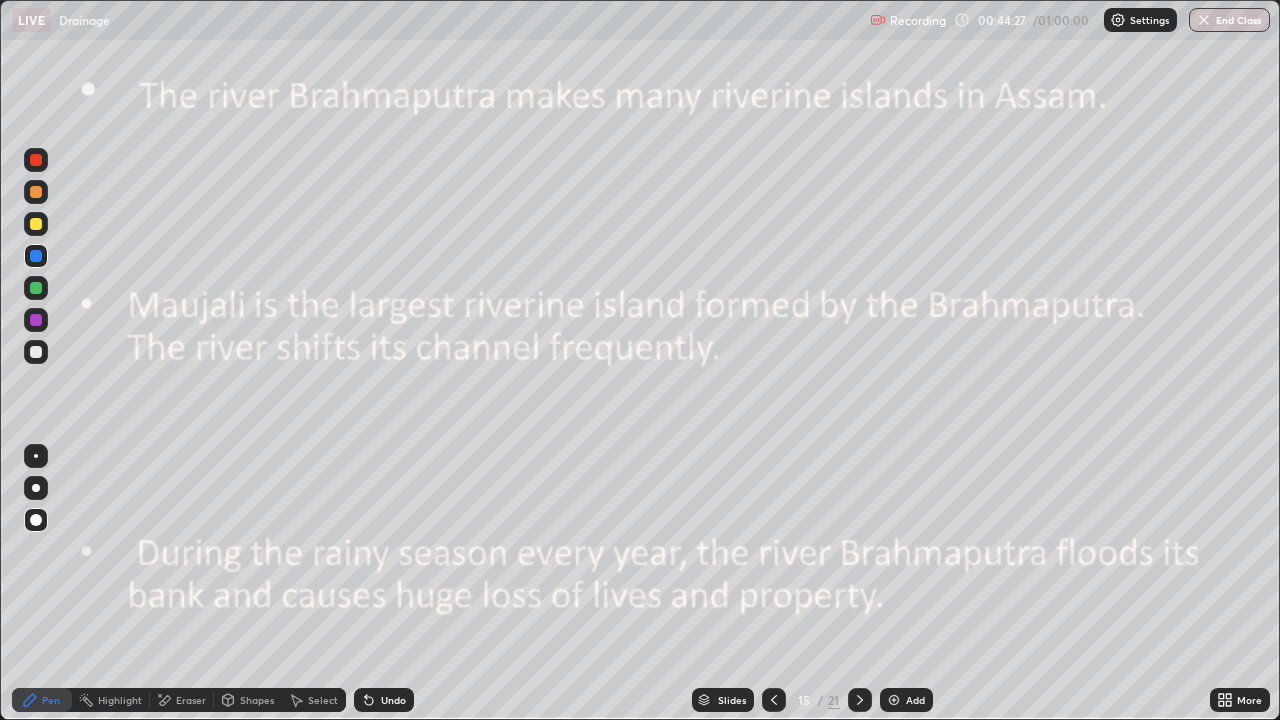 click at bounding box center (36, 160) 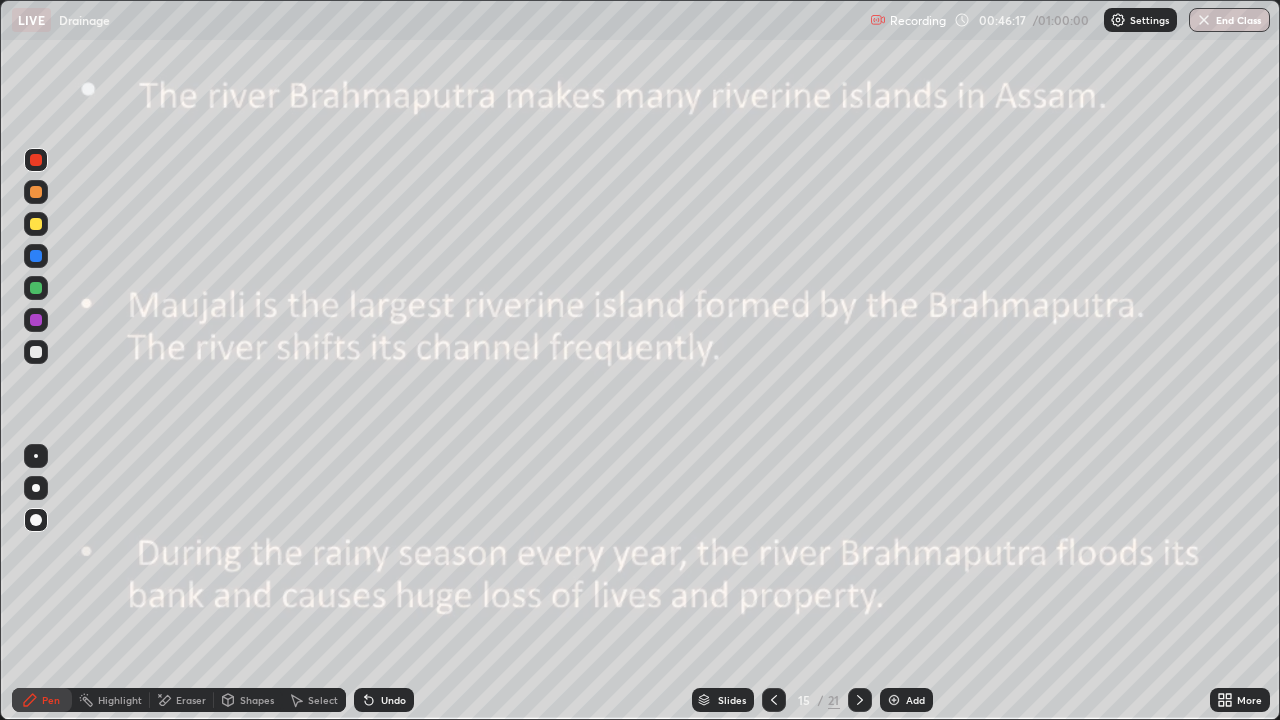 click 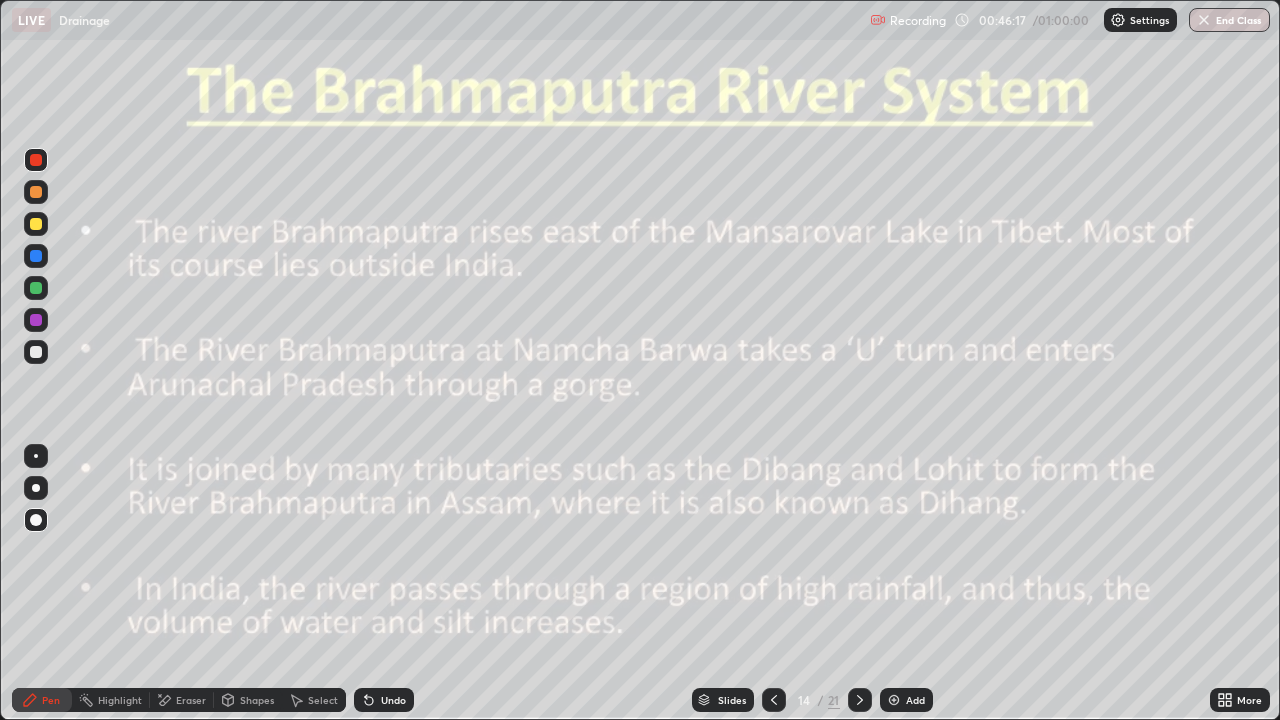 click 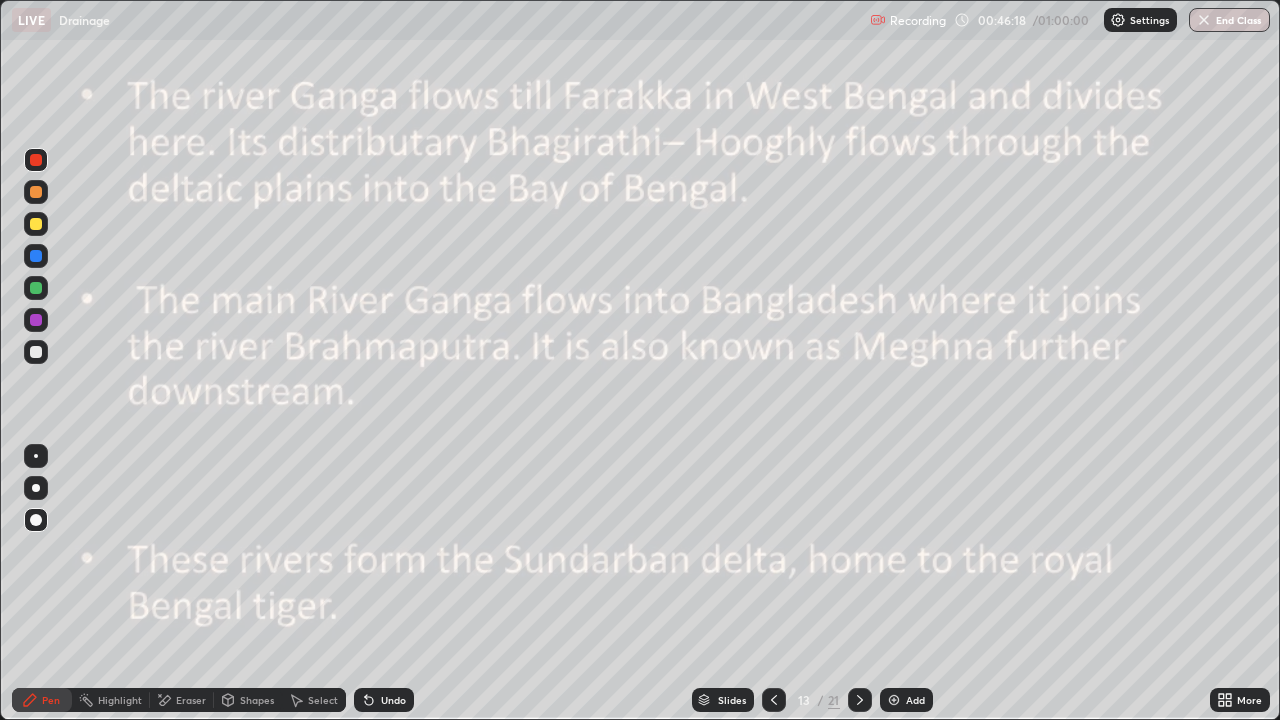 click at bounding box center [774, 700] 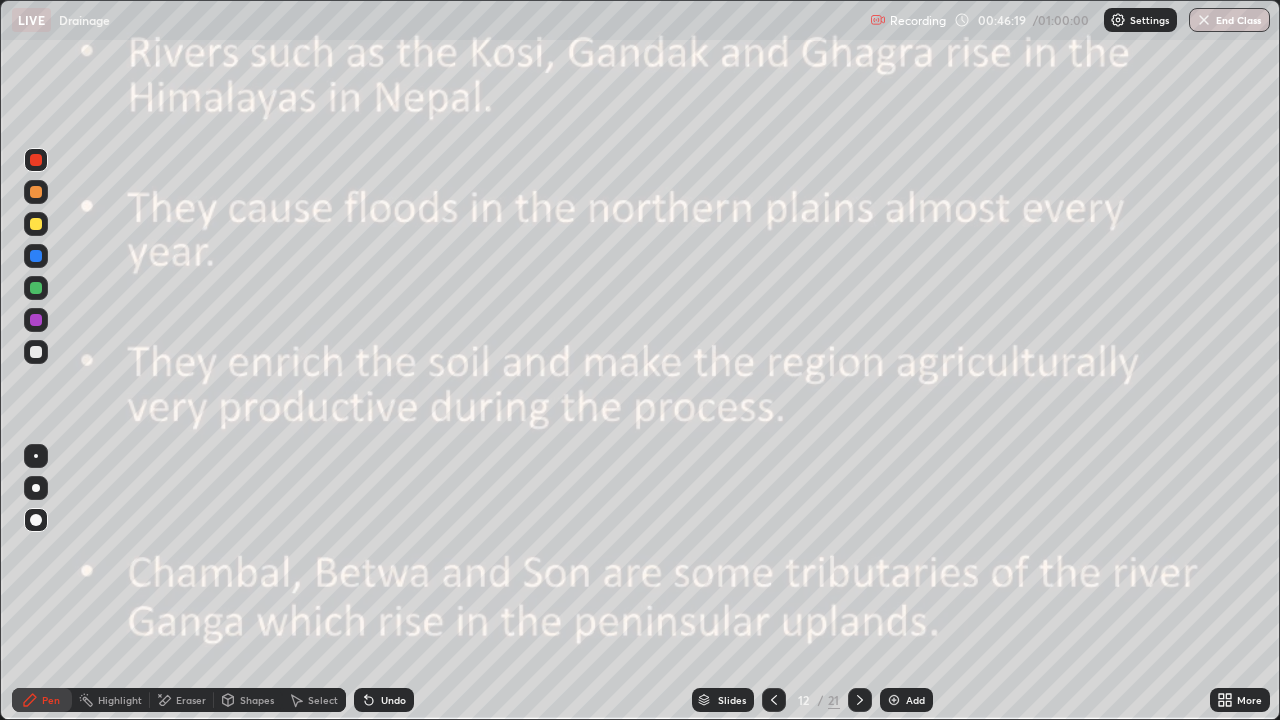 click 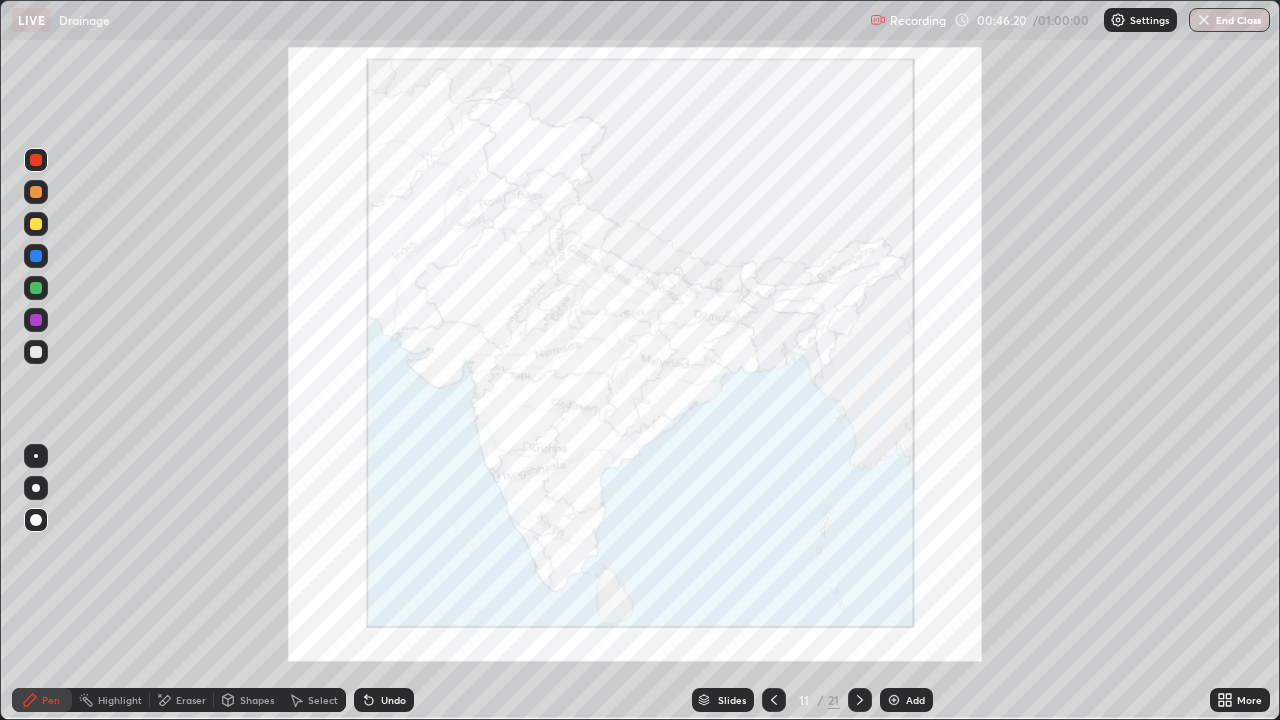 click on "Eraser" at bounding box center [182, 700] 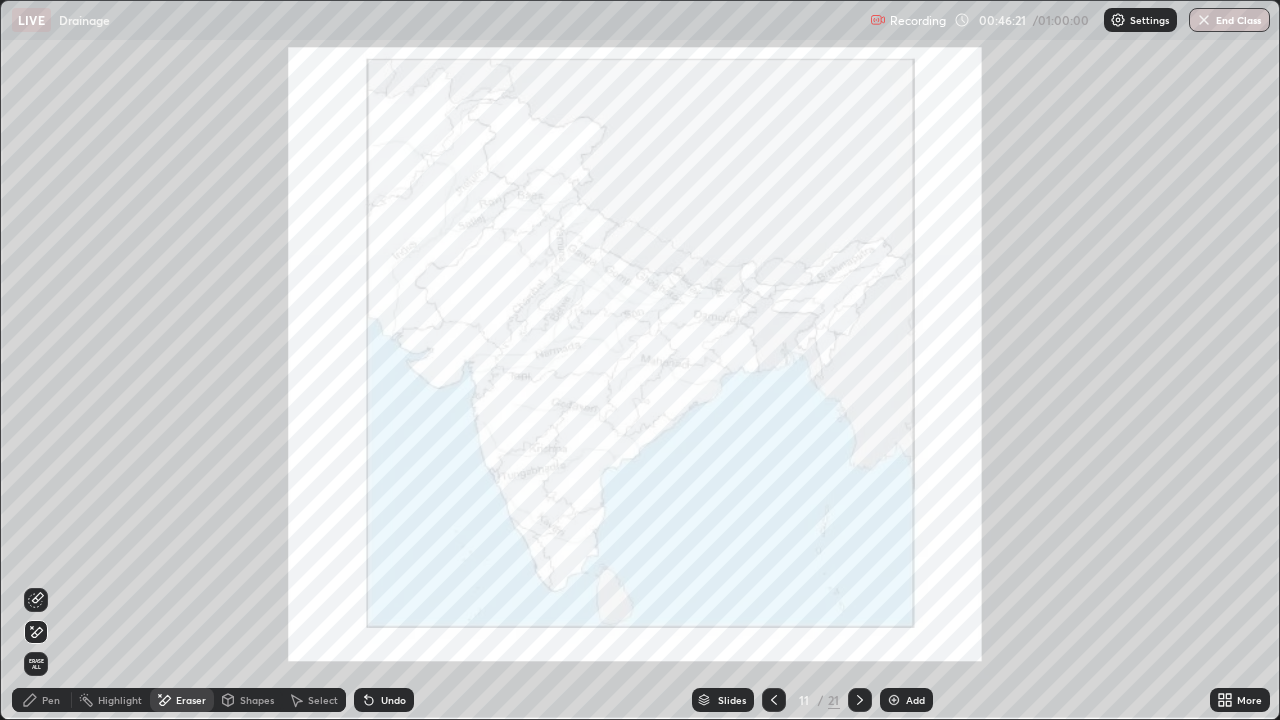 click on "Erase all" at bounding box center (36, 664) 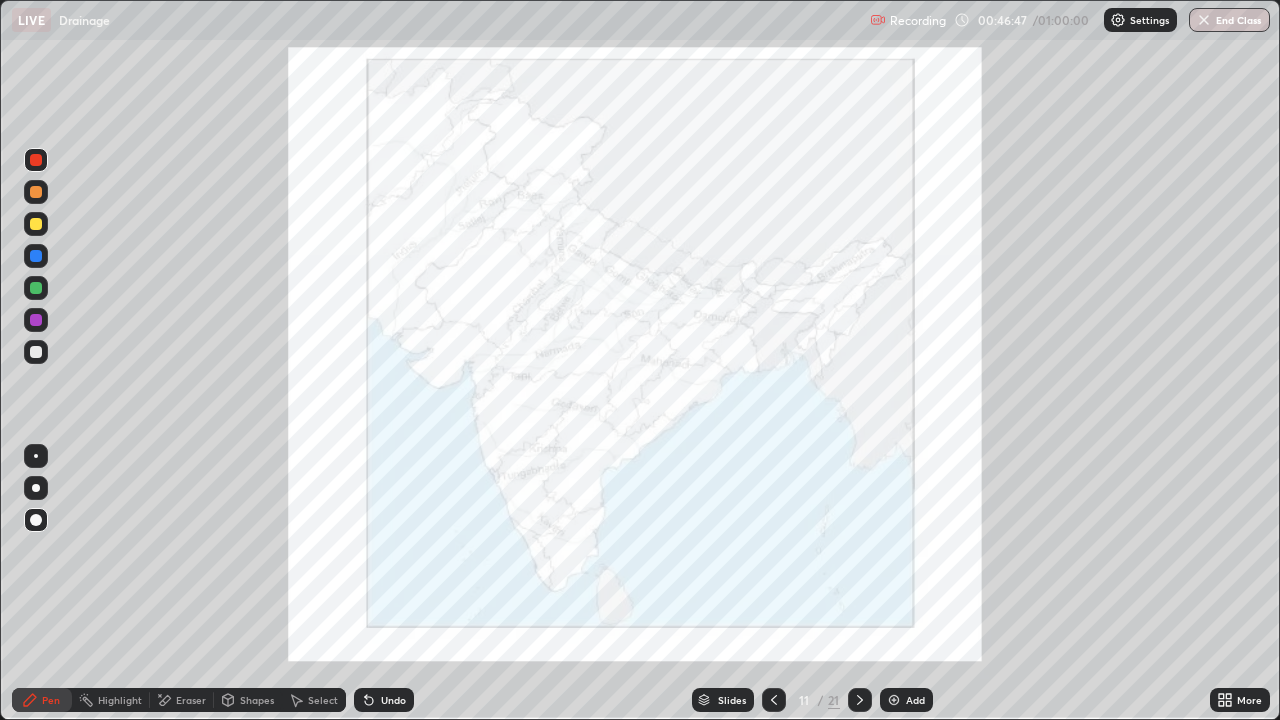click 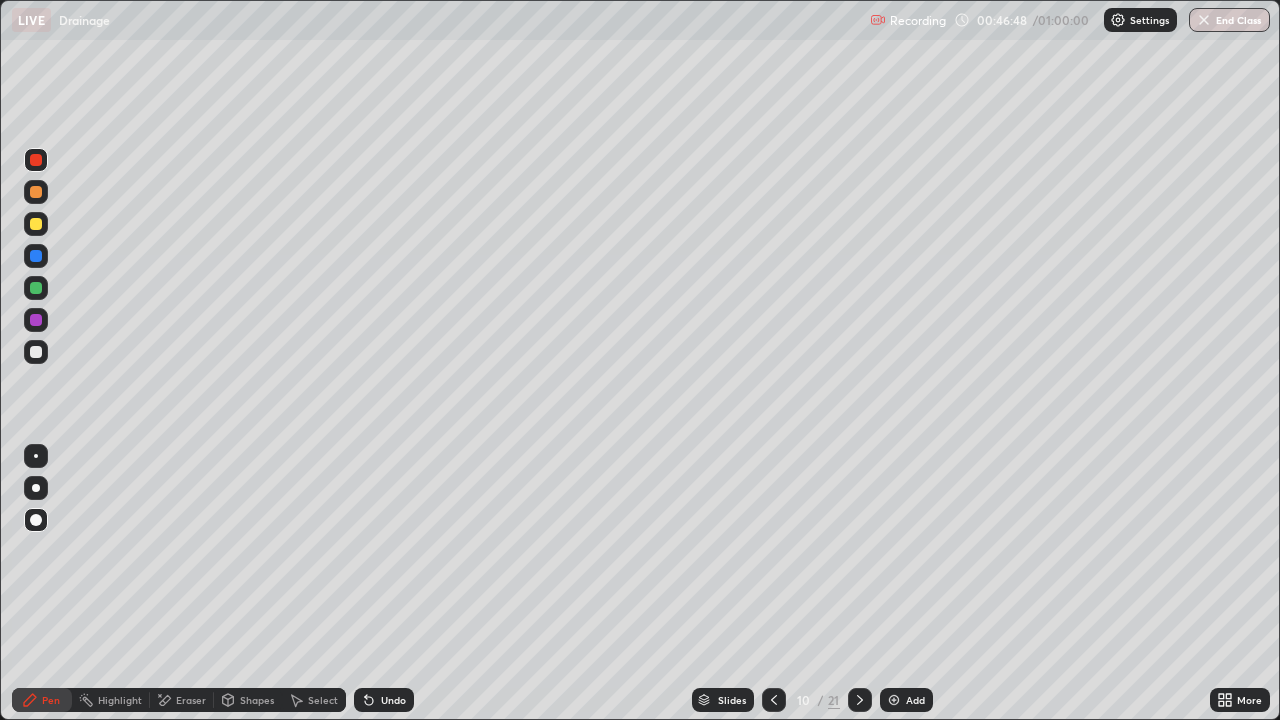 click at bounding box center [860, 700] 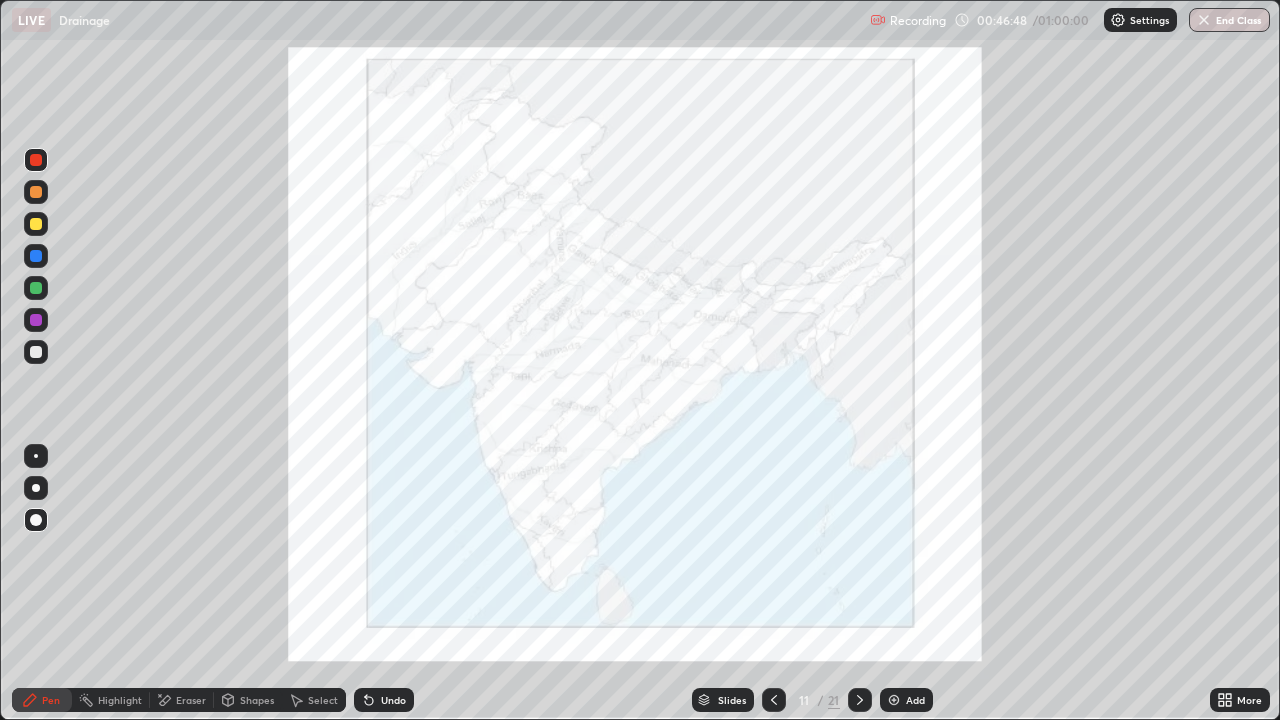 click 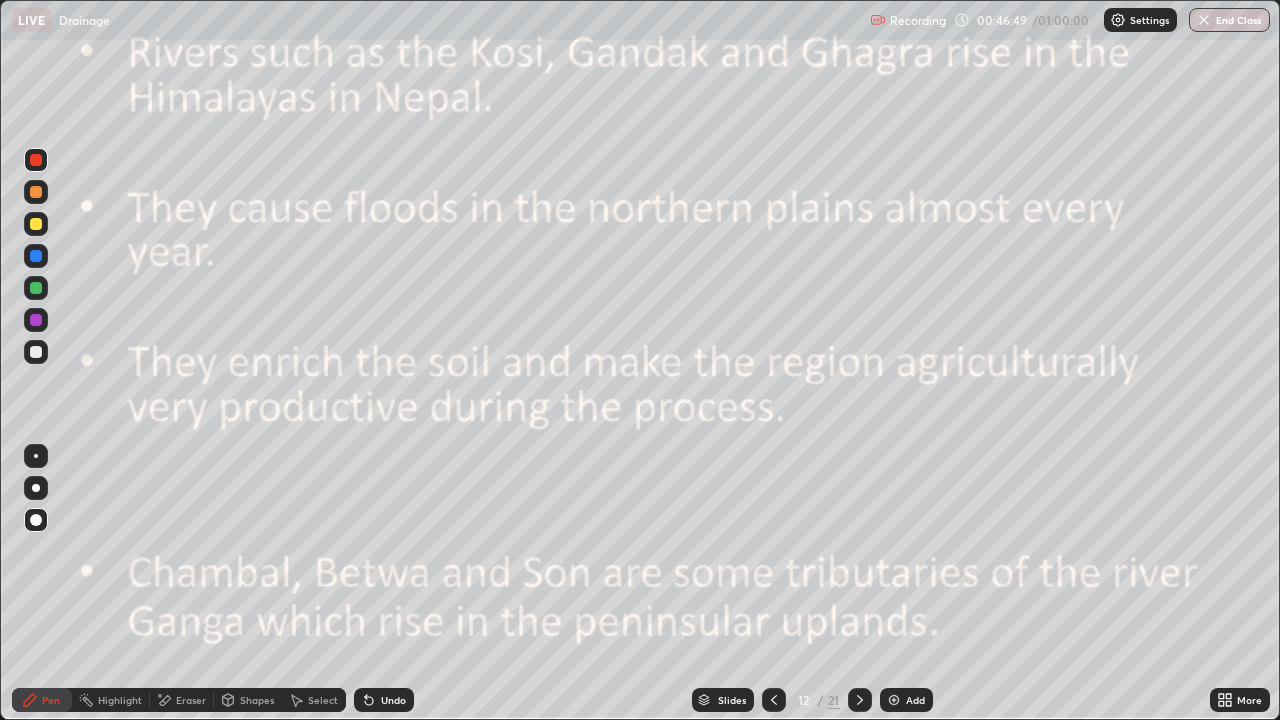 click 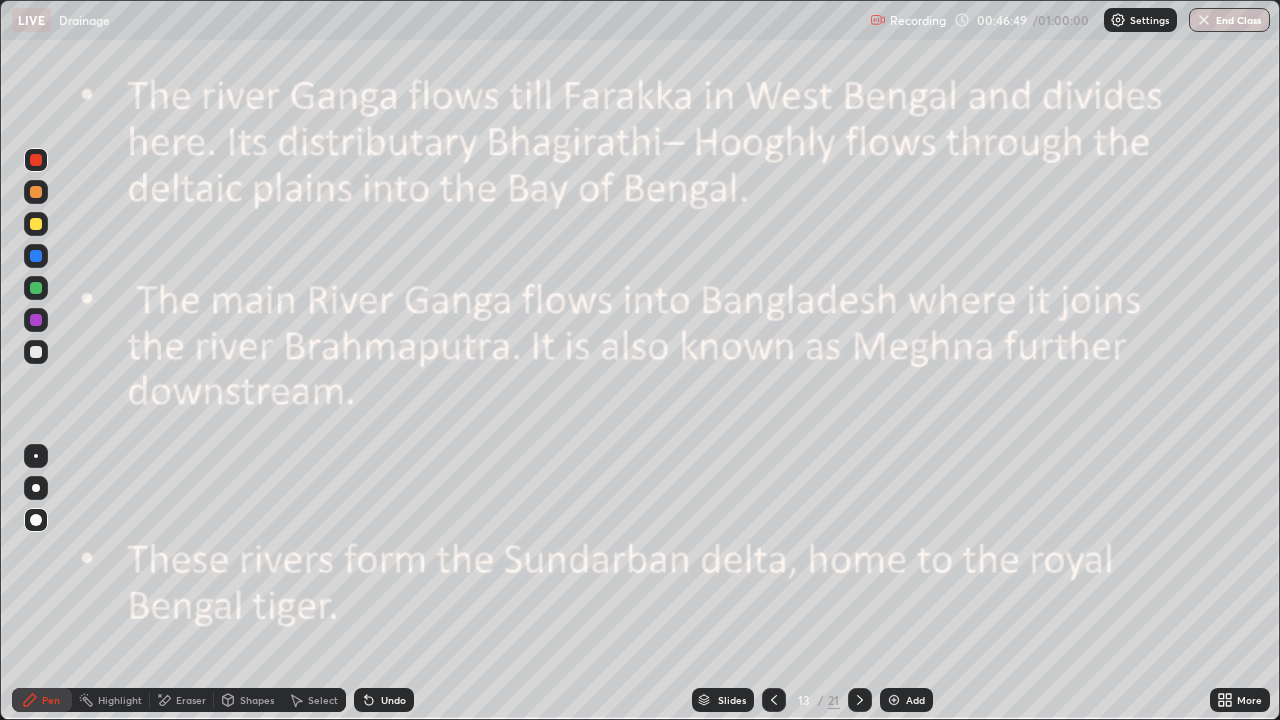 click 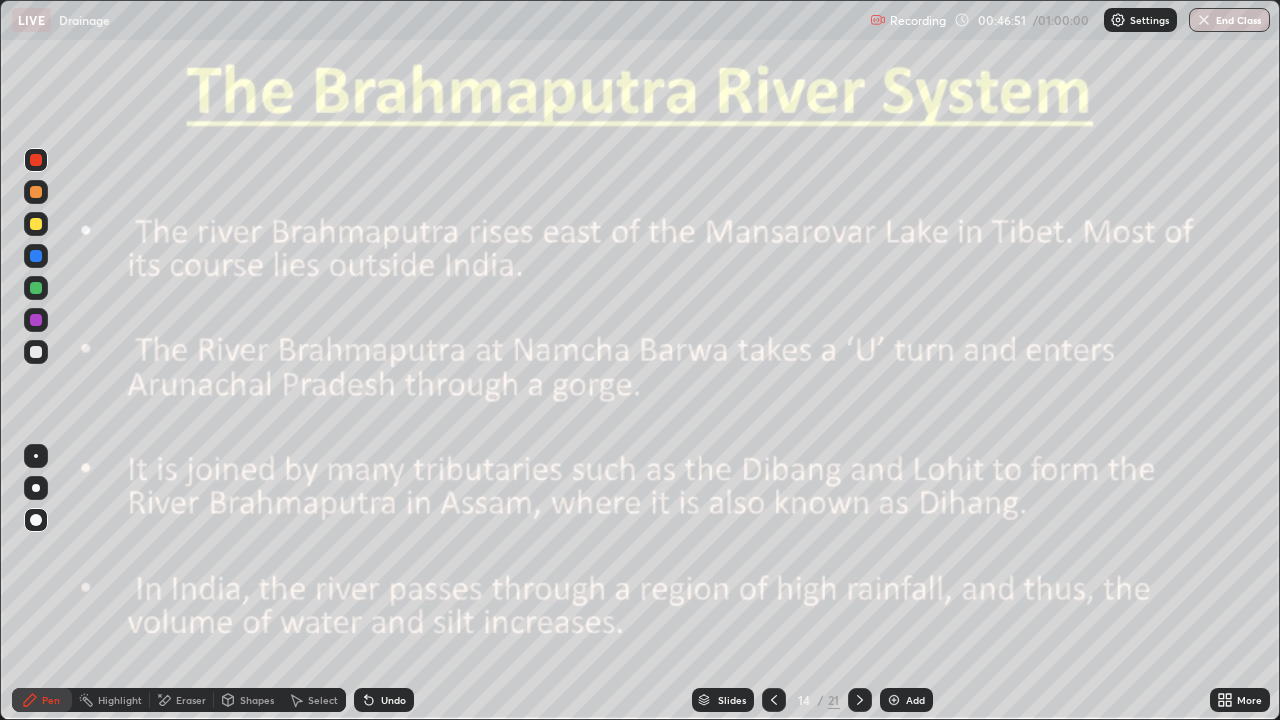 click 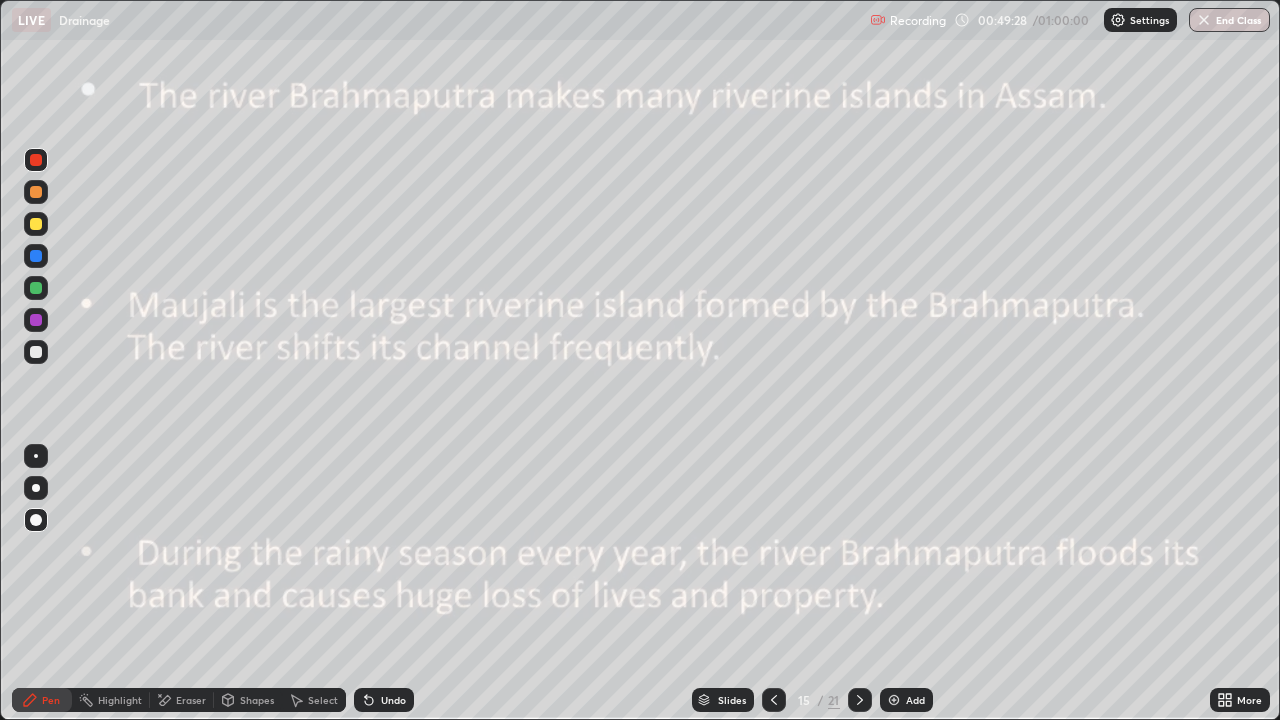 click 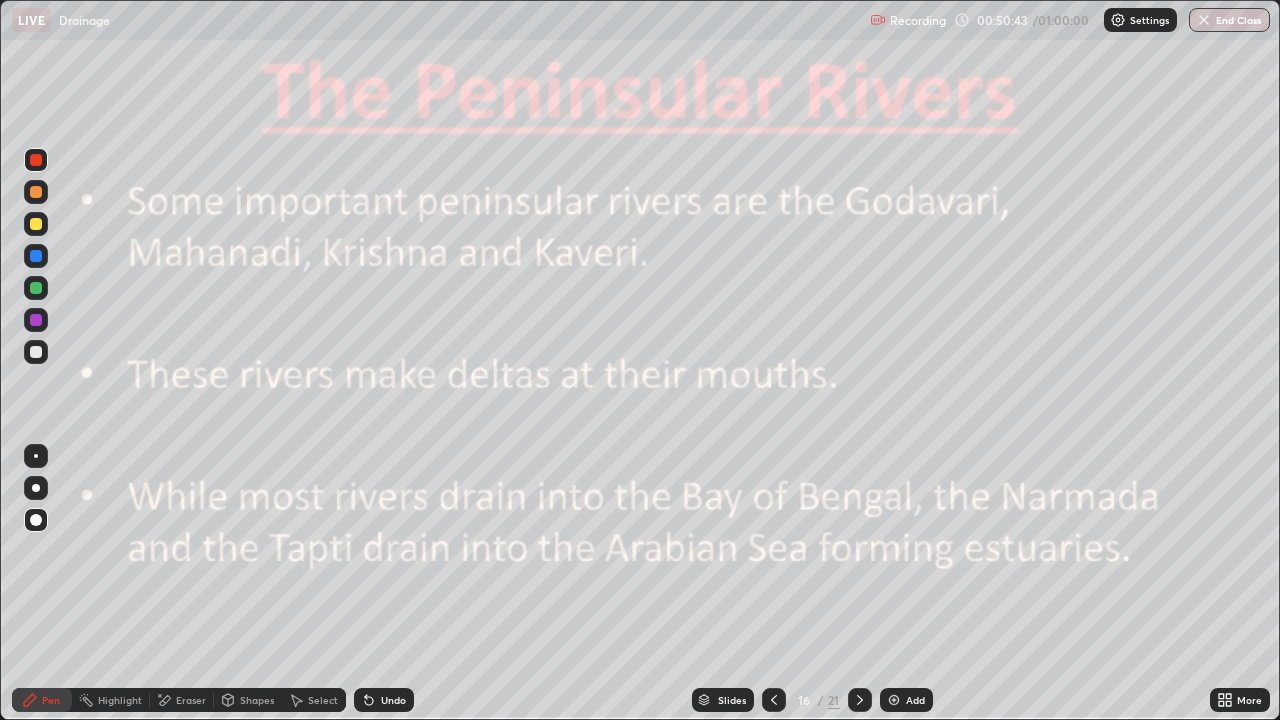 click at bounding box center [36, 256] 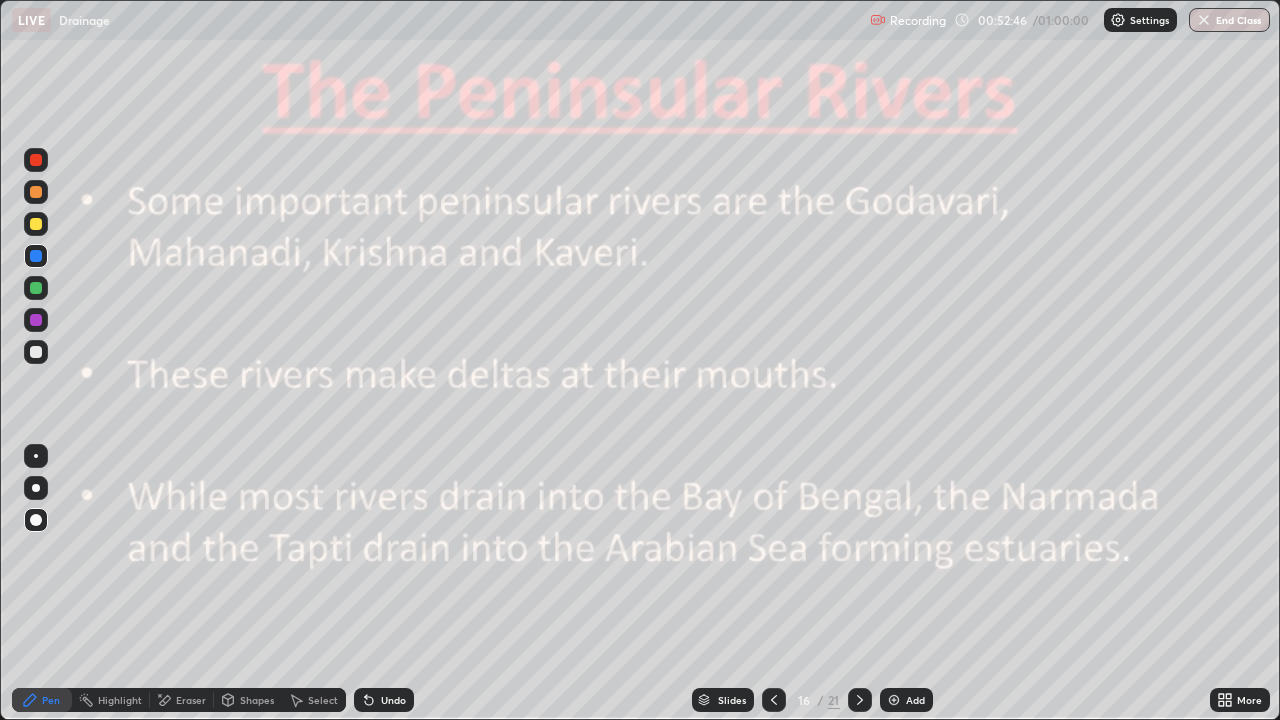 click at bounding box center (894, 700) 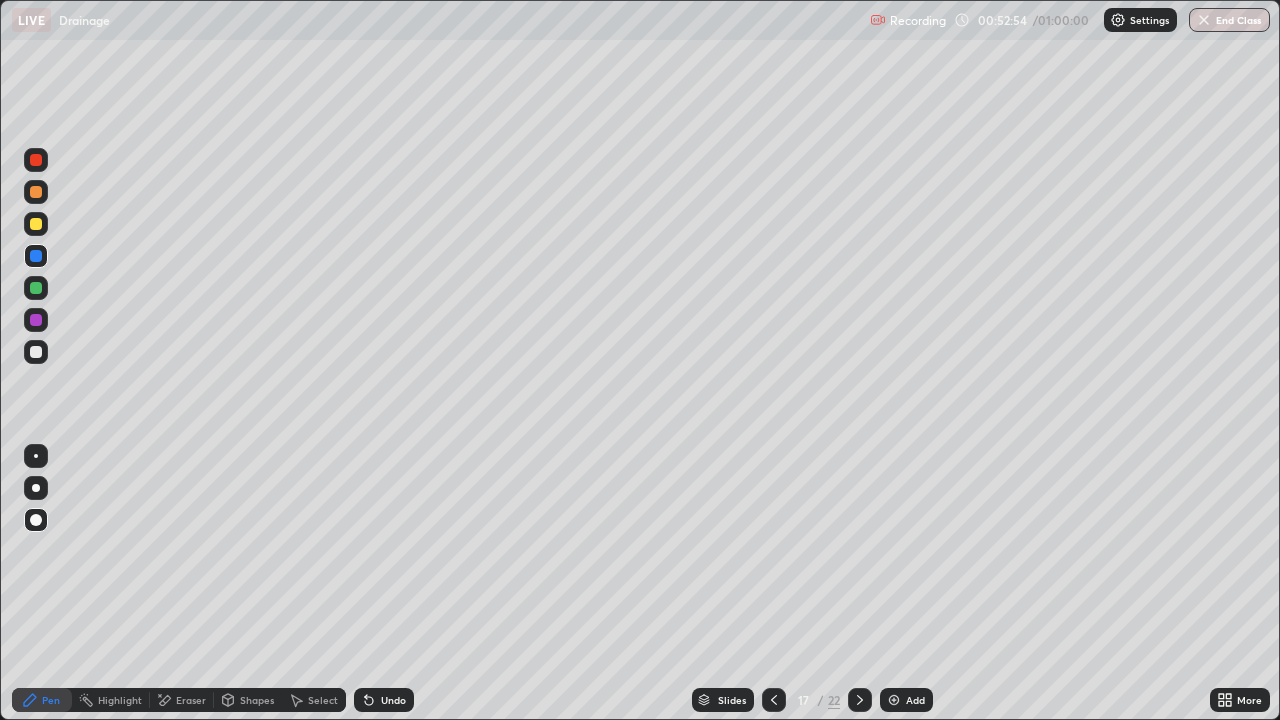 click at bounding box center [36, 160] 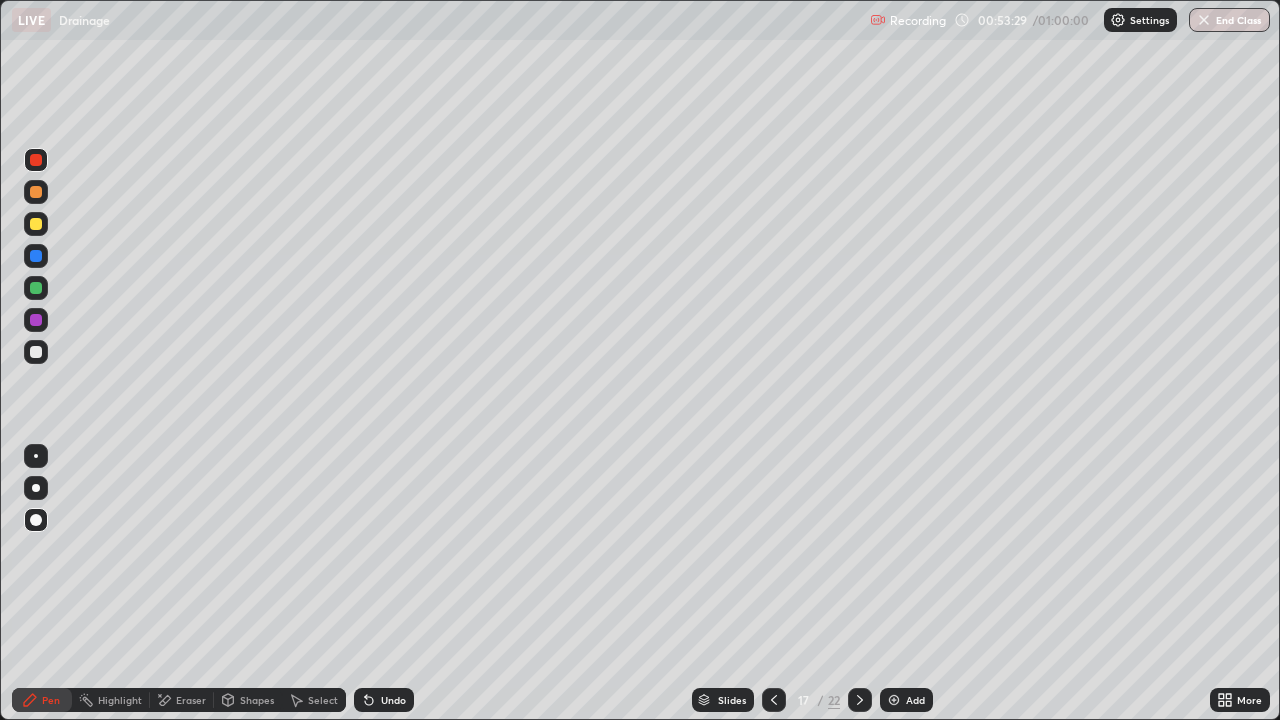 click at bounding box center [36, 288] 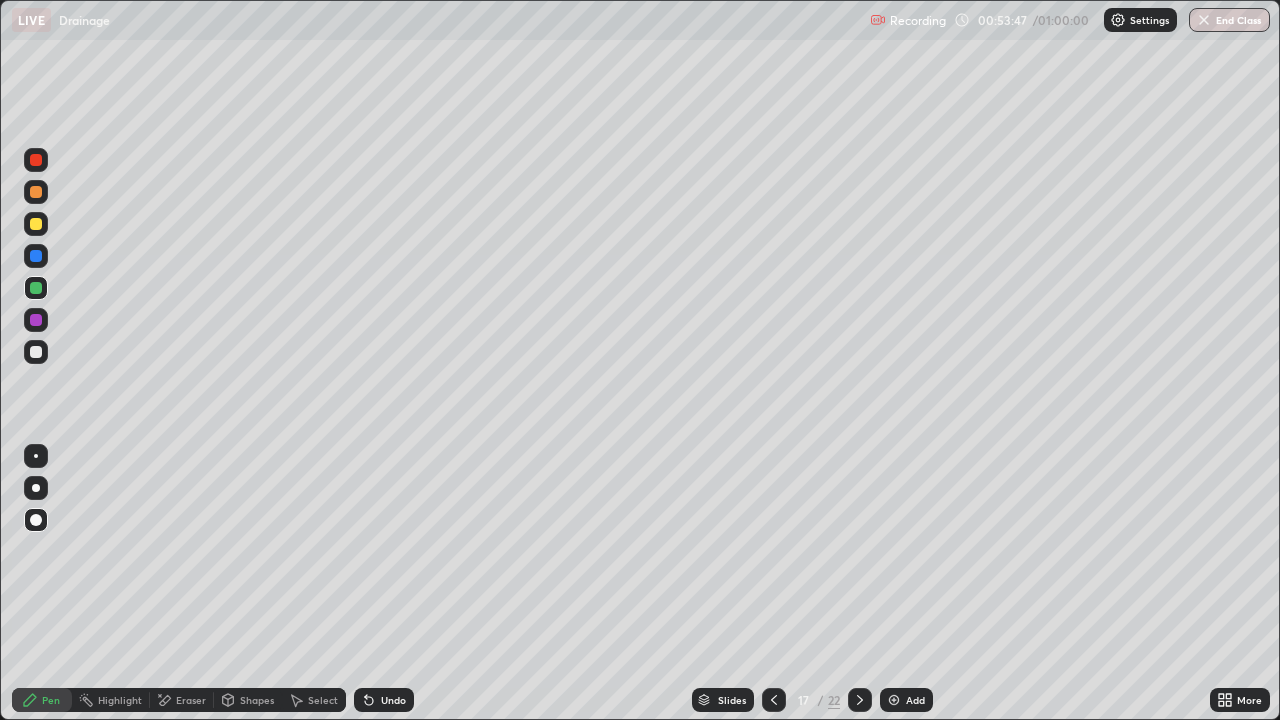 click at bounding box center (36, 224) 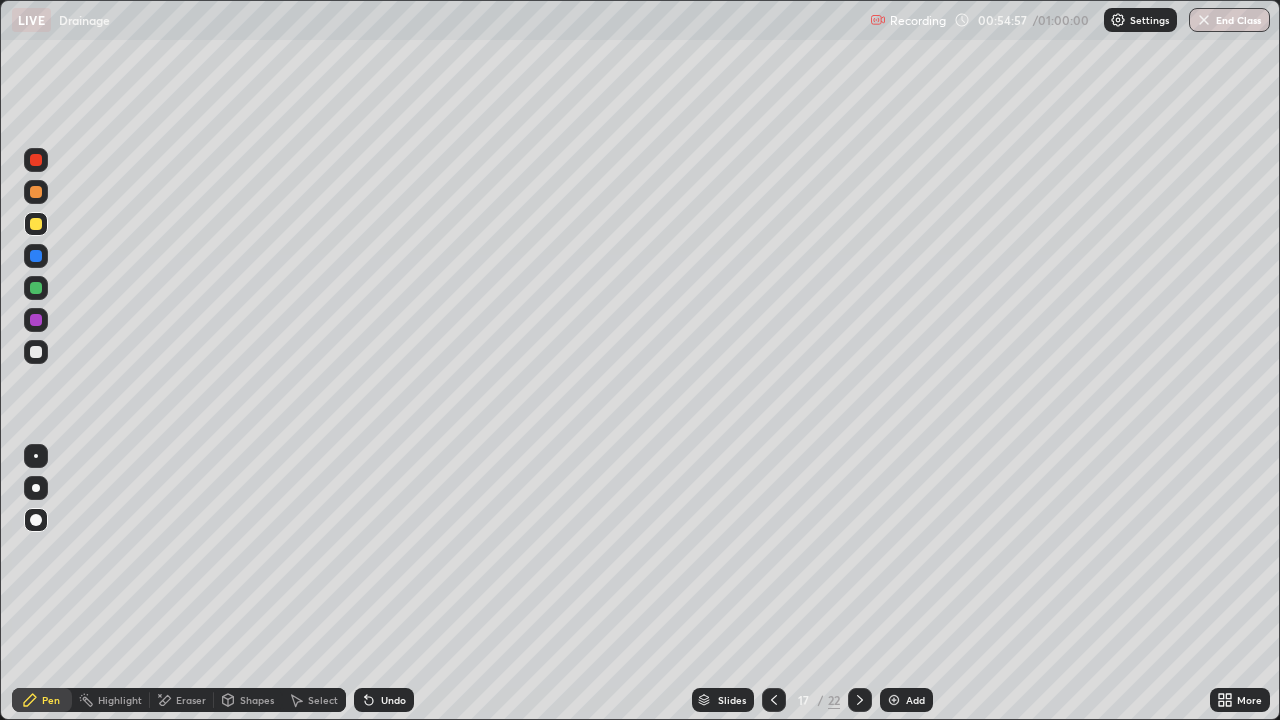 click at bounding box center [774, 700] 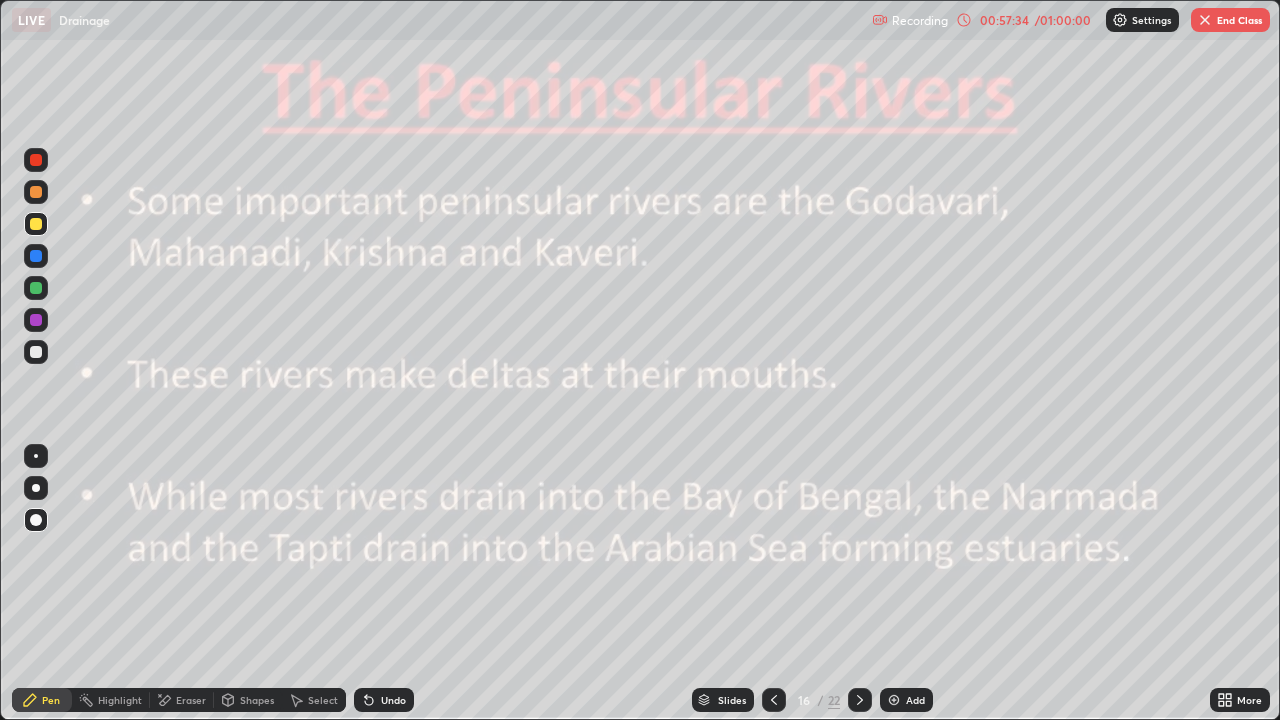 click on "End Class" at bounding box center [1230, 20] 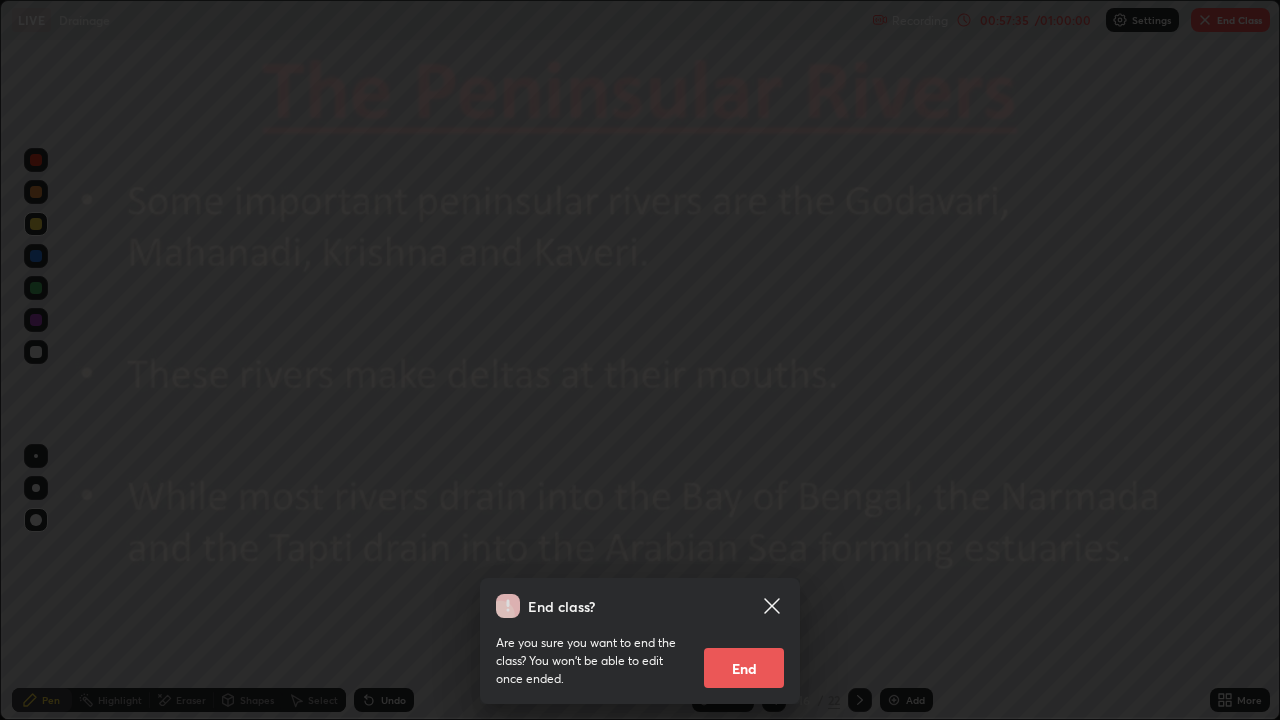 click on "End" at bounding box center (744, 668) 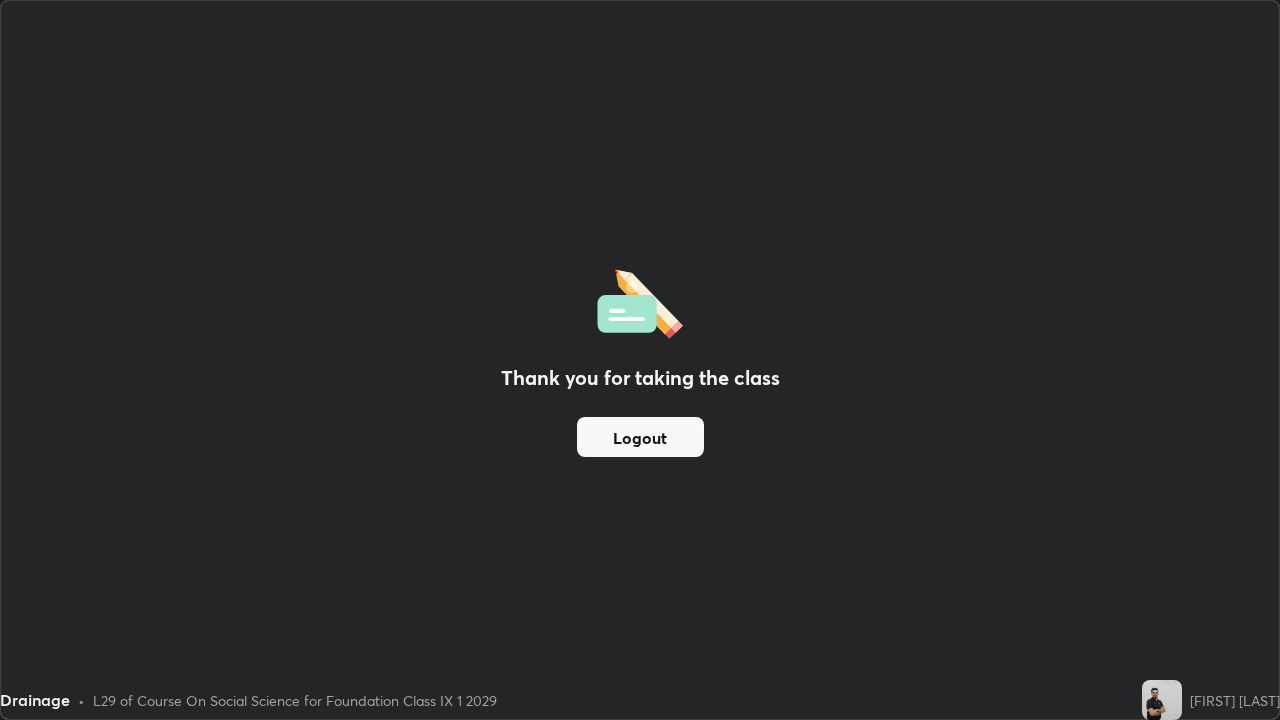 click on "Logout" at bounding box center [640, 437] 